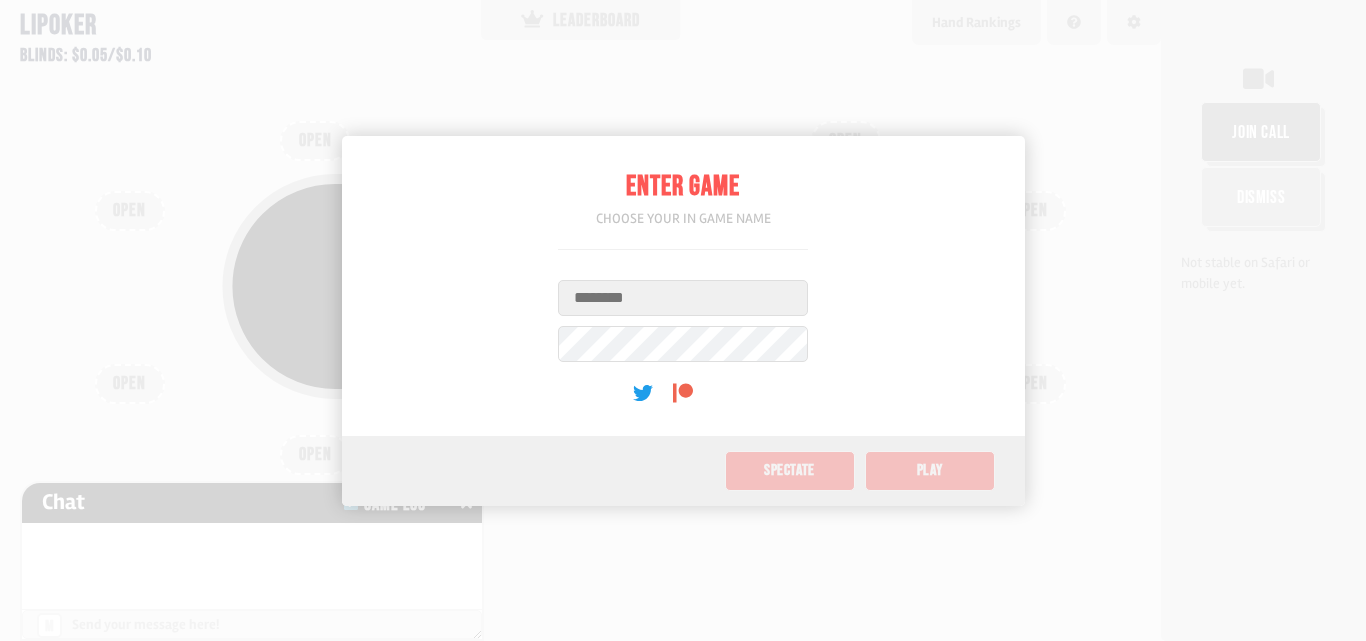 scroll, scrollTop: 0, scrollLeft: 0, axis: both 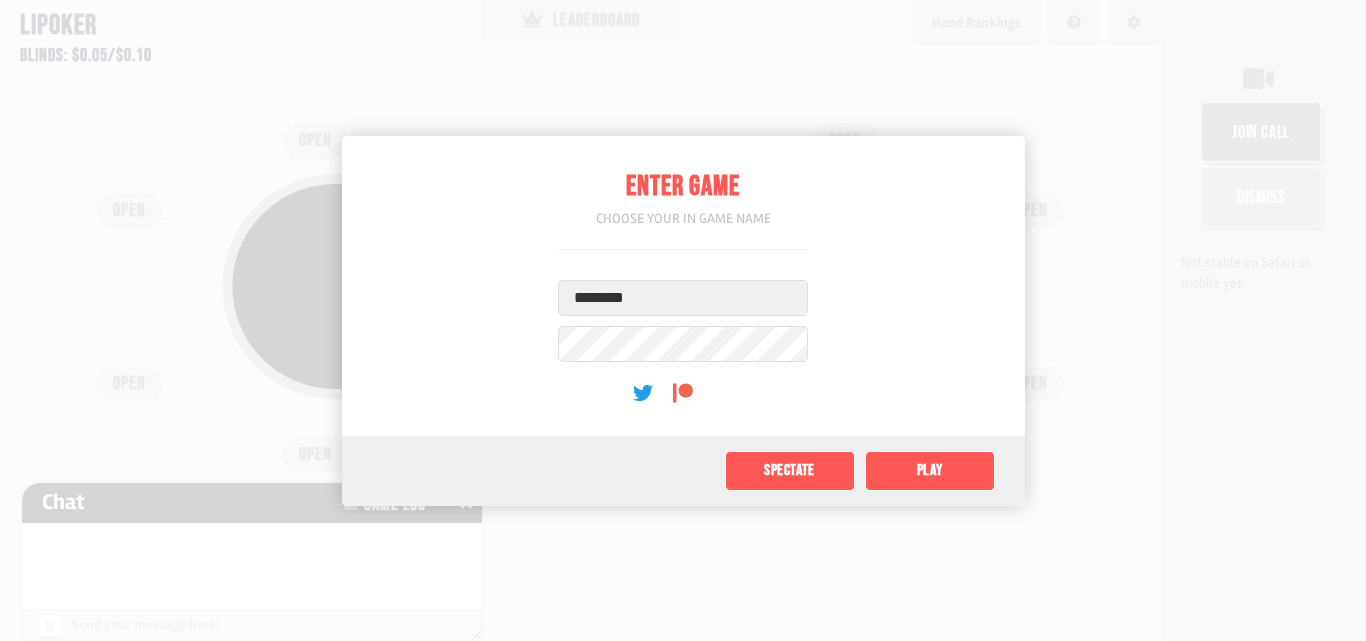 click on "********" at bounding box center (683, 298) 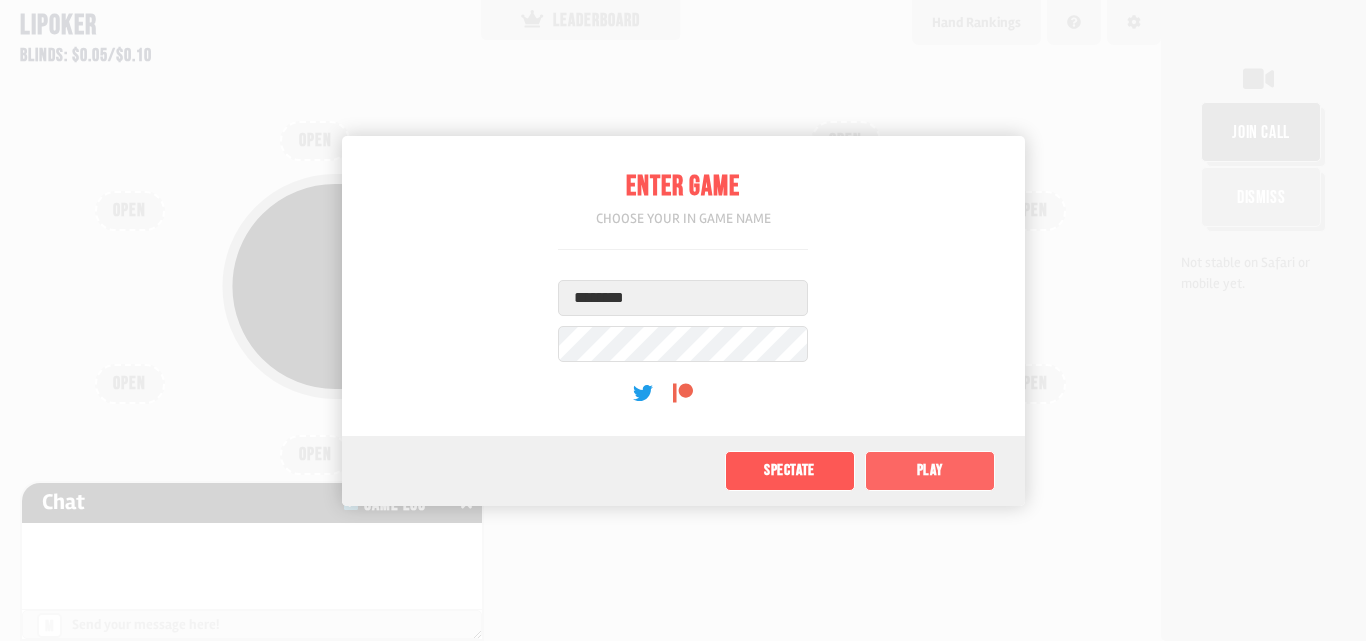 type on "********" 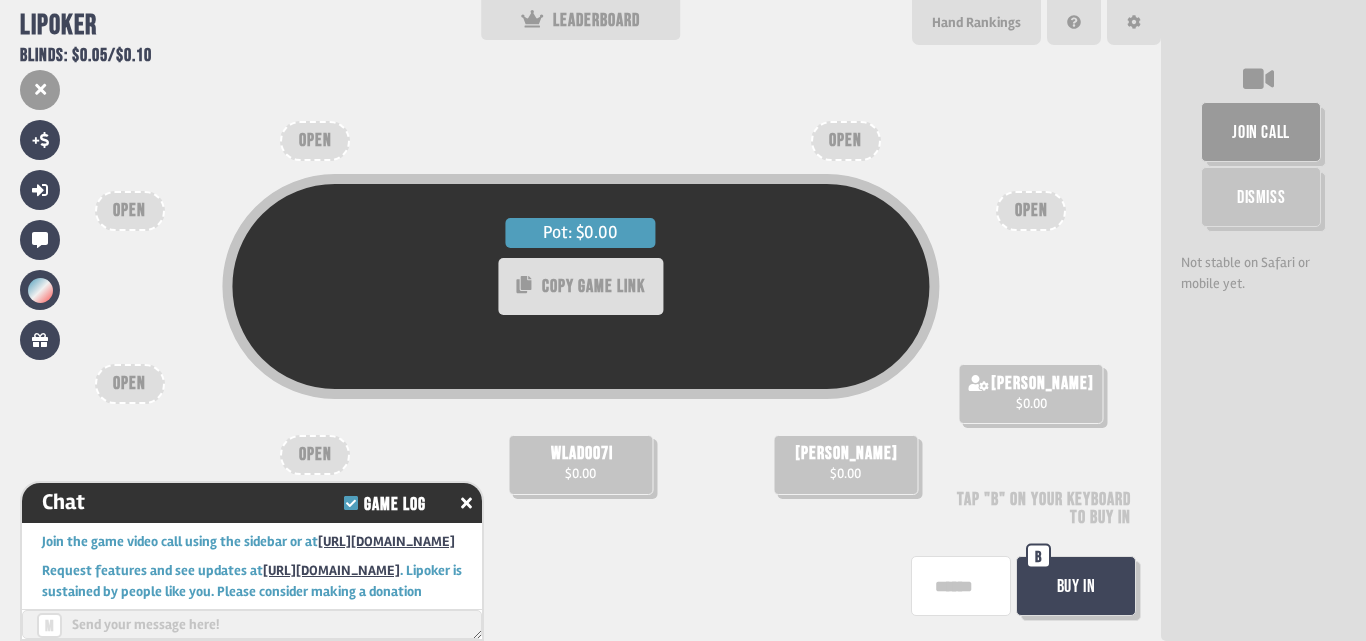 scroll, scrollTop: 69, scrollLeft: 0, axis: vertical 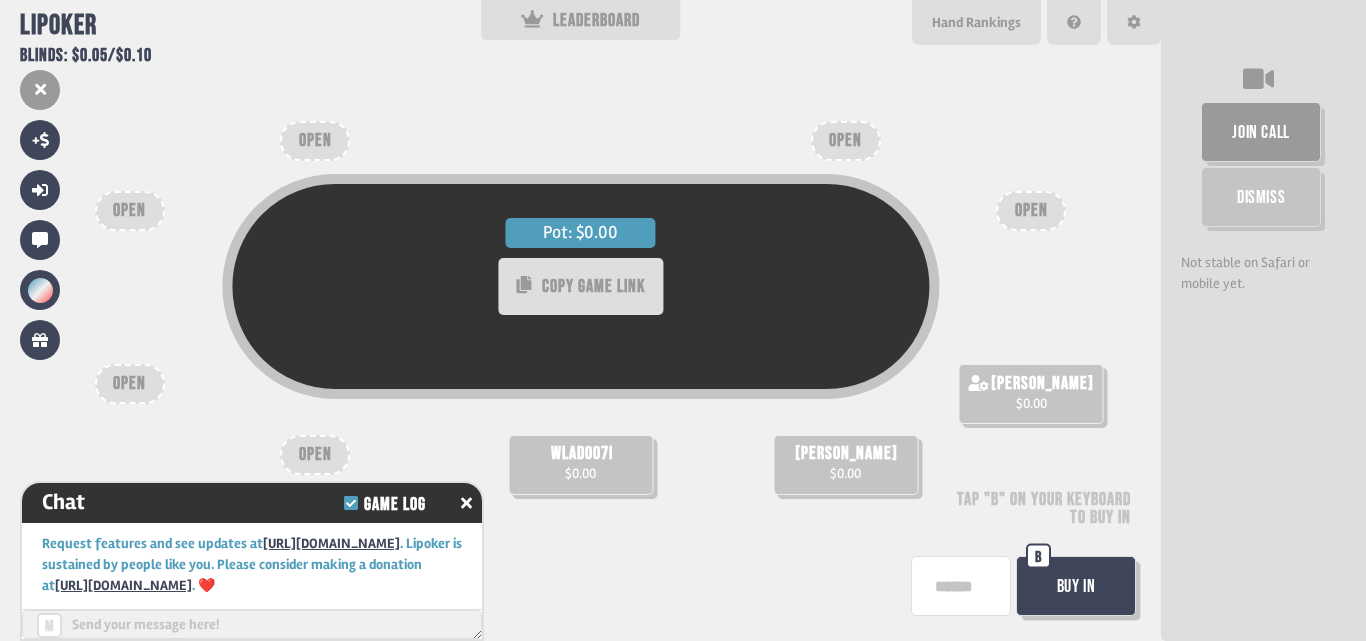 click at bounding box center [961, 586] 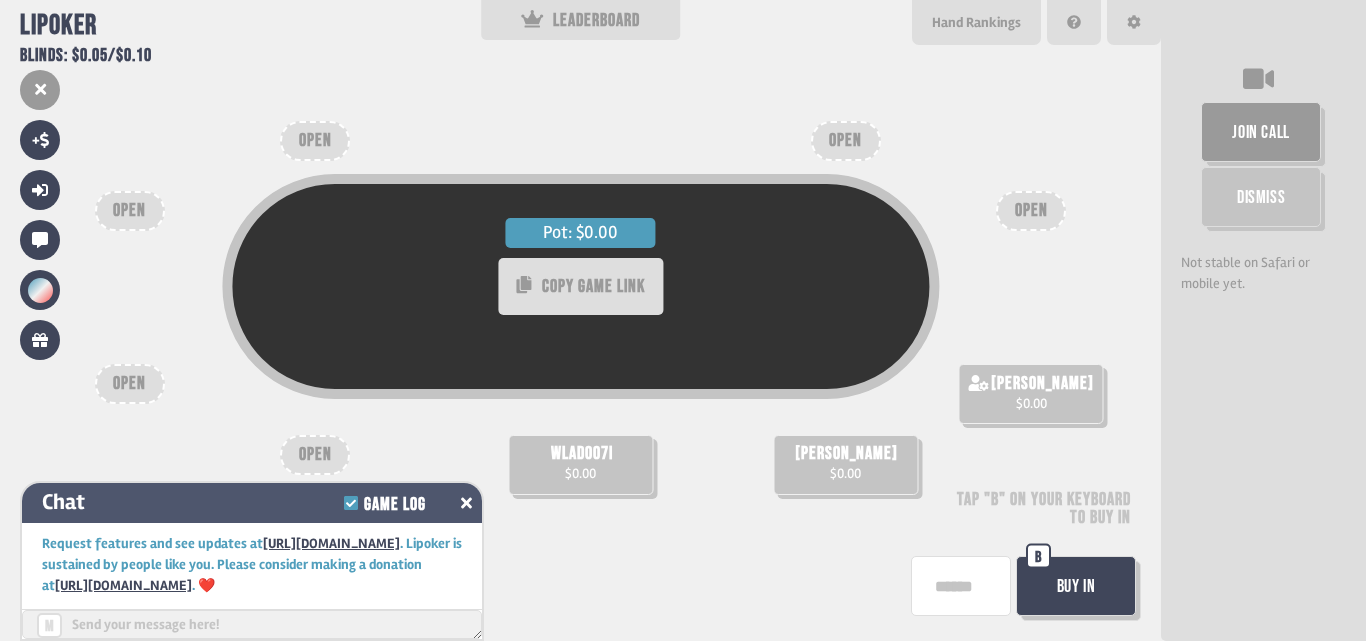 click 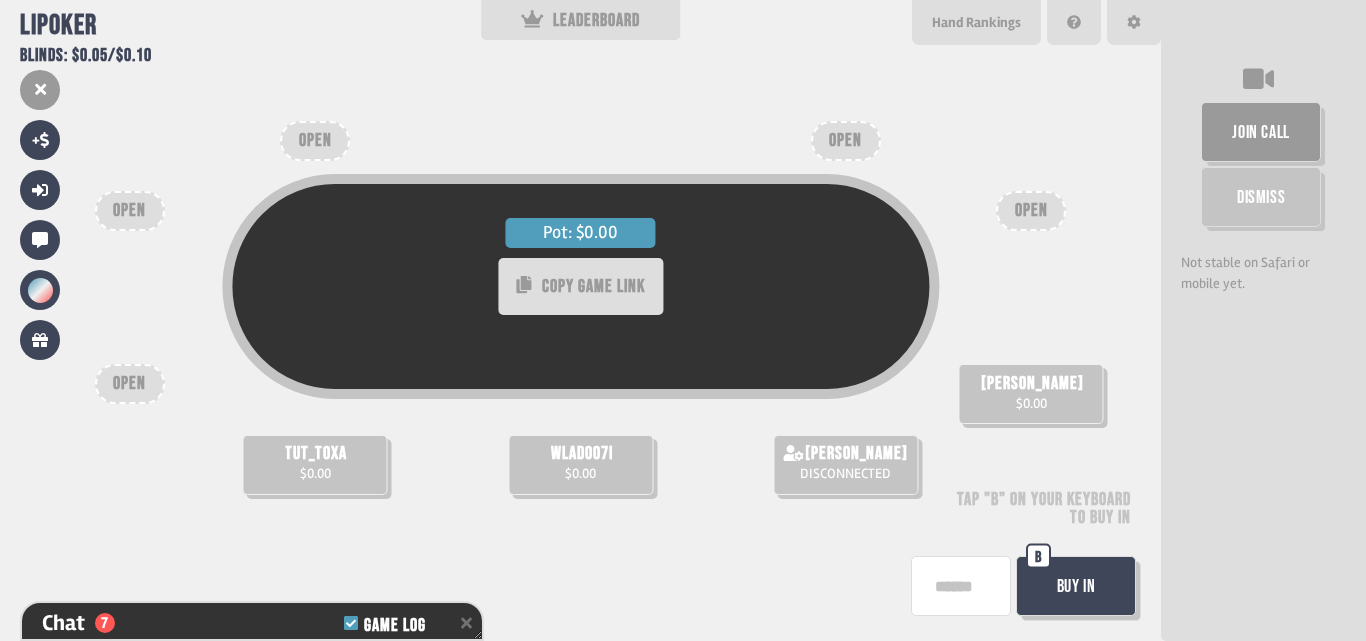 scroll, scrollTop: 353, scrollLeft: 0, axis: vertical 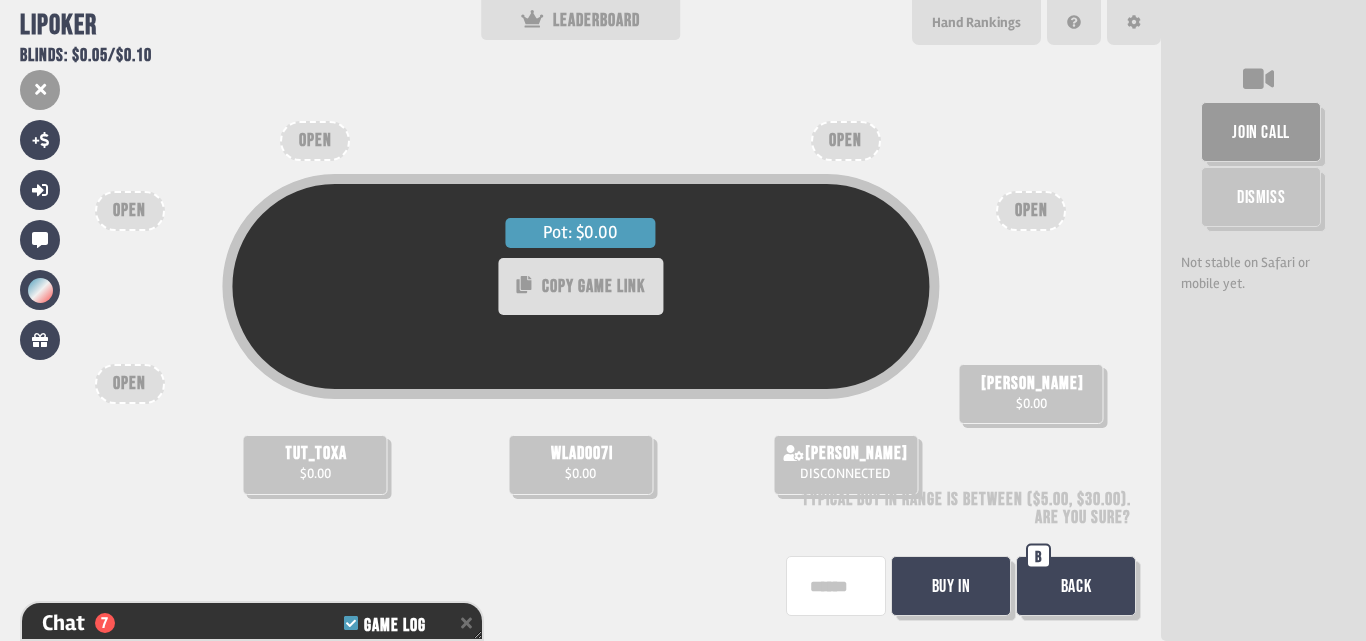 click on "Buy In" at bounding box center [951, 586] 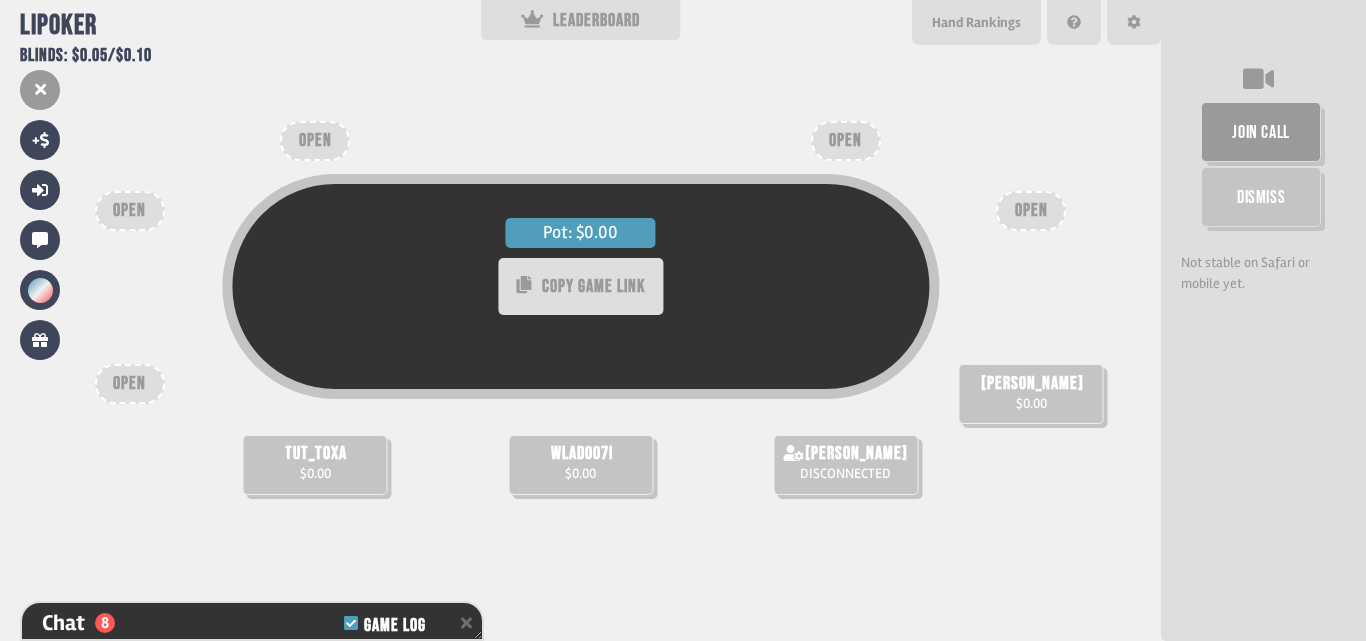 scroll, scrollTop: 382, scrollLeft: 0, axis: vertical 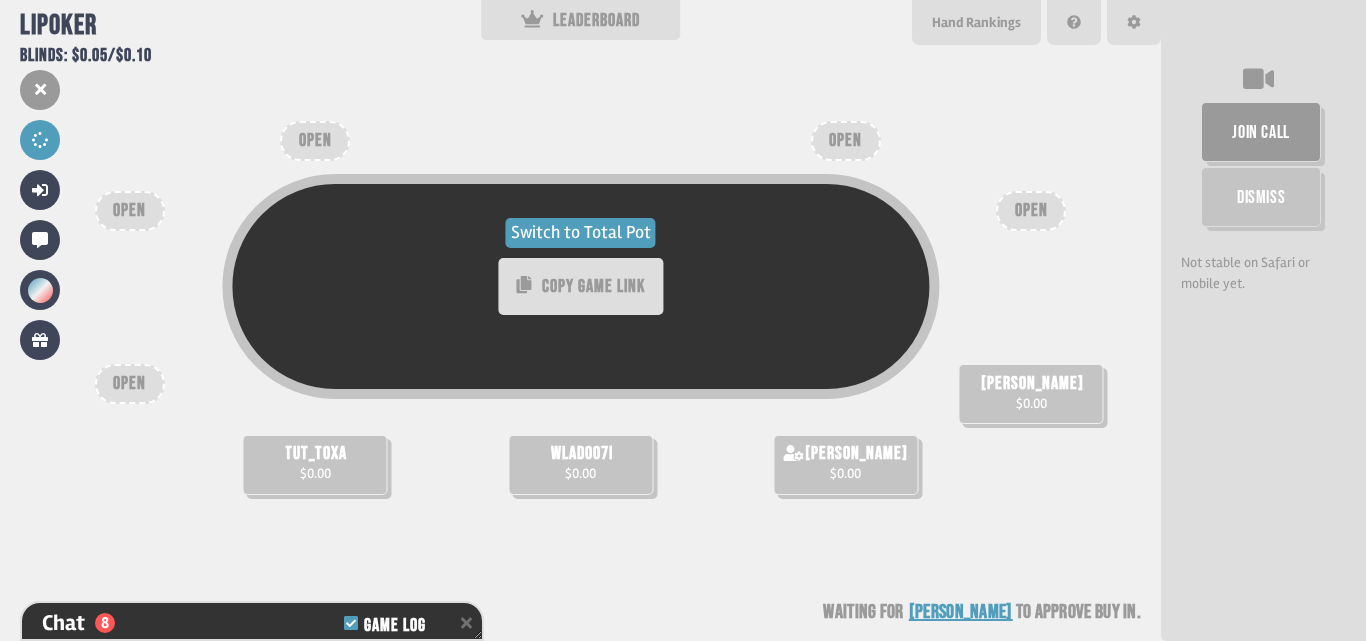 click on "Switch to Total Pot" at bounding box center (581, 233) 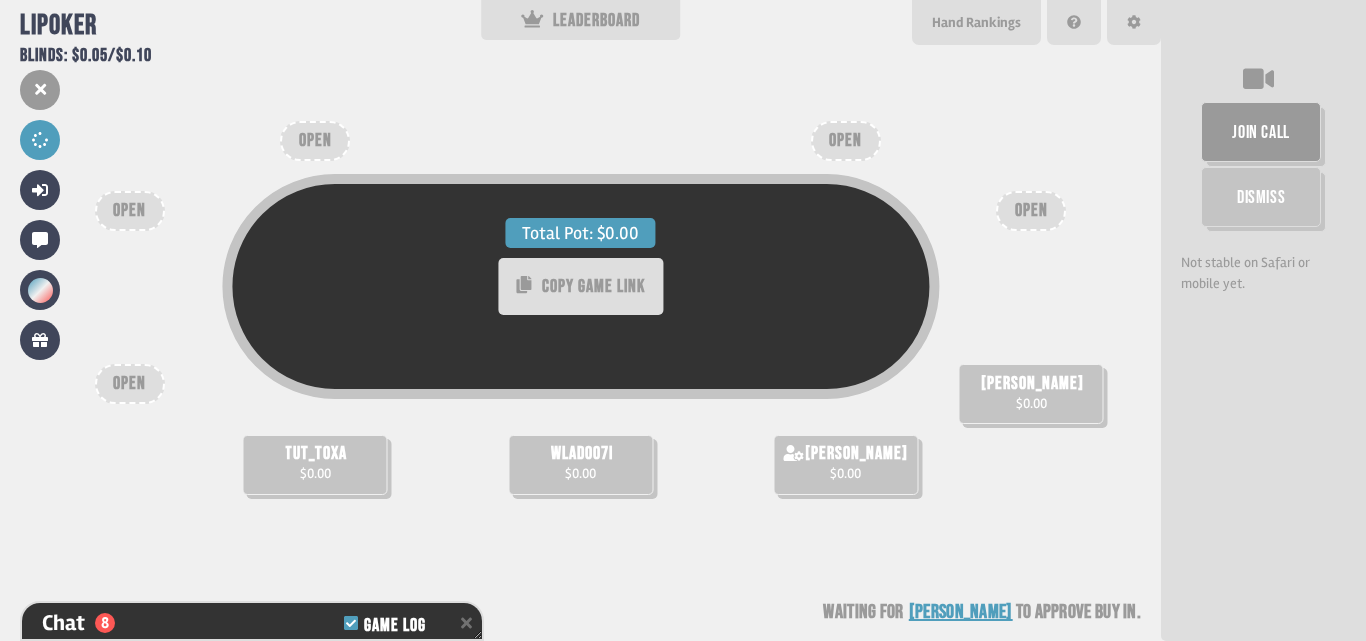 click on "wlad007i $0.00" at bounding box center [580, 465] 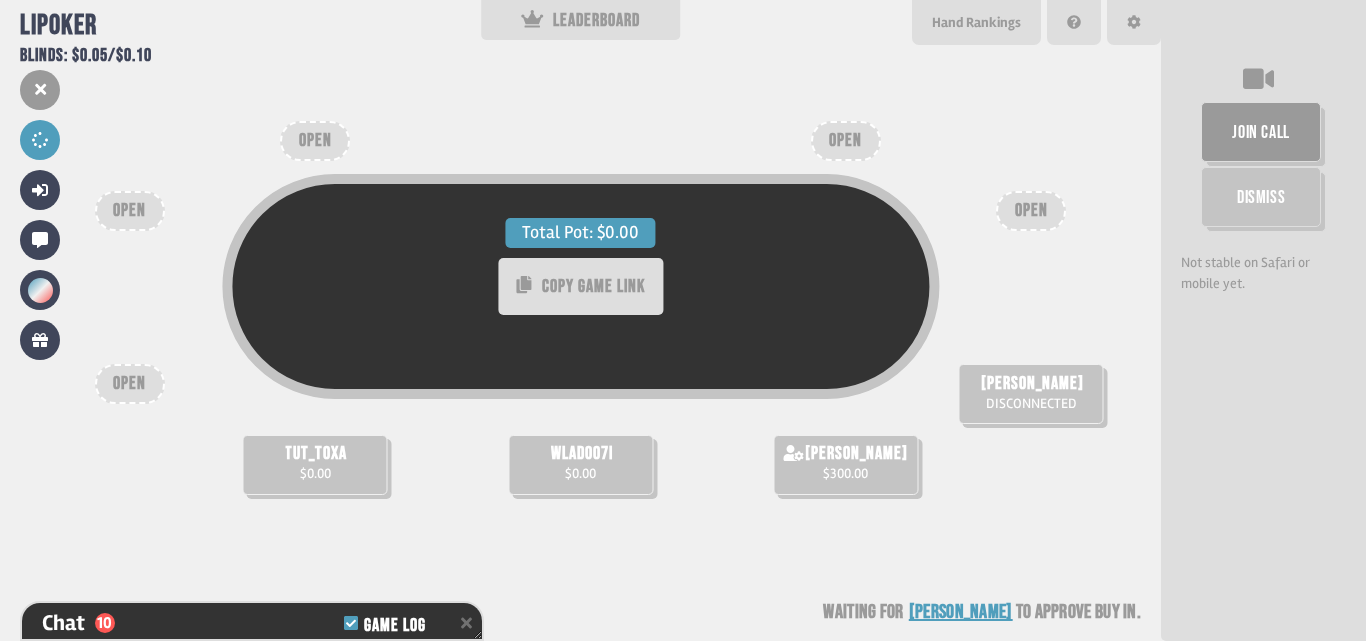 scroll, scrollTop: 440, scrollLeft: 0, axis: vertical 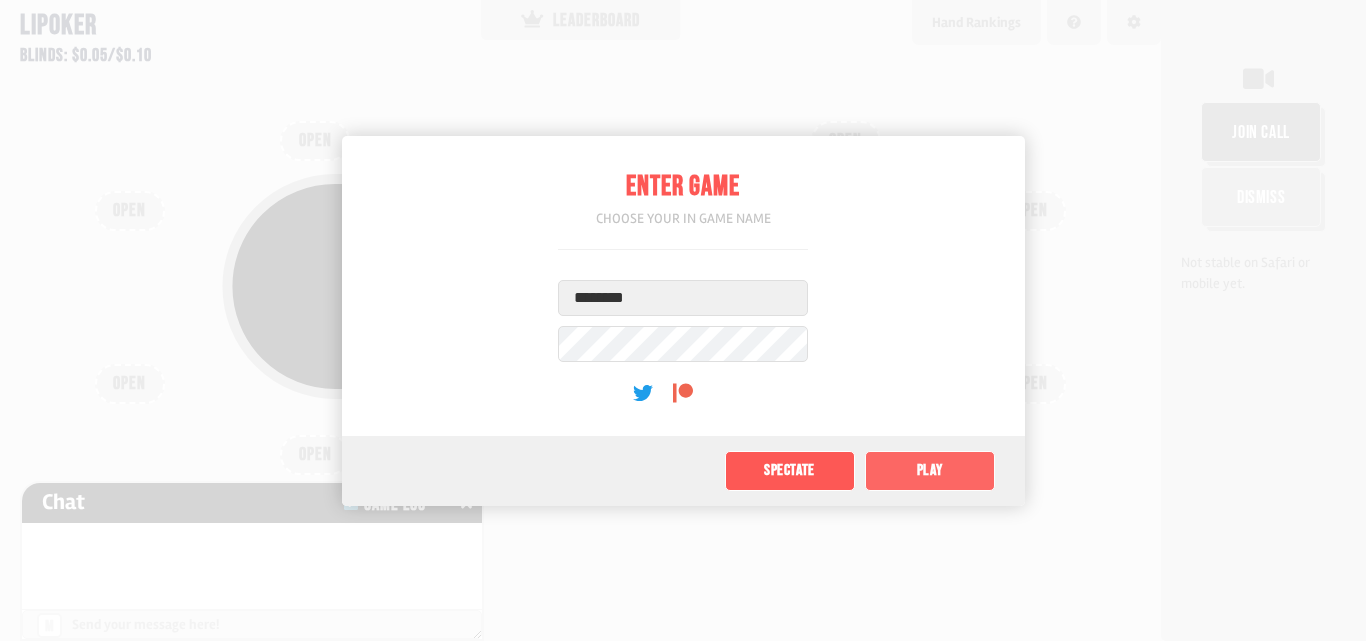 type on "********" 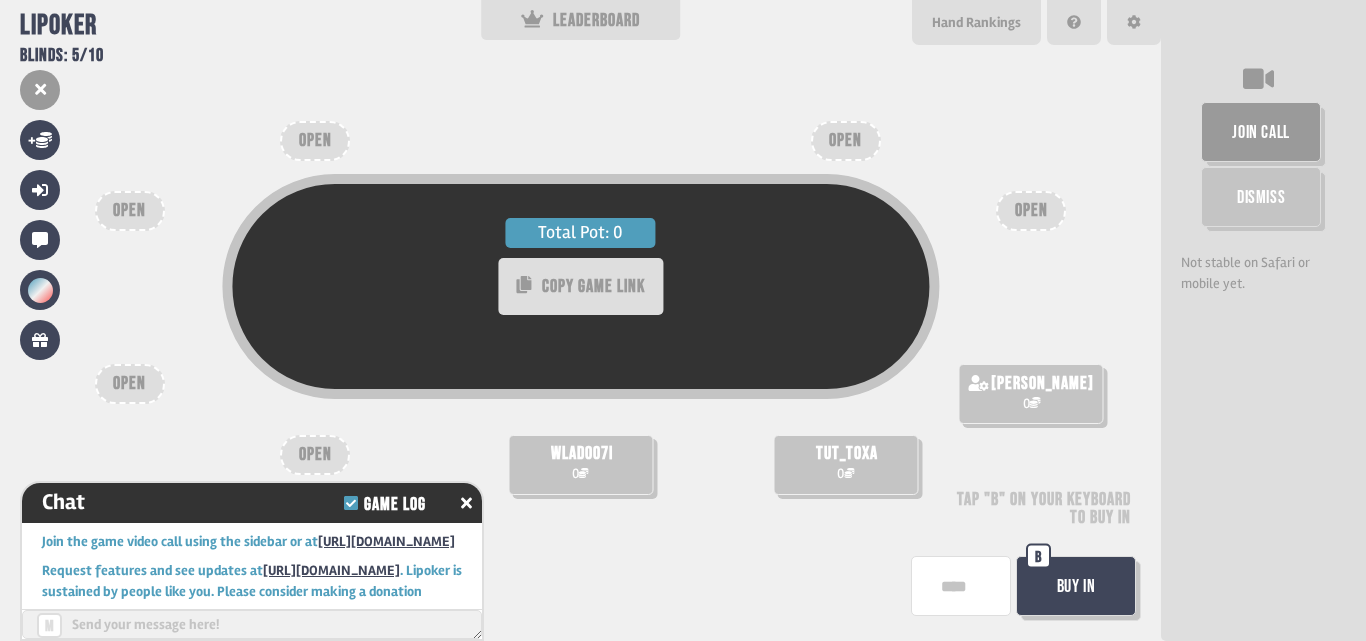 scroll, scrollTop: 69, scrollLeft: 0, axis: vertical 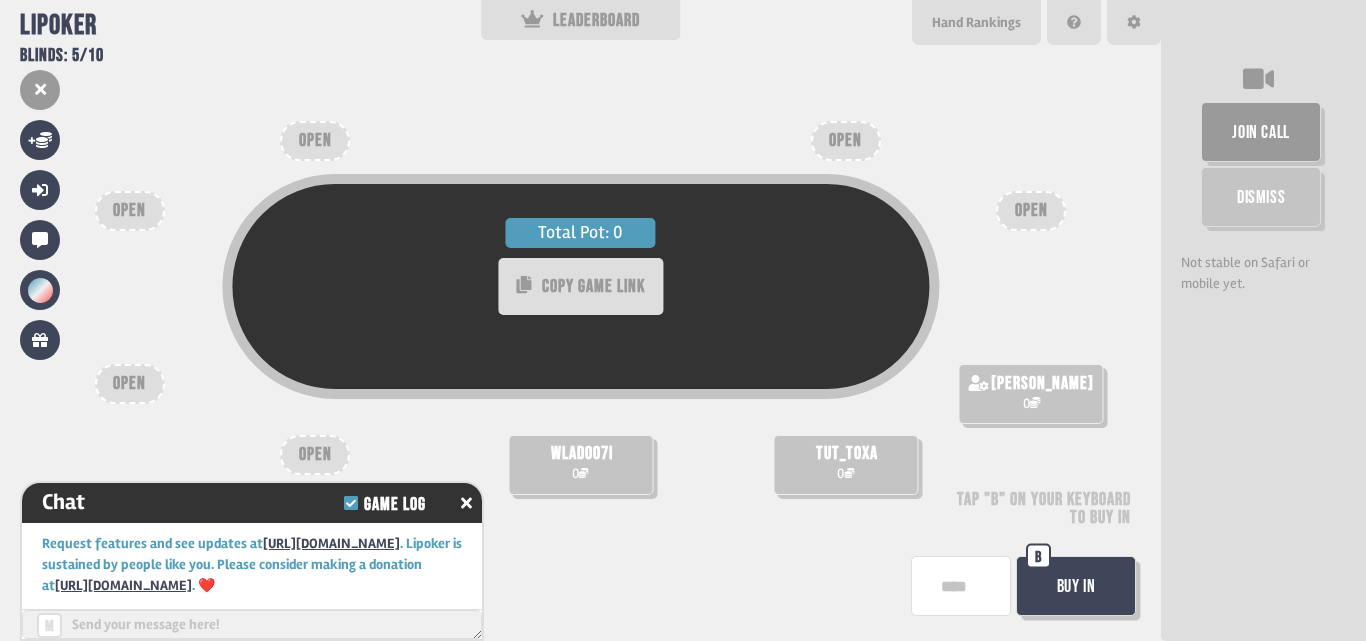 click at bounding box center (961, 586) 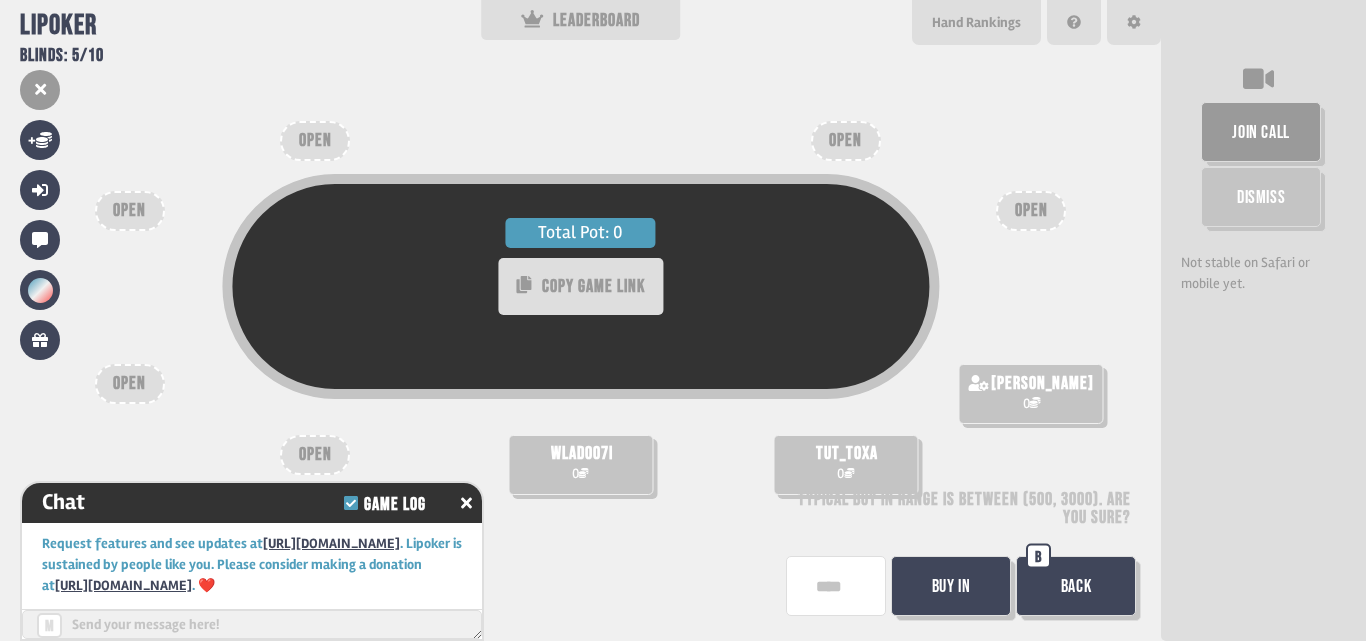 click on "Buy In" at bounding box center [951, 586] 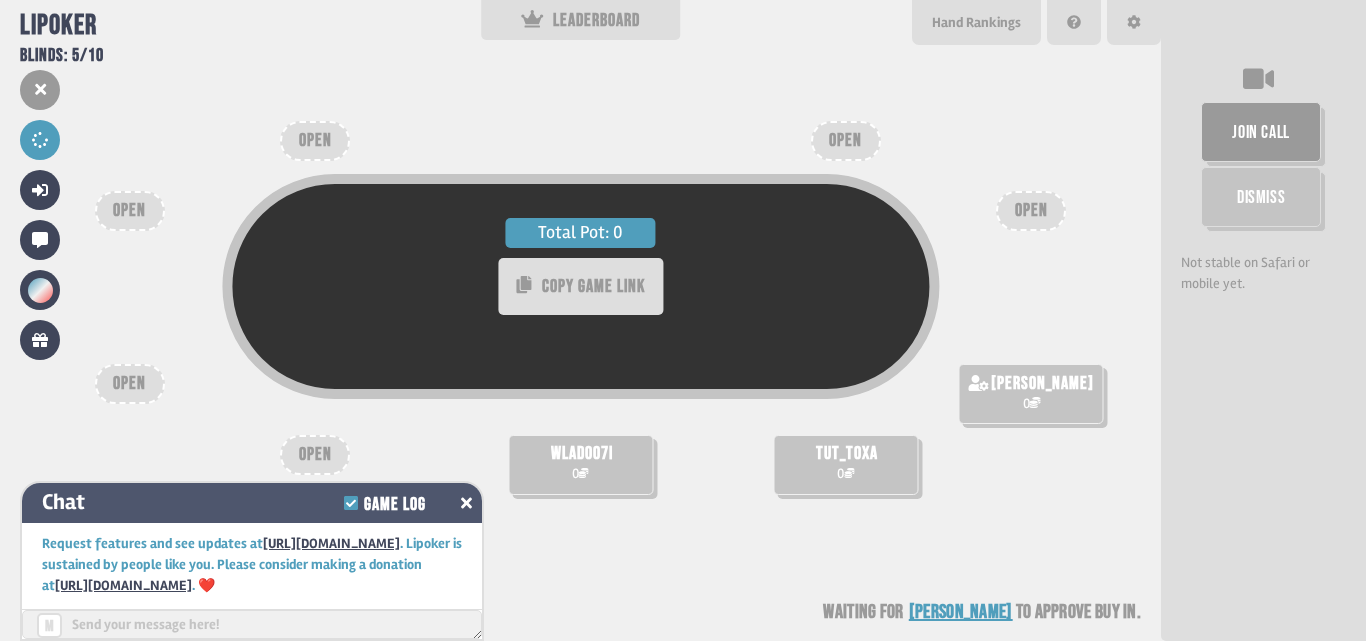 click 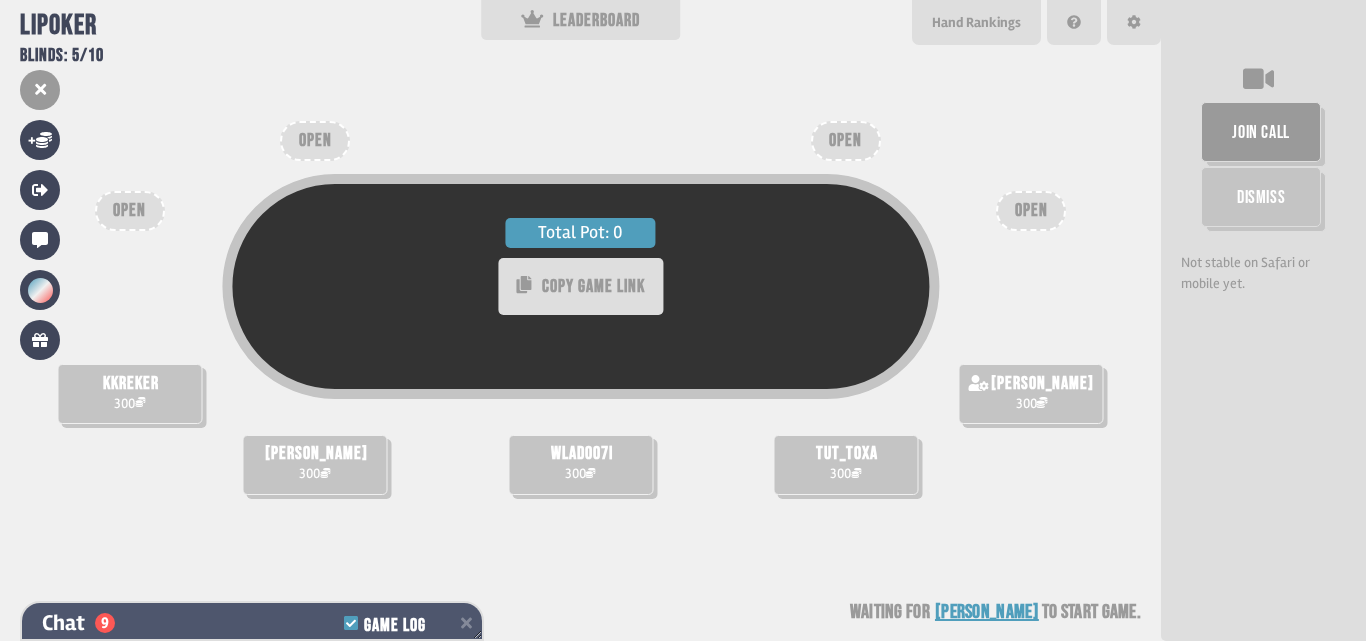 scroll, scrollTop: 411, scrollLeft: 0, axis: vertical 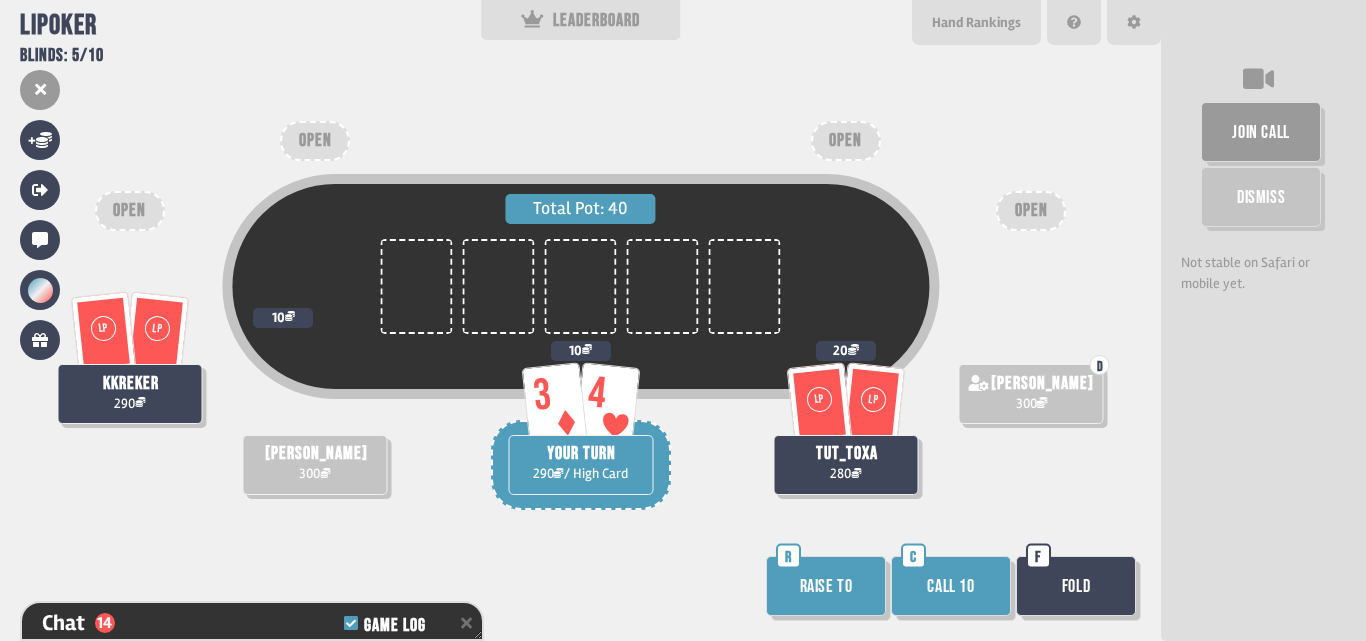 click on "Call 10" at bounding box center [951, 586] 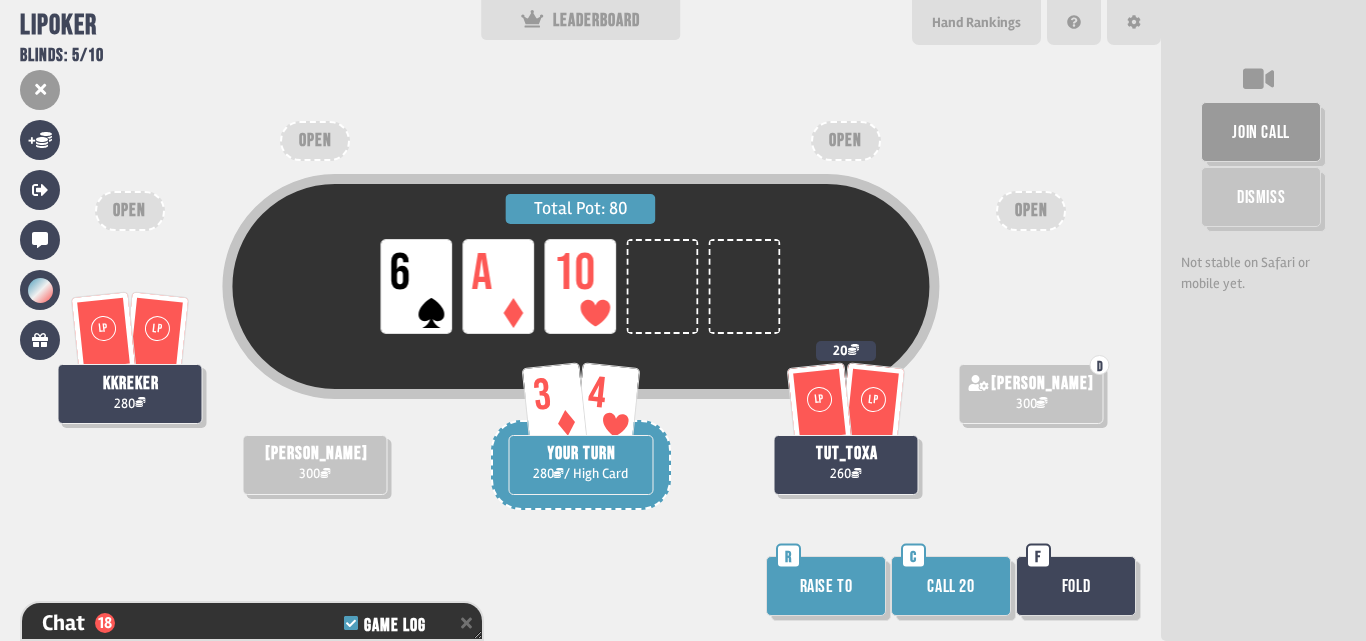 scroll, scrollTop: 701, scrollLeft: 0, axis: vertical 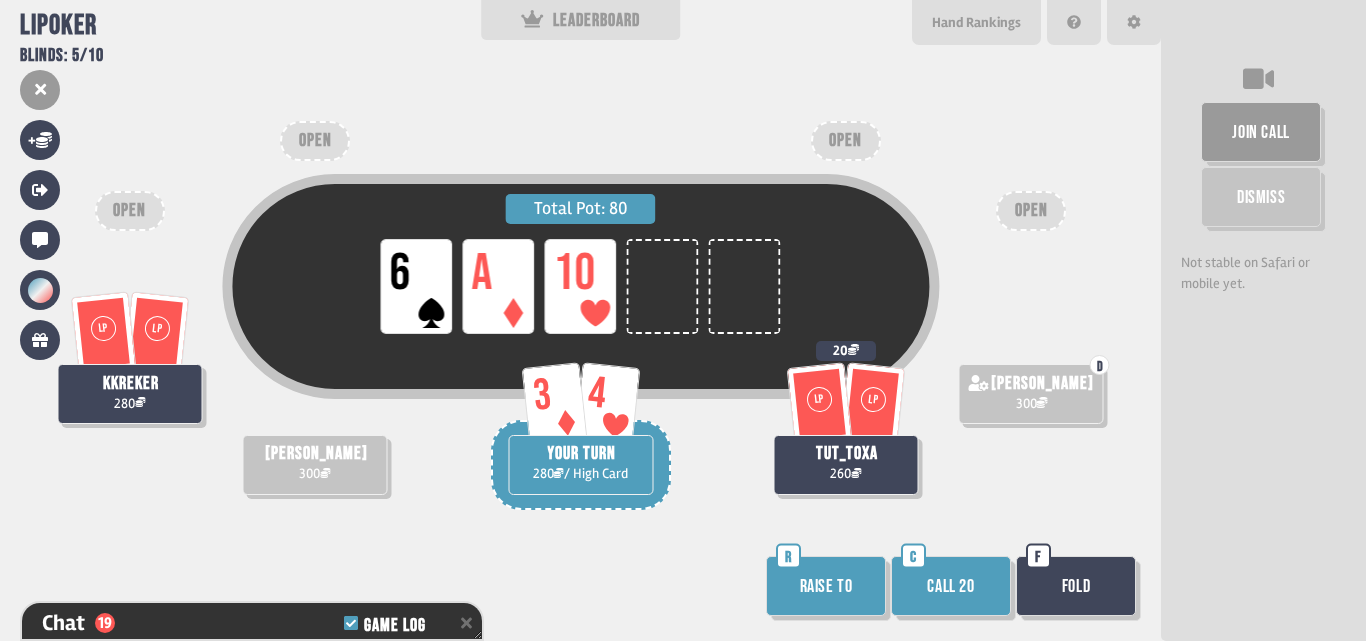 click on "Fold" at bounding box center [1076, 586] 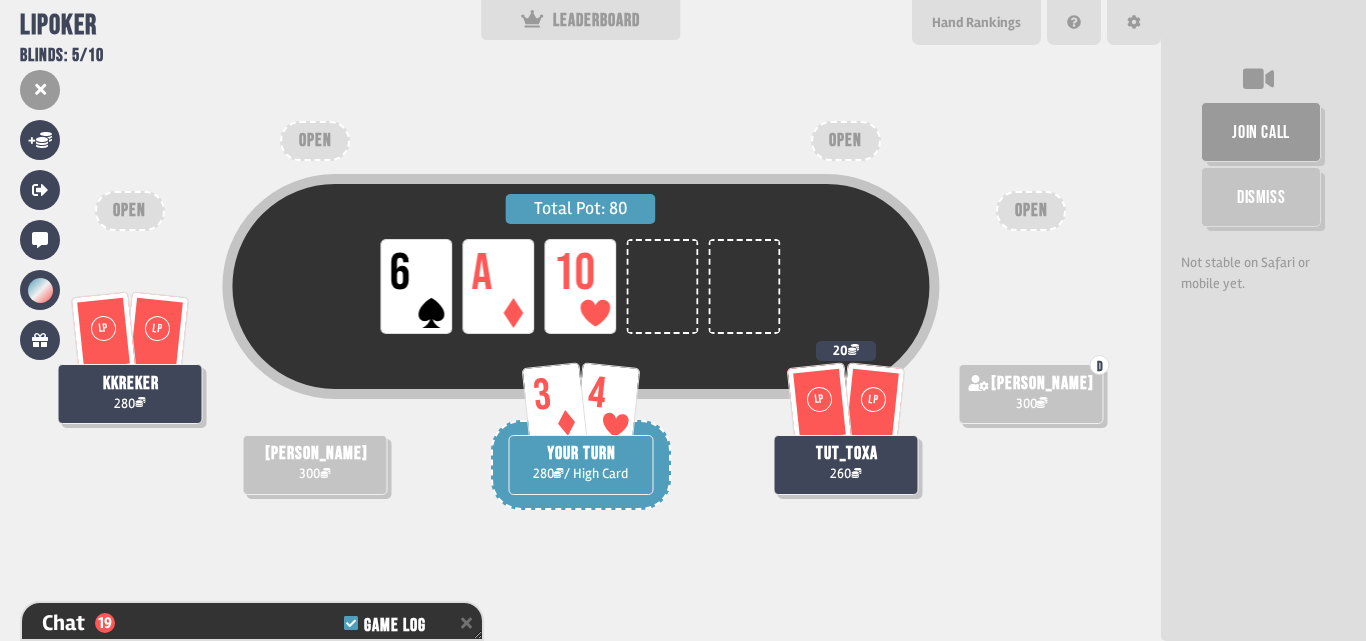 scroll, scrollTop: 730, scrollLeft: 0, axis: vertical 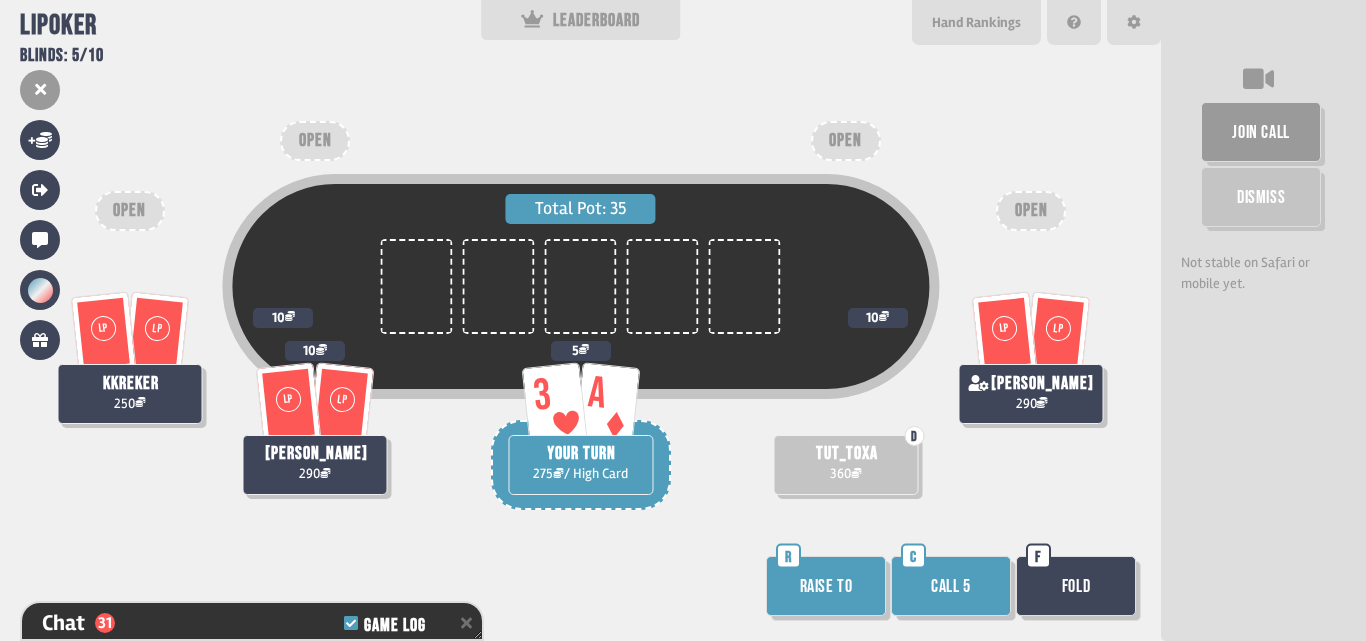 click on "Call 5" at bounding box center [951, 586] 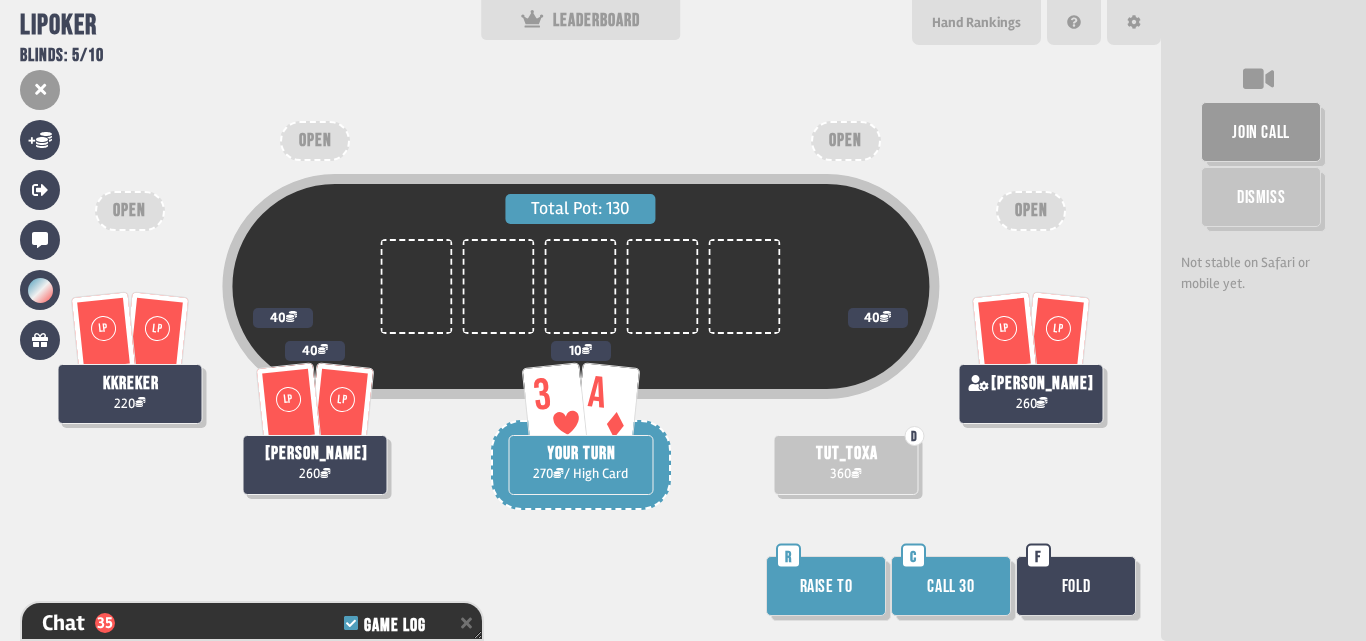 scroll, scrollTop: 1194, scrollLeft: 0, axis: vertical 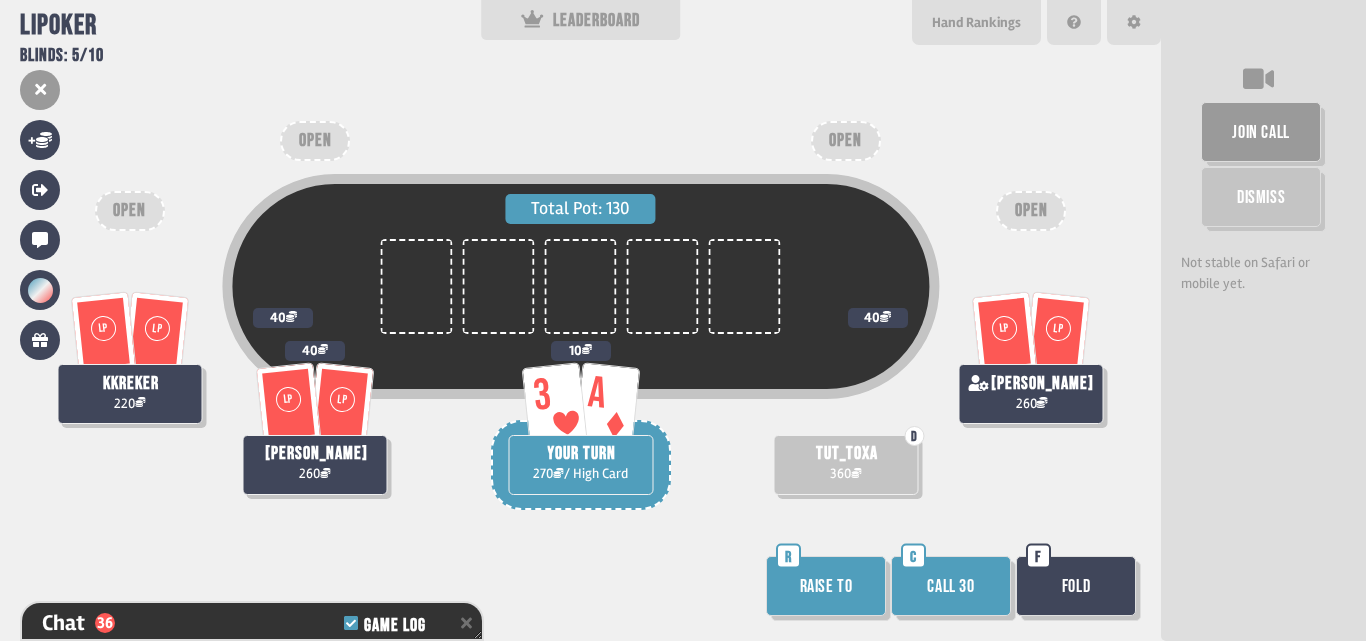 click on "Fold" at bounding box center [1076, 586] 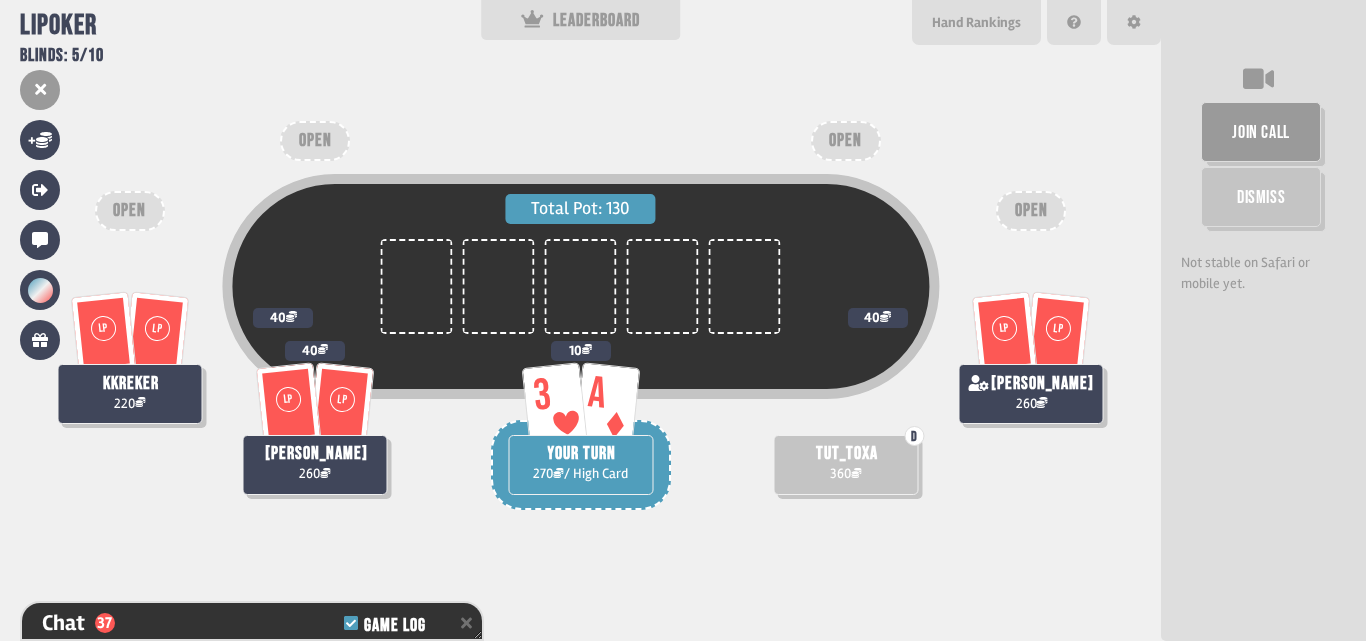 scroll, scrollTop: 1223, scrollLeft: 0, axis: vertical 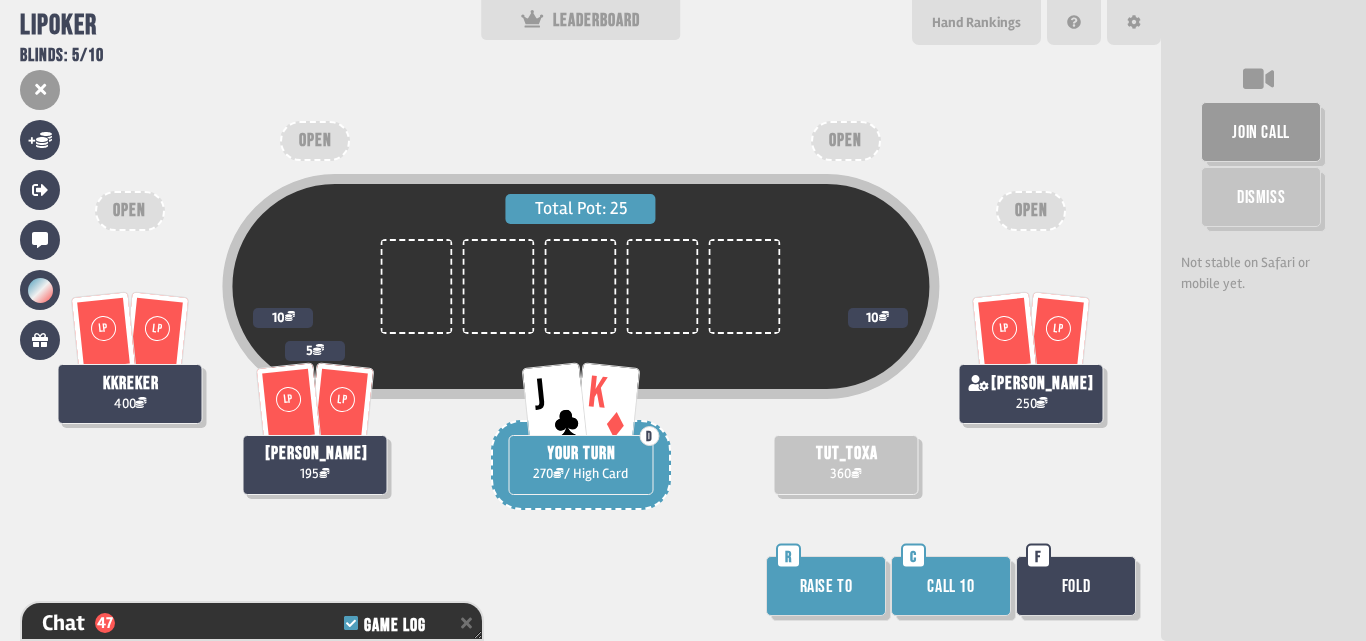 click on "Call 10" at bounding box center [951, 586] 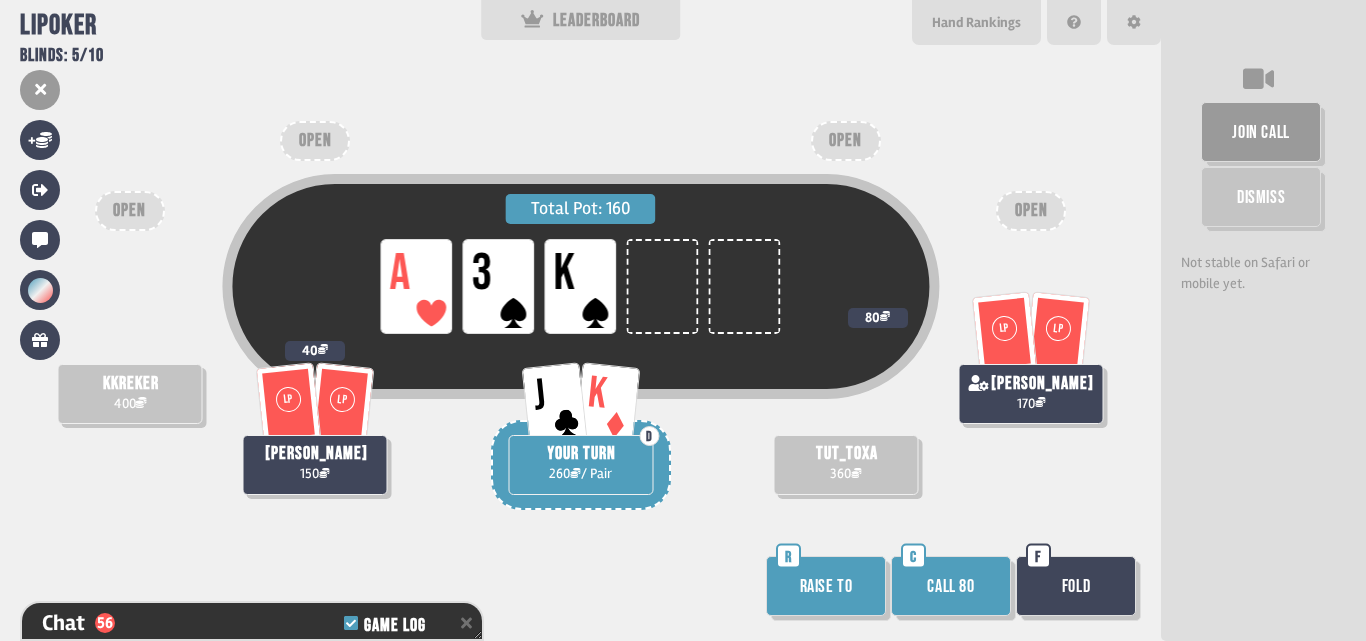 scroll, scrollTop: 1774, scrollLeft: 0, axis: vertical 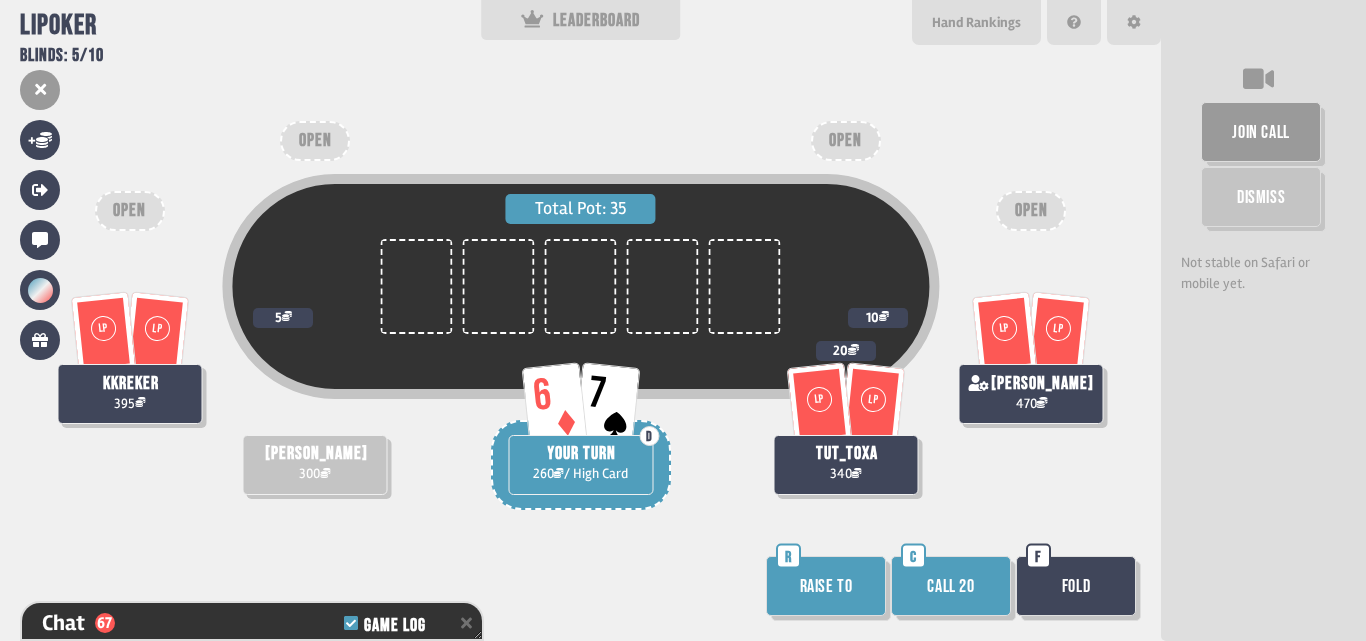 click on "Fold" at bounding box center (1076, 586) 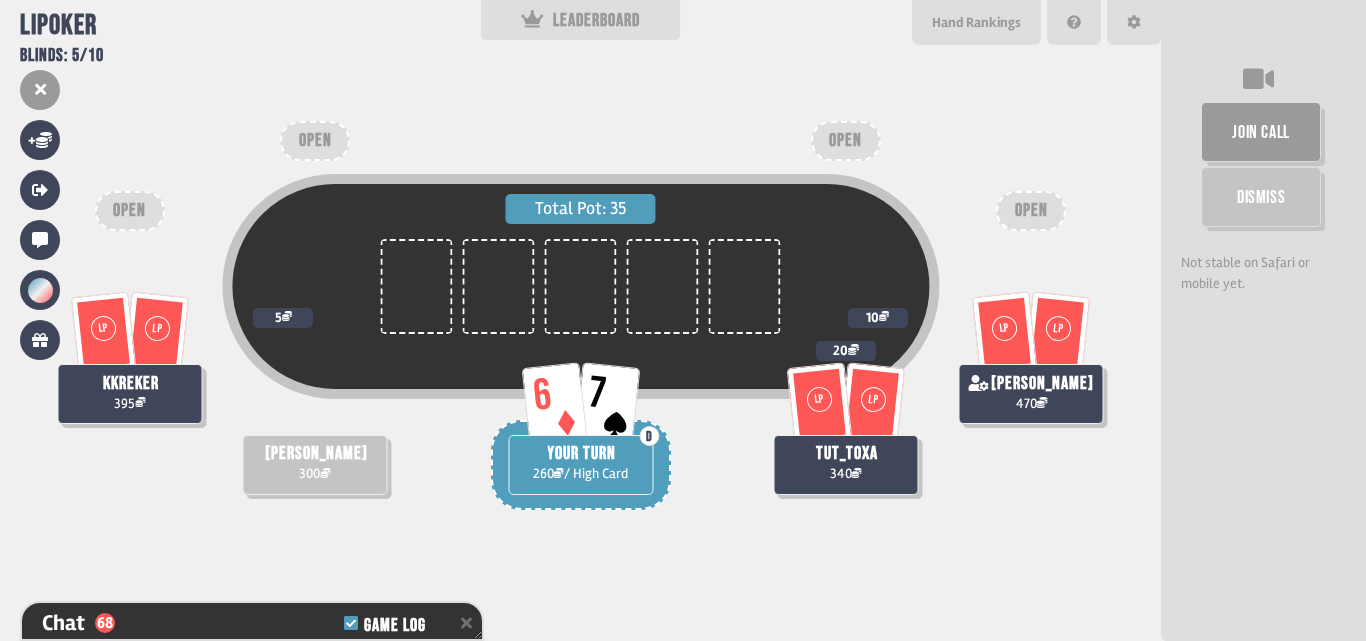 scroll, scrollTop: 2122, scrollLeft: 0, axis: vertical 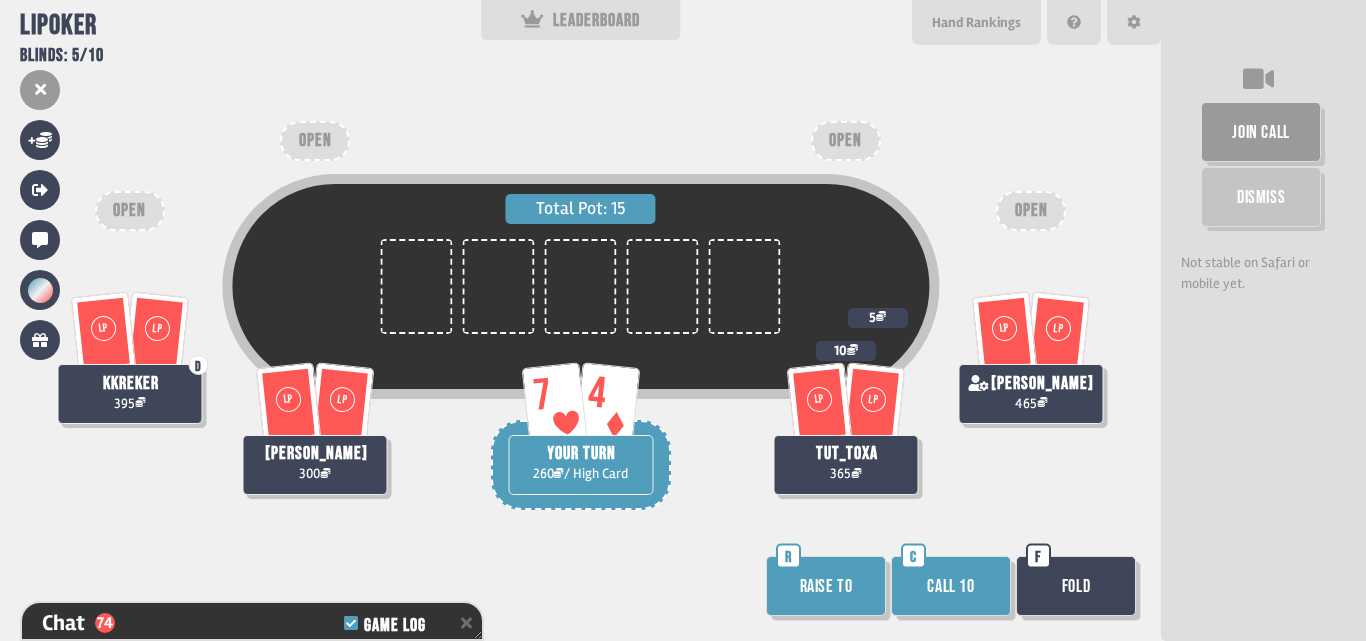 click on "Fold" at bounding box center (1076, 586) 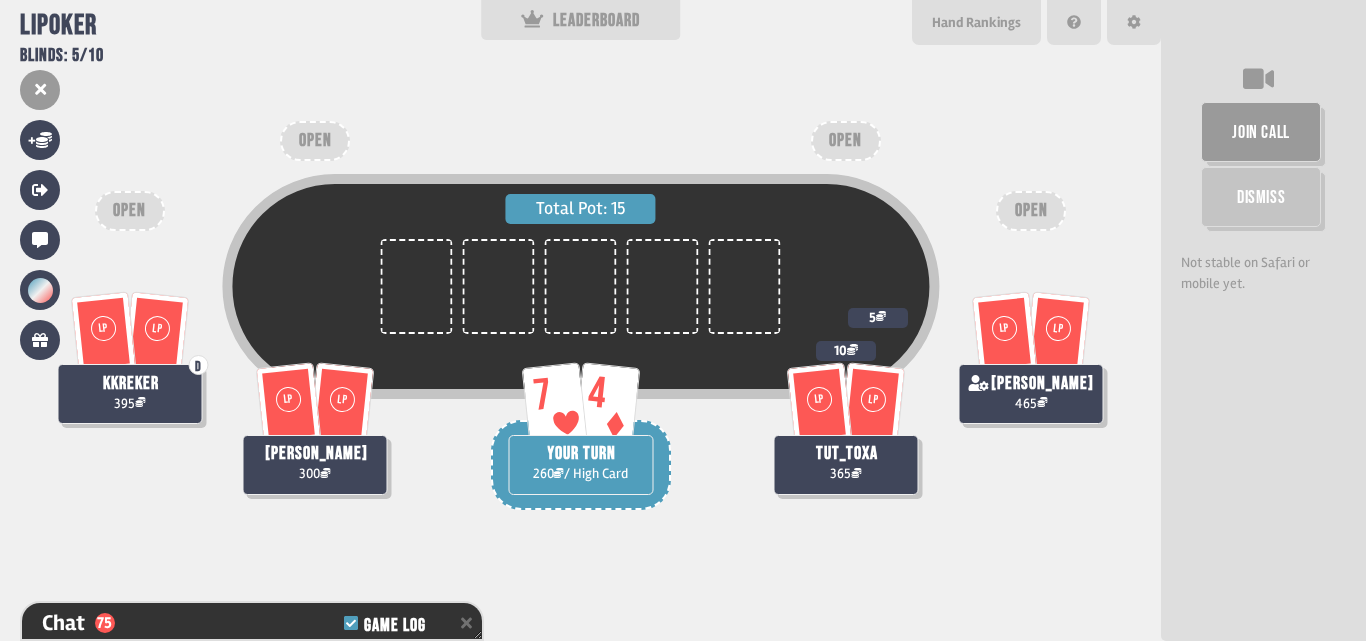 scroll, scrollTop: 2325, scrollLeft: 0, axis: vertical 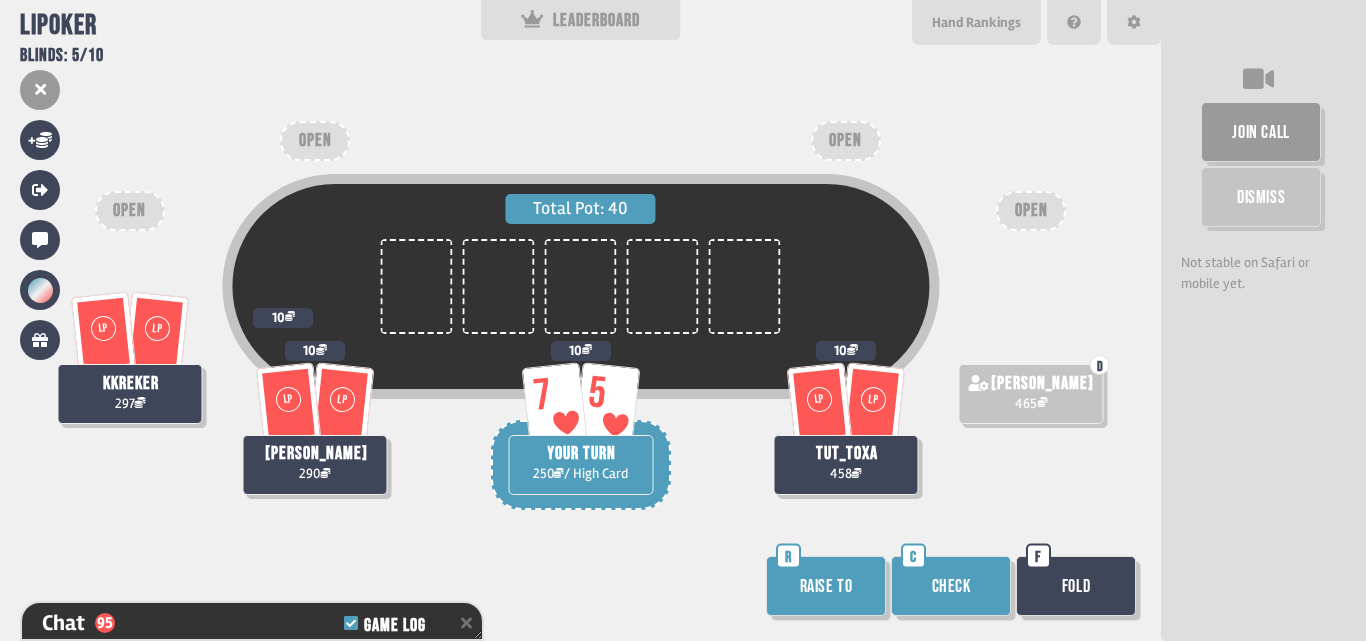 click on "Check" at bounding box center (951, 586) 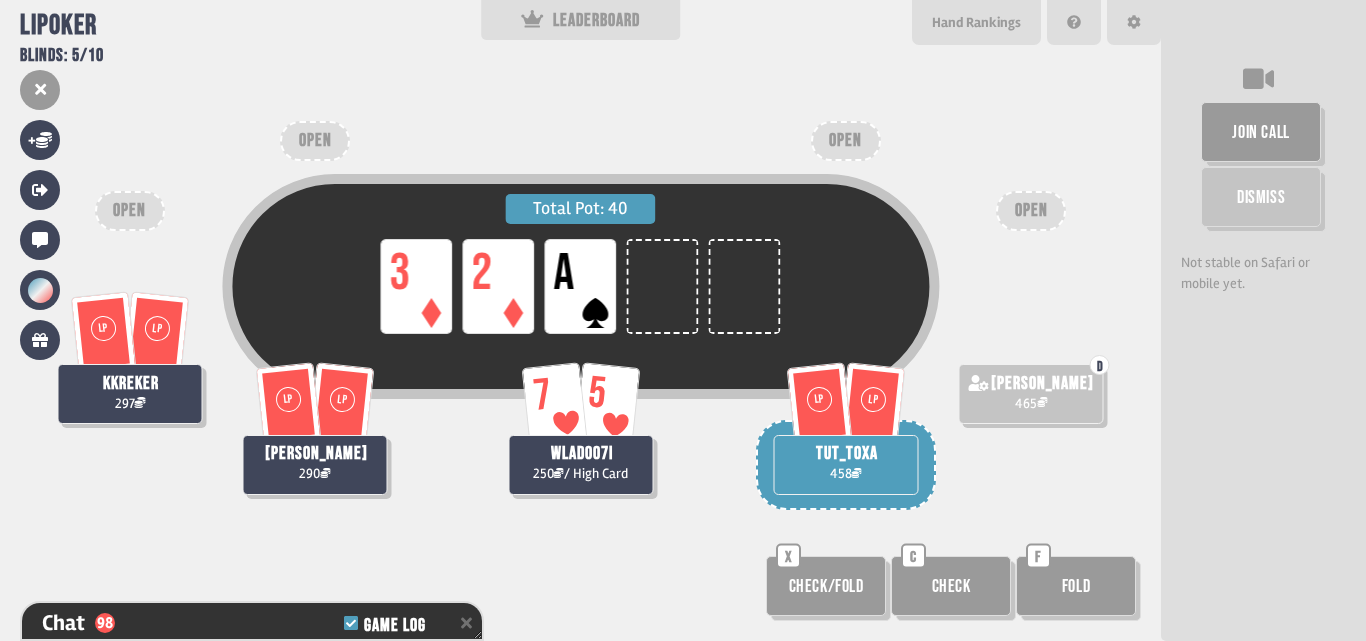 scroll, scrollTop: 3021, scrollLeft: 0, axis: vertical 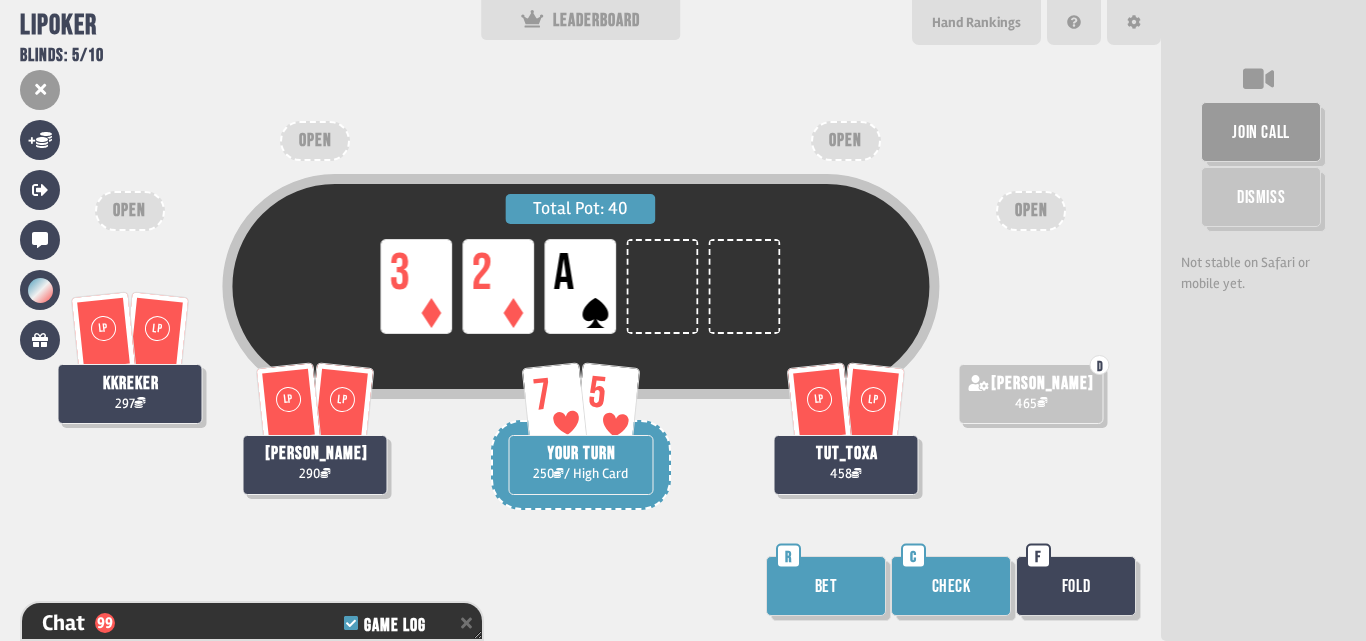 click on "Check" at bounding box center [951, 586] 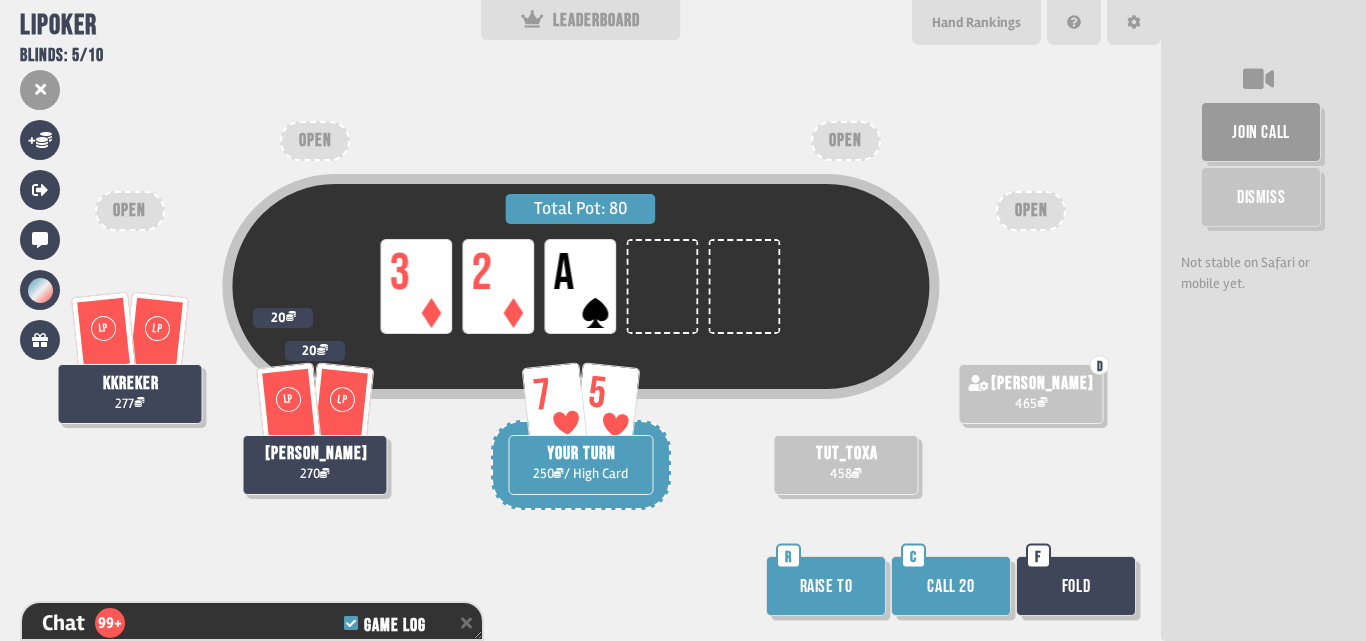scroll, scrollTop: 3195, scrollLeft: 0, axis: vertical 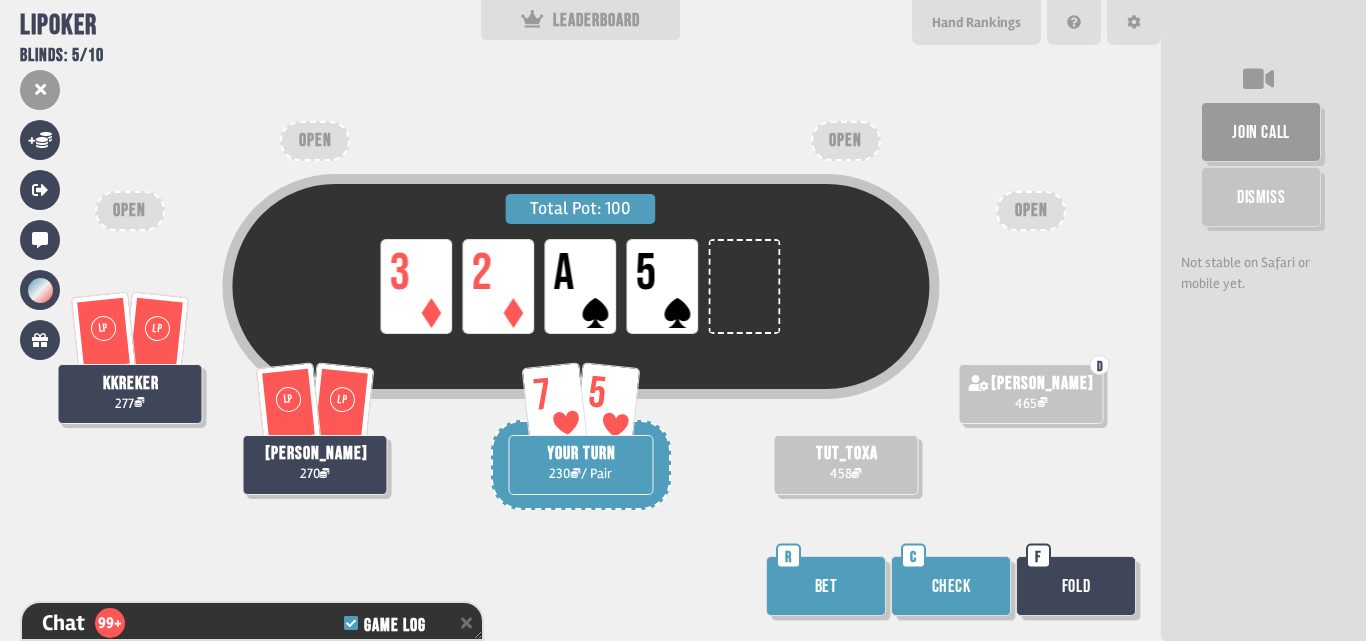 click on "Check" at bounding box center [951, 586] 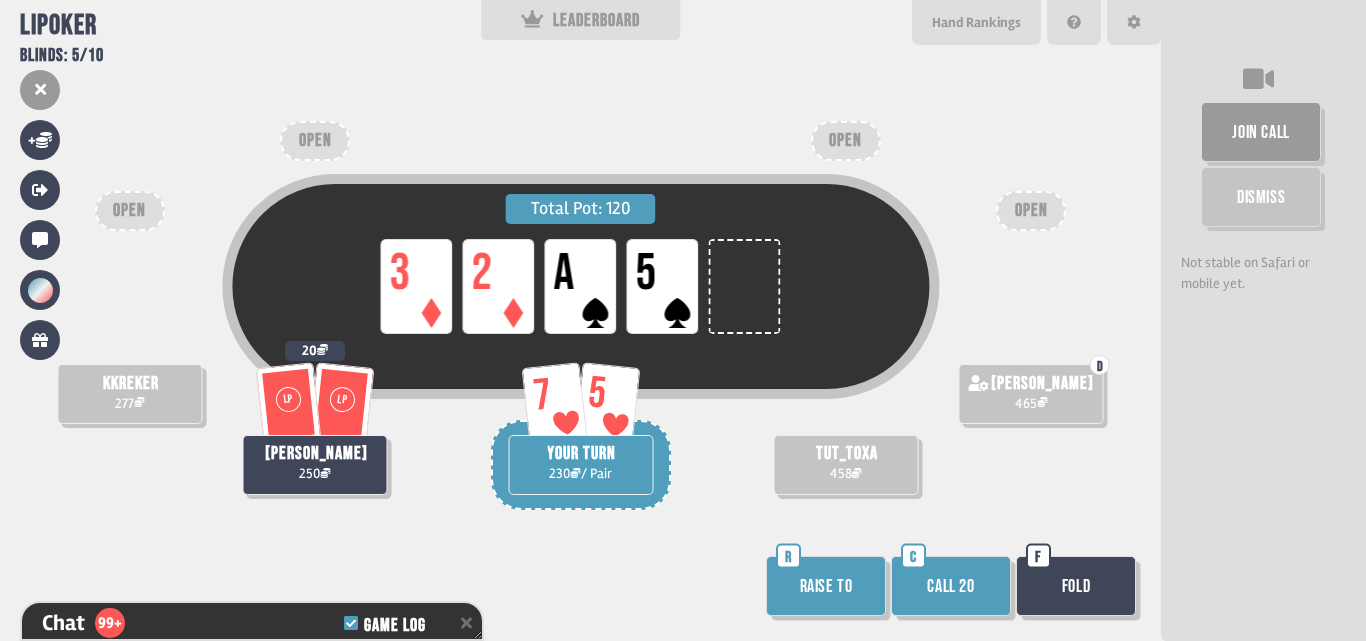 scroll, scrollTop: 3398, scrollLeft: 0, axis: vertical 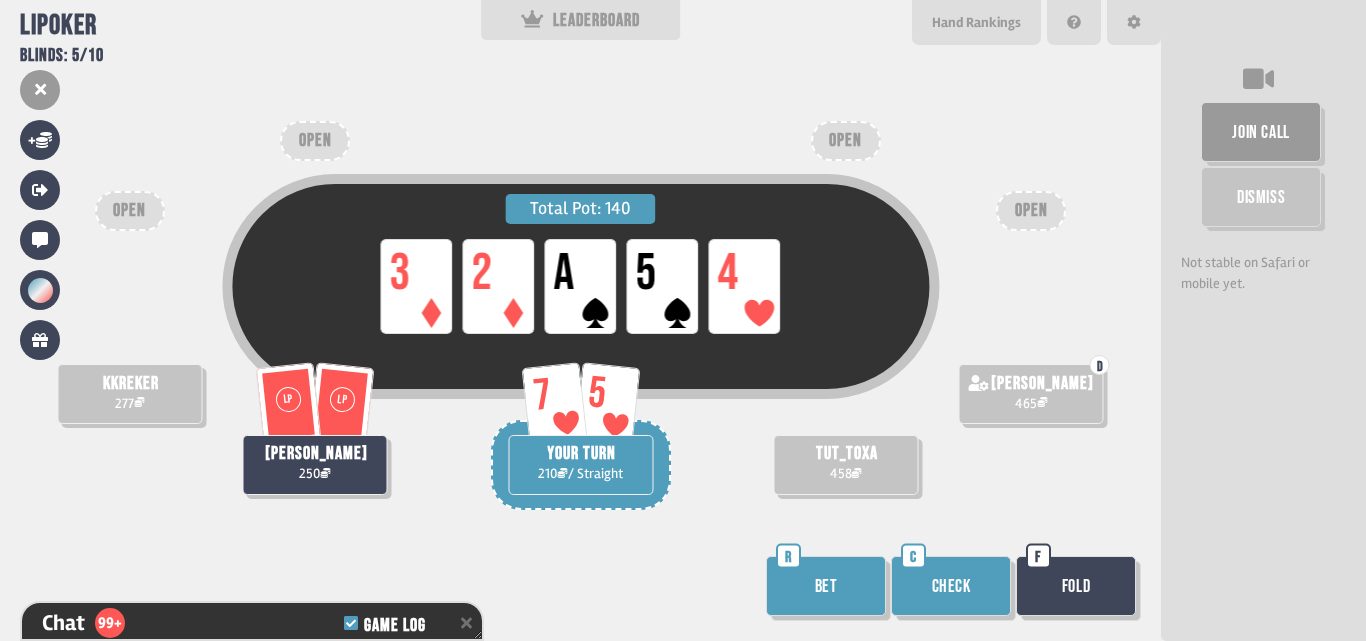 click on "Check" at bounding box center [951, 586] 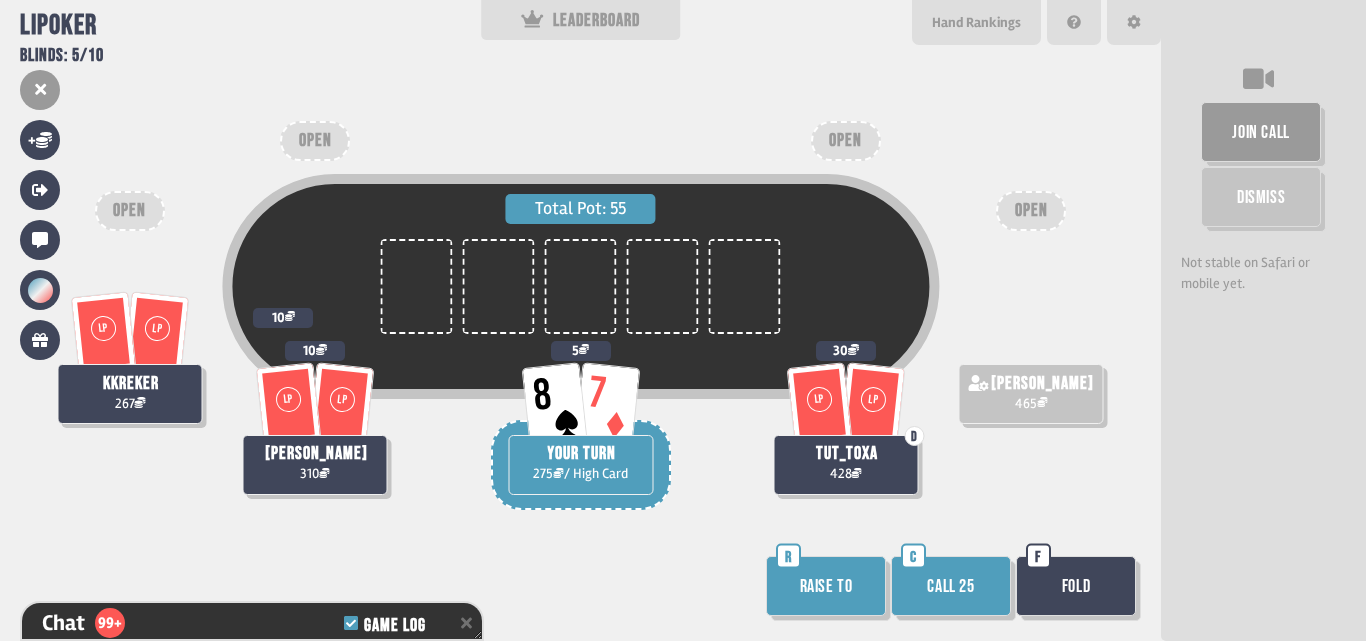scroll, scrollTop: 3767, scrollLeft: 0, axis: vertical 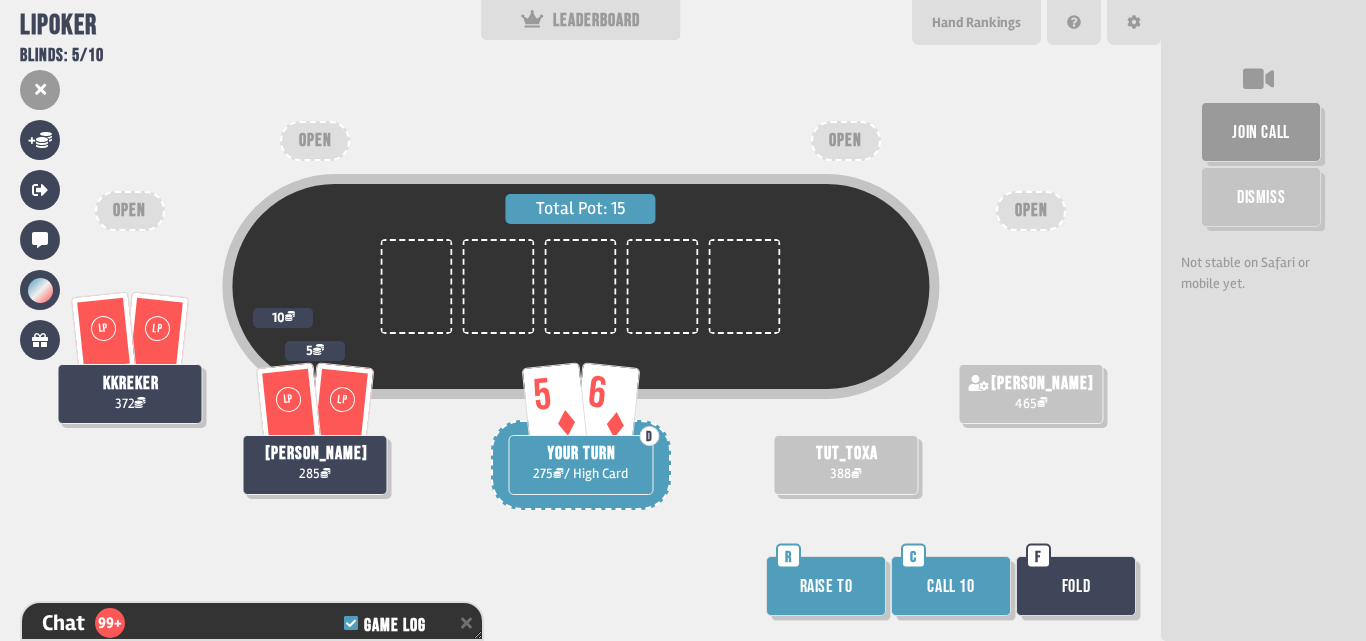click on "Call 10" at bounding box center [951, 586] 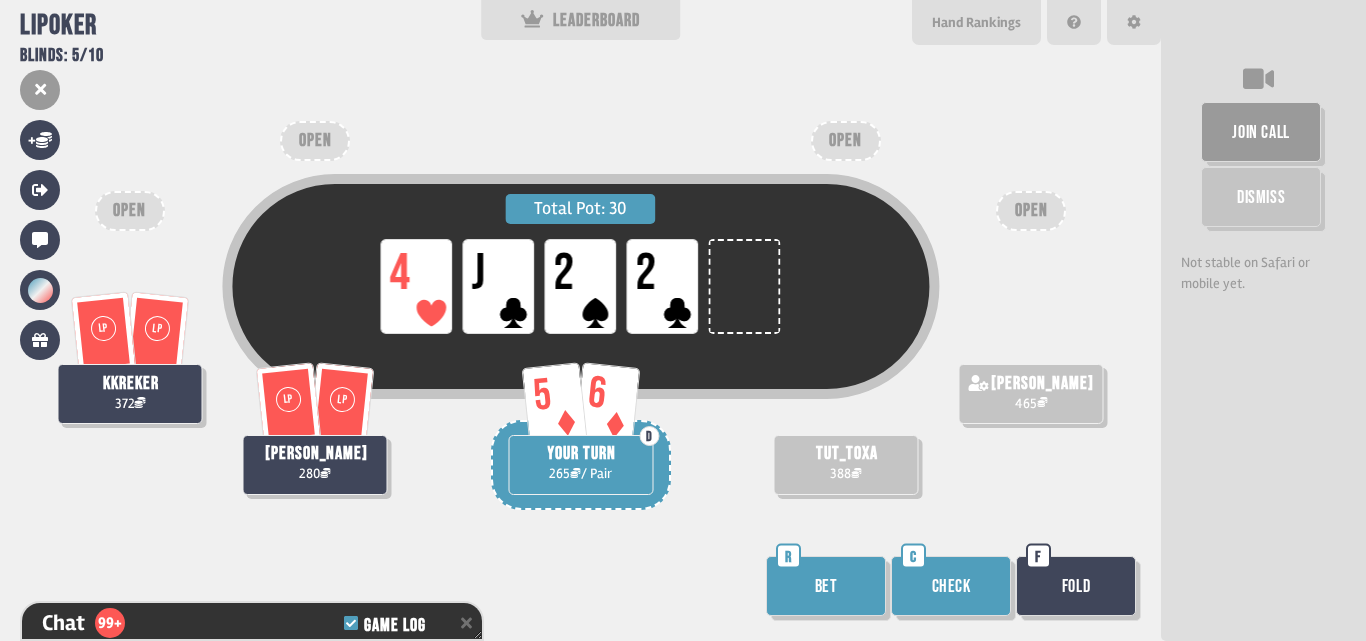 scroll, scrollTop: 4724, scrollLeft: 0, axis: vertical 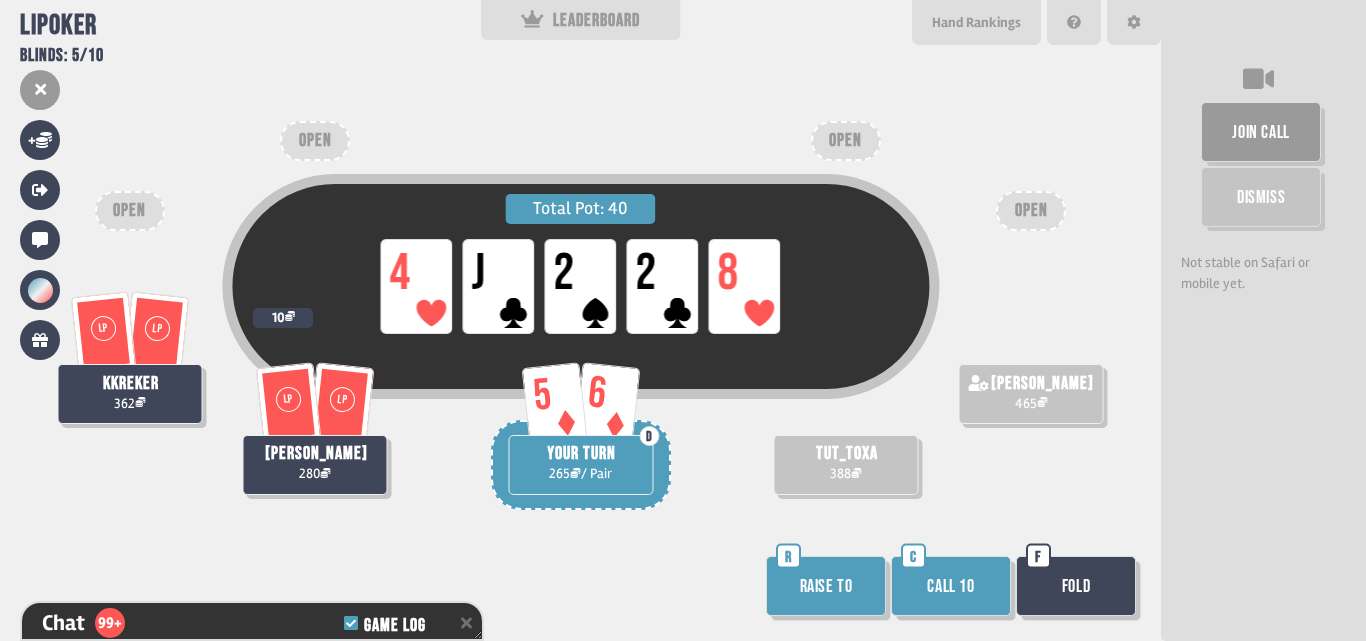 click on "Fold" at bounding box center (1076, 586) 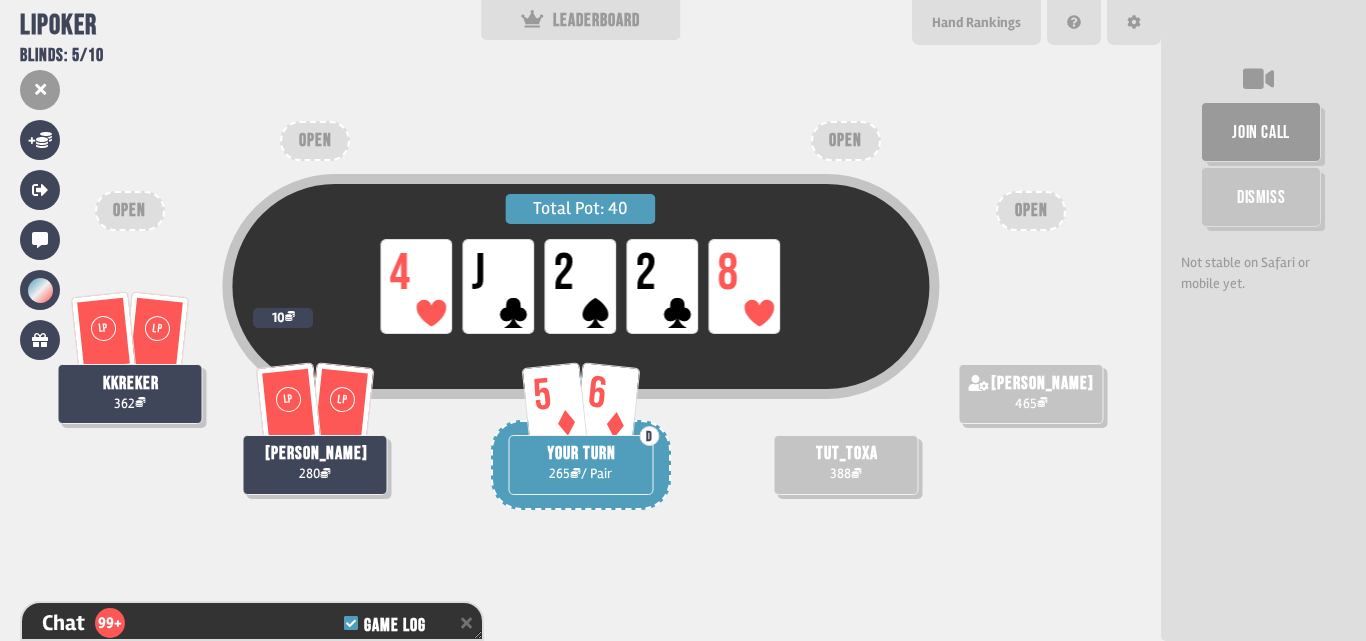scroll, scrollTop: 4898, scrollLeft: 0, axis: vertical 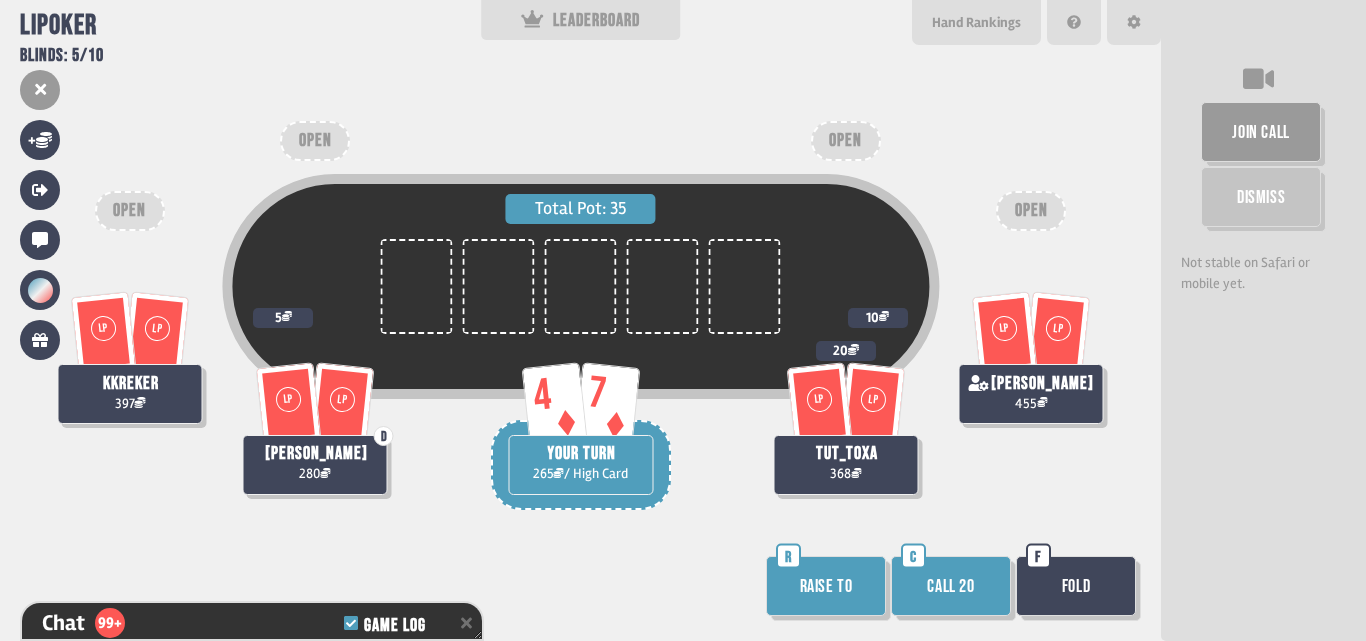 click on "Fold" at bounding box center (1076, 586) 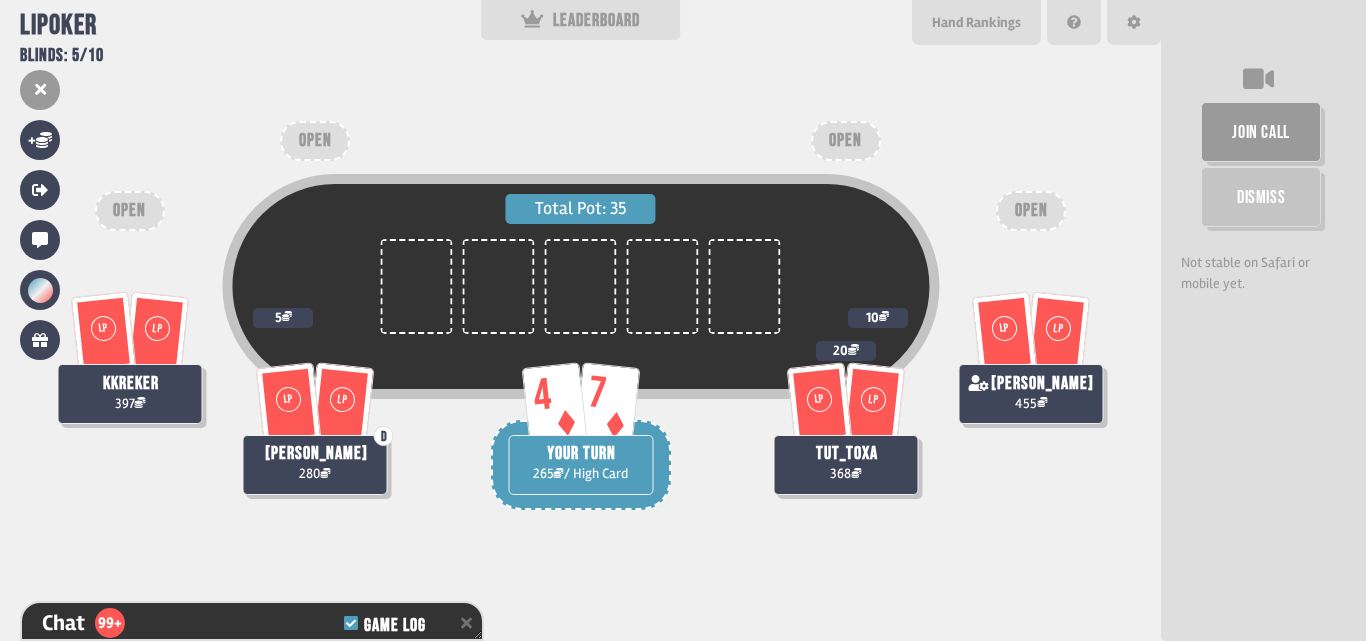 scroll, scrollTop: 5101, scrollLeft: 0, axis: vertical 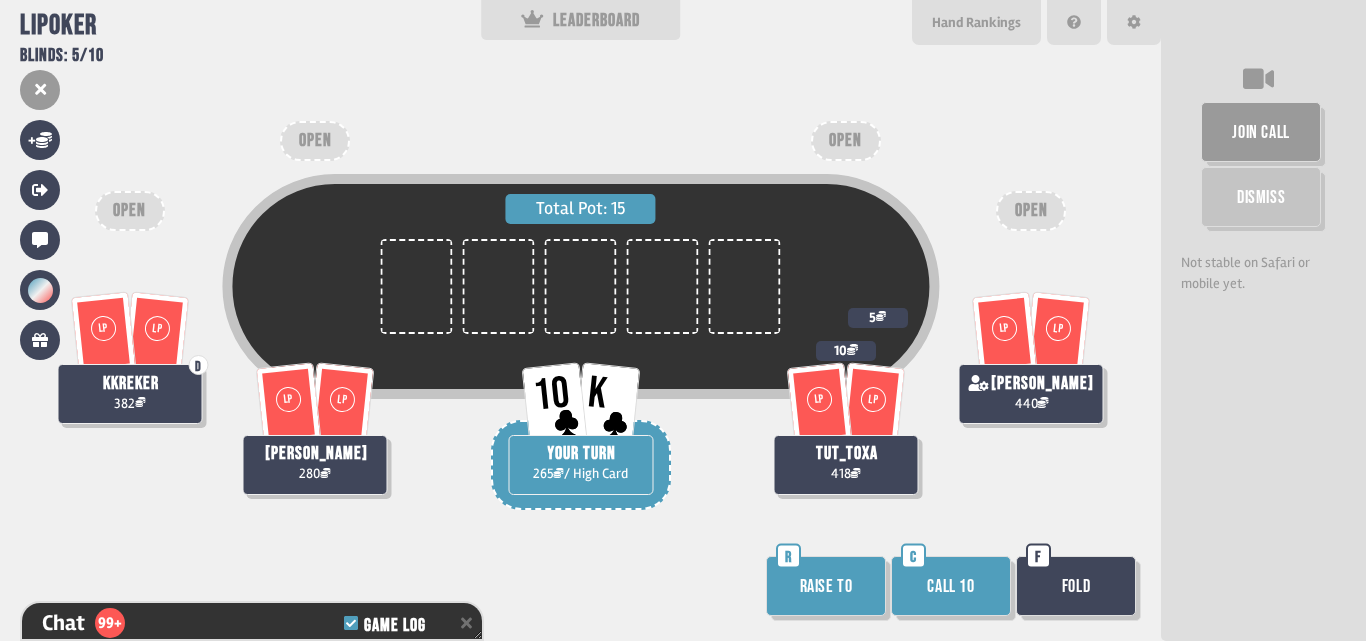 click on "Call 10" at bounding box center [951, 586] 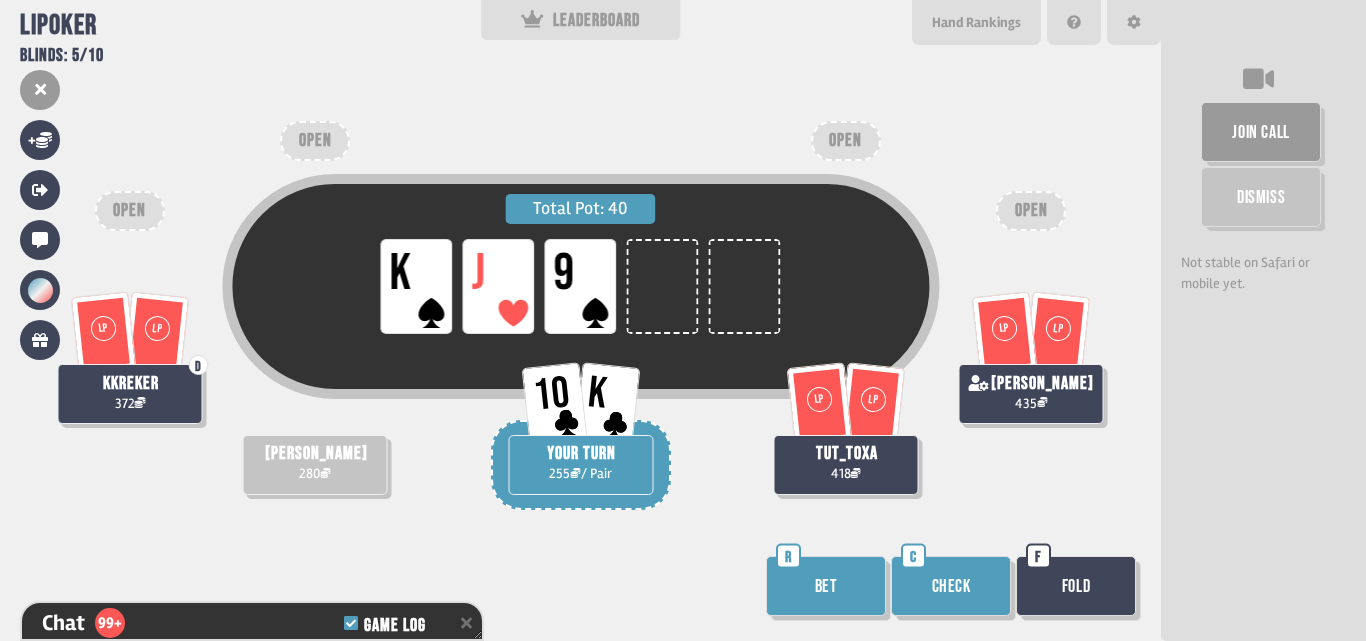 scroll, scrollTop: 5739, scrollLeft: 0, axis: vertical 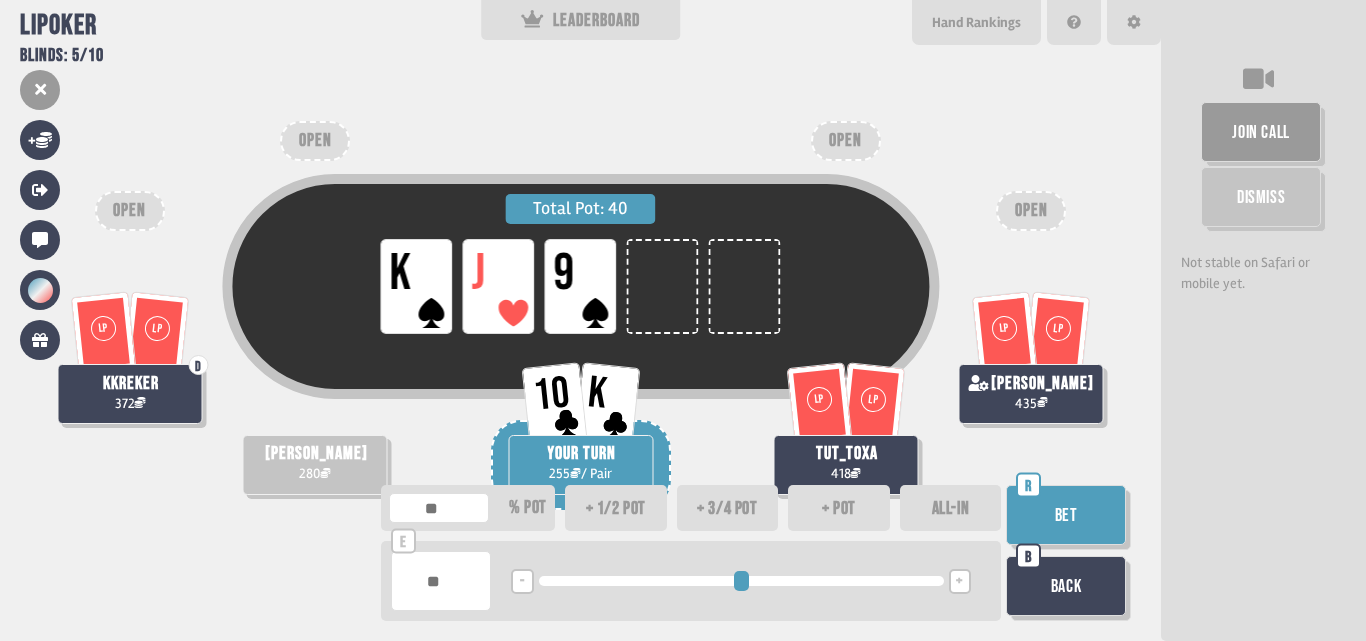 click on "+" at bounding box center (960, 581) 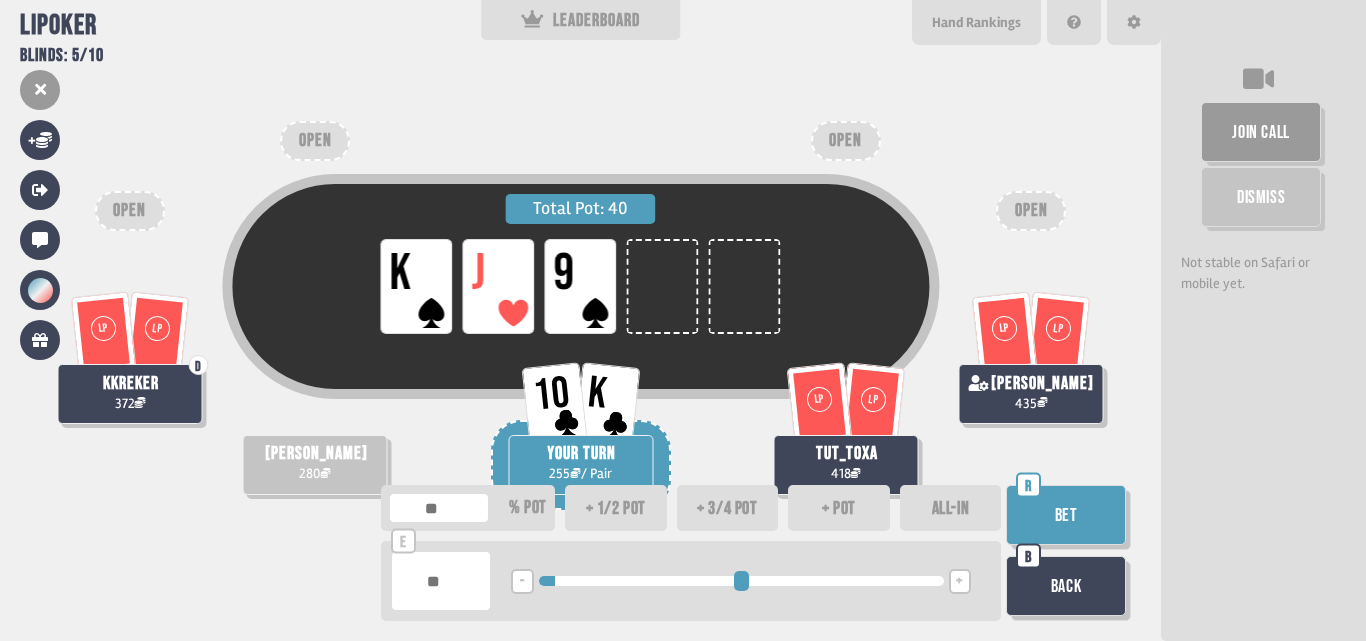 click on "+" at bounding box center (960, 581) 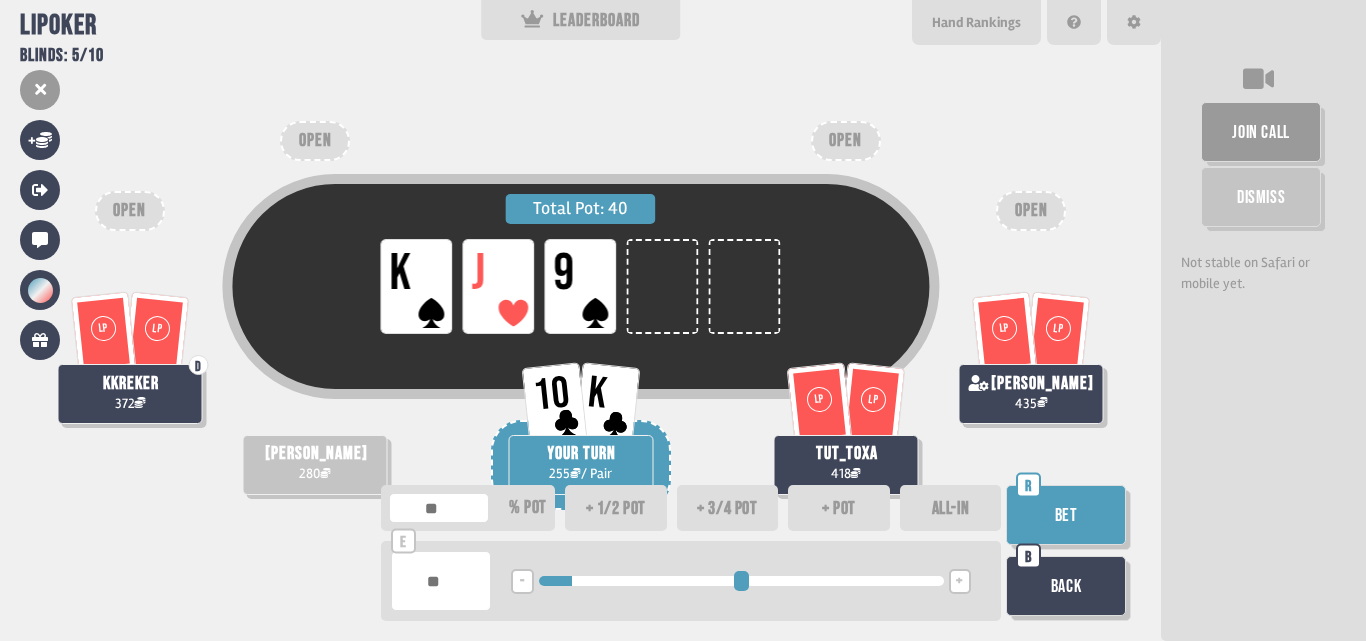 click on "Bet" at bounding box center [1066, 515] 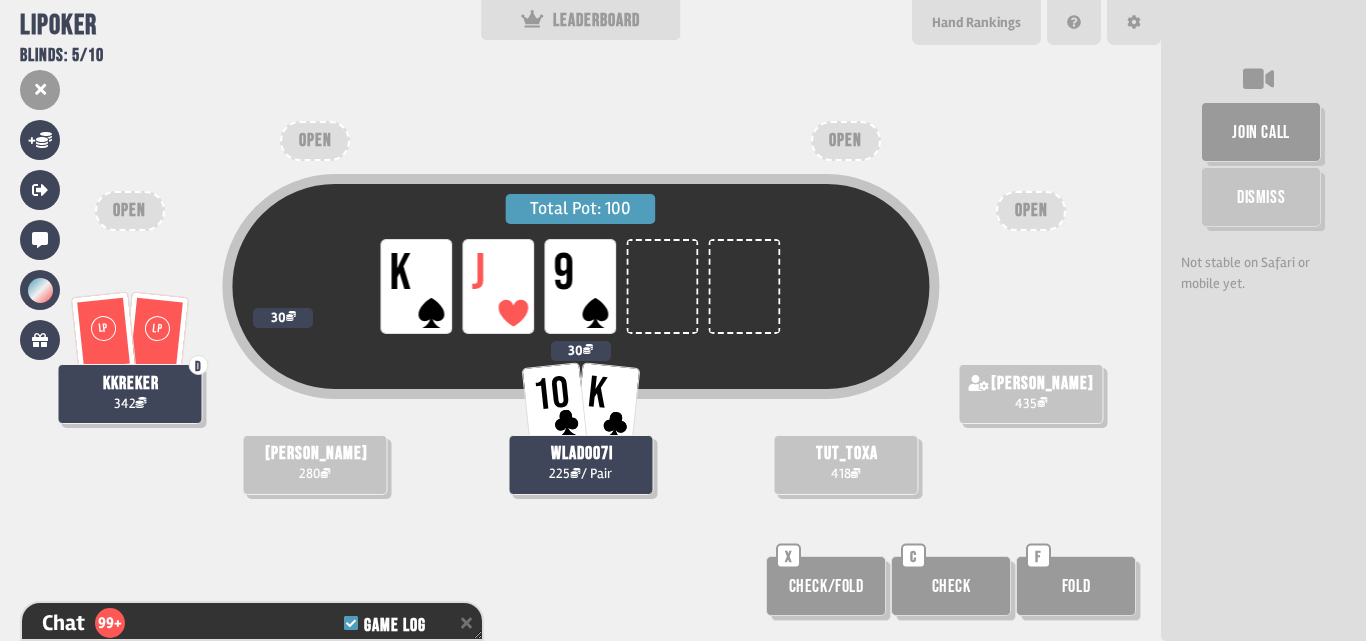 scroll, scrollTop: 5884, scrollLeft: 0, axis: vertical 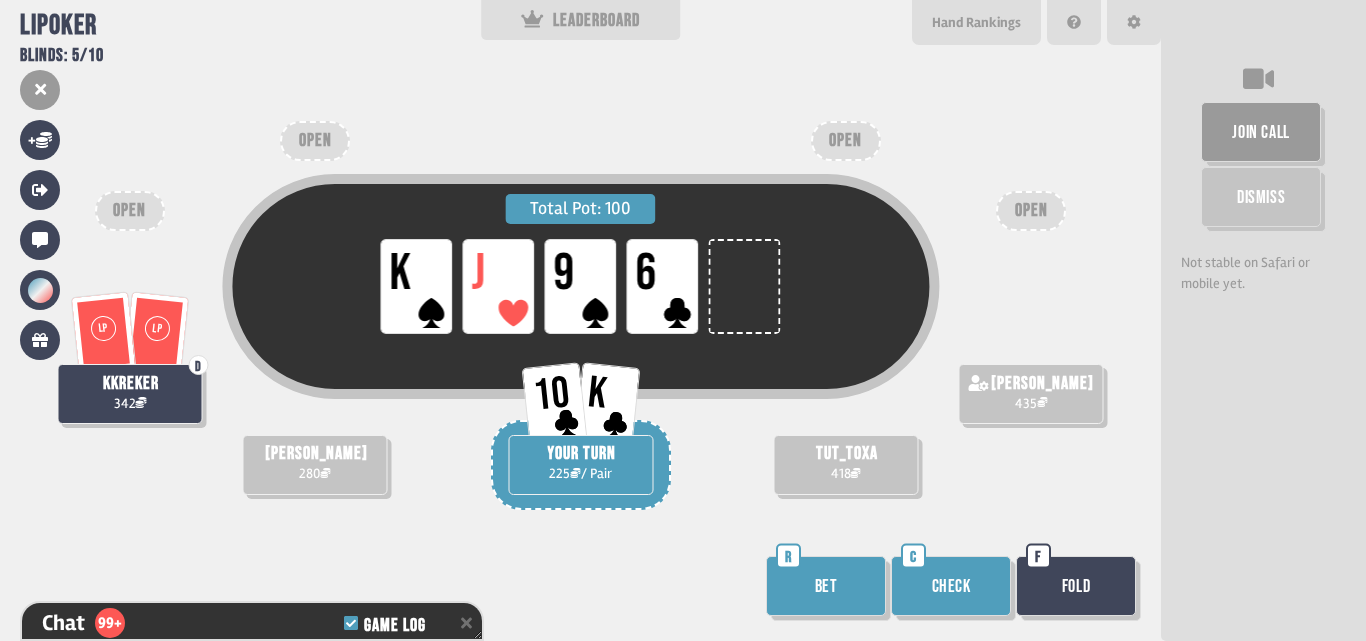click on "Check" at bounding box center (951, 586) 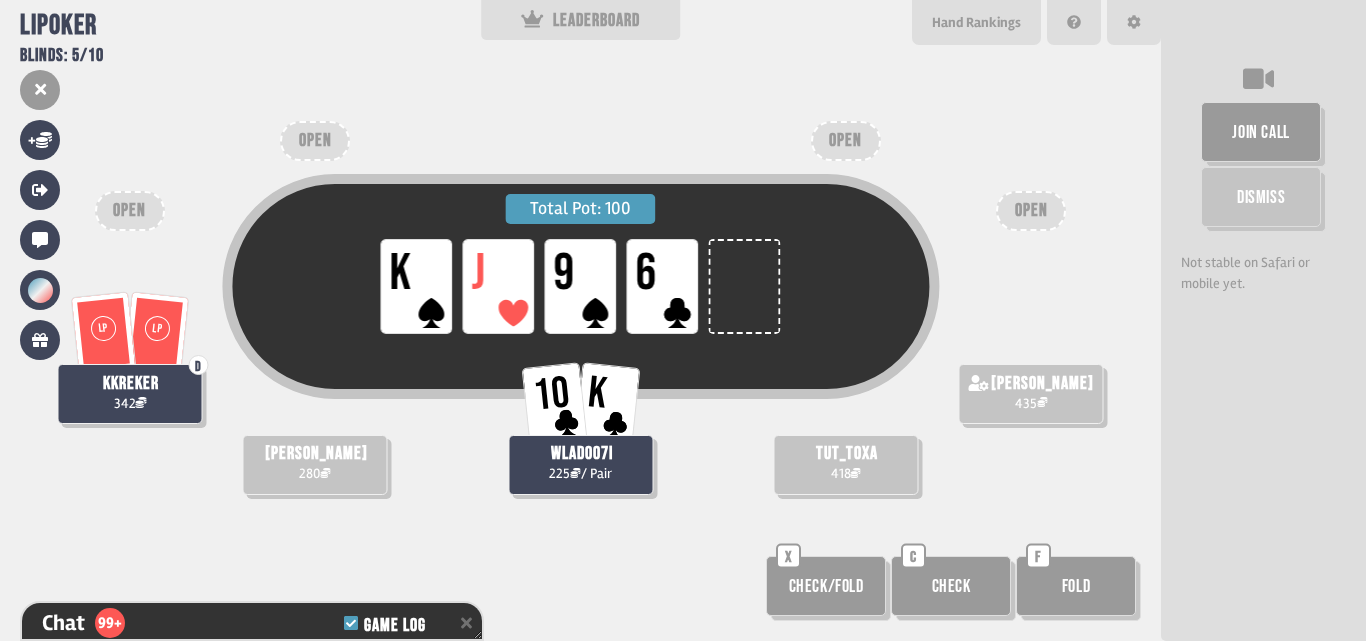 scroll, scrollTop: 6000, scrollLeft: 0, axis: vertical 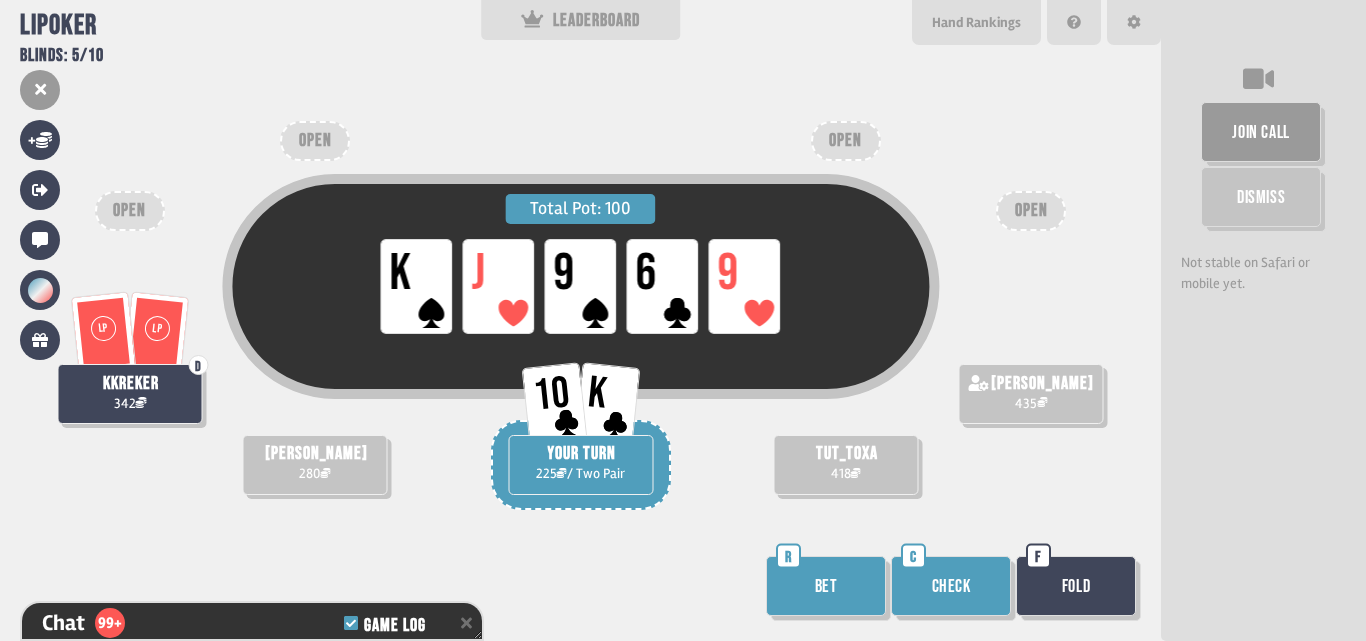 click on "Check" at bounding box center [951, 586] 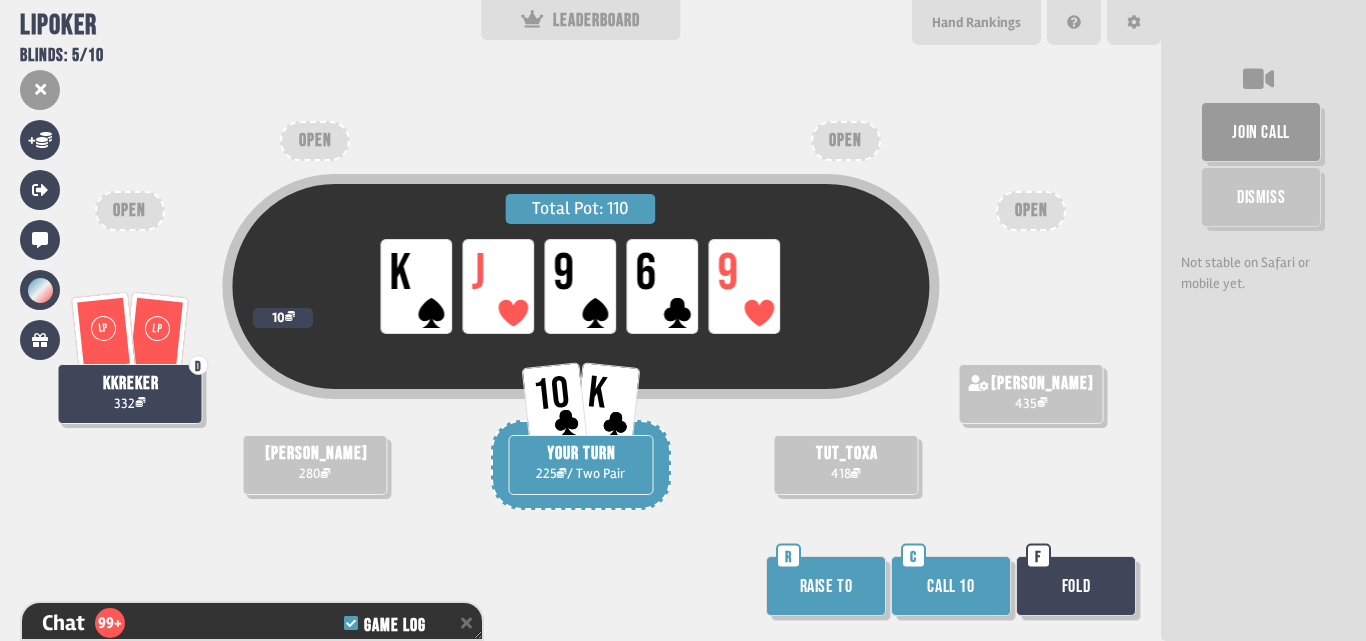 scroll, scrollTop: 6116, scrollLeft: 0, axis: vertical 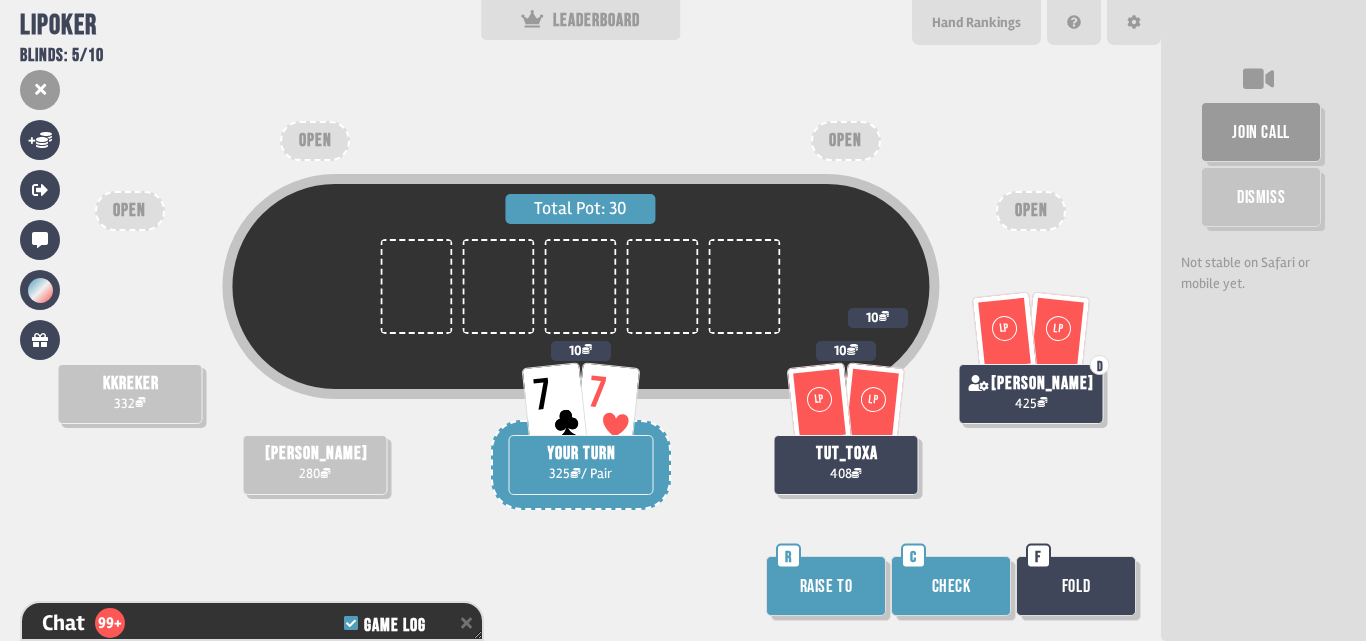 click on "Check" at bounding box center (951, 586) 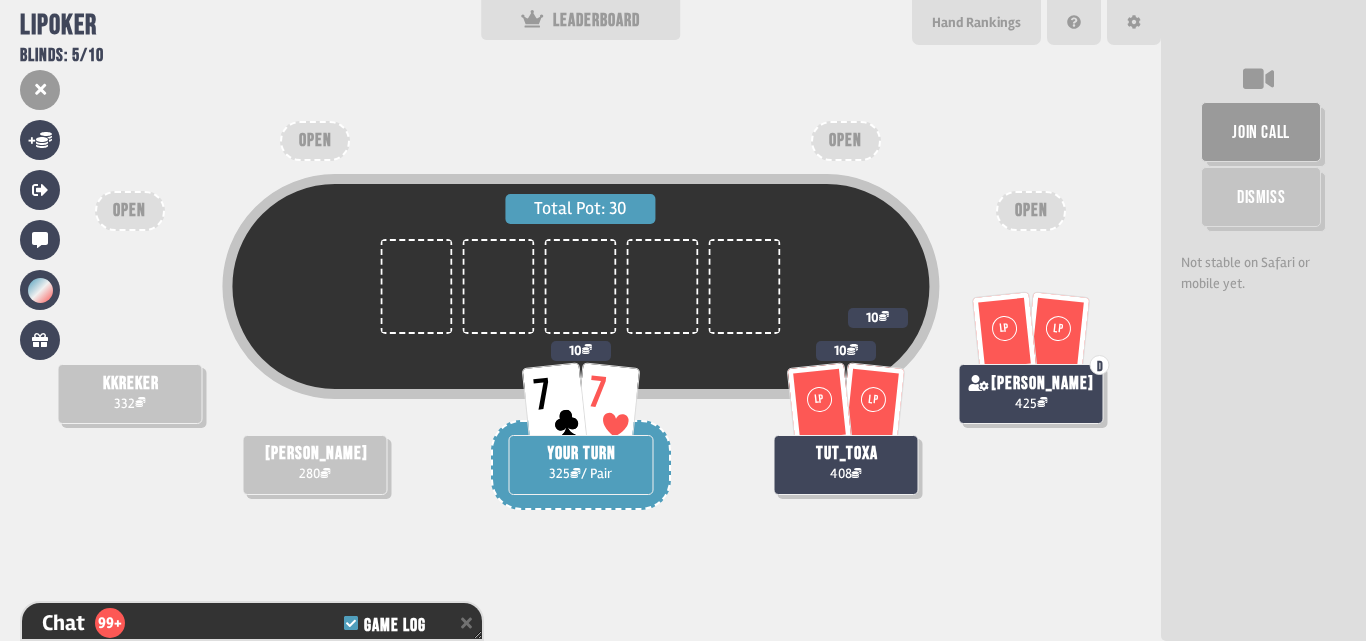 click on "Total Pot: 30   7 7 YOUR TURN 325   / Pair 10  kkreker 332  vlad horny 280  LP LP D alex spermoff 425  10  LP LP tut_toxa 408  10  OPEN OPEN OPEN OPEN" at bounding box center [580, 320] 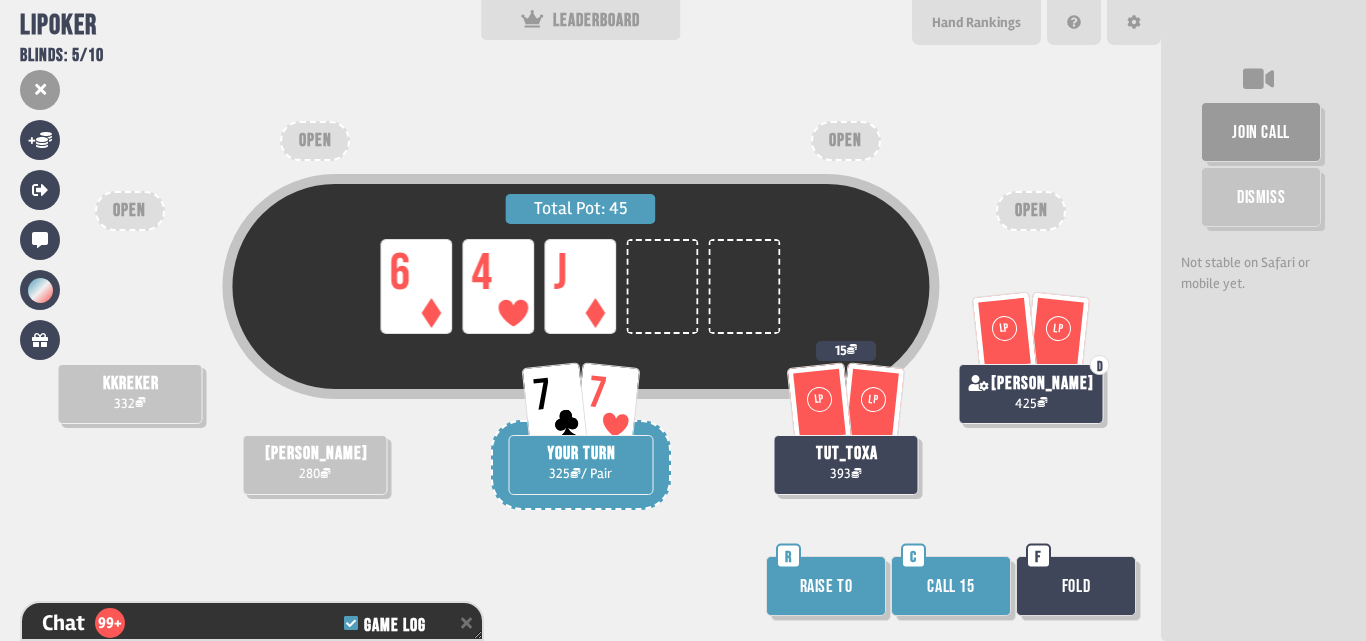 scroll, scrollTop: 6493, scrollLeft: 0, axis: vertical 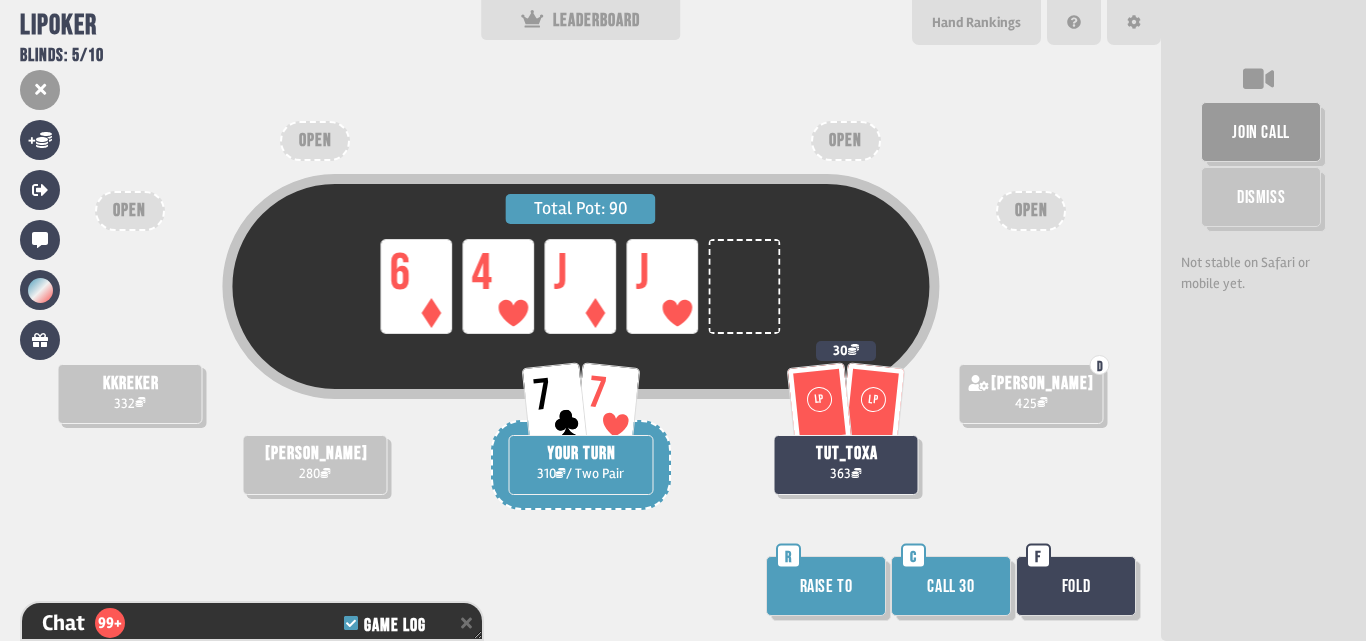 click on "Call 30" at bounding box center [951, 586] 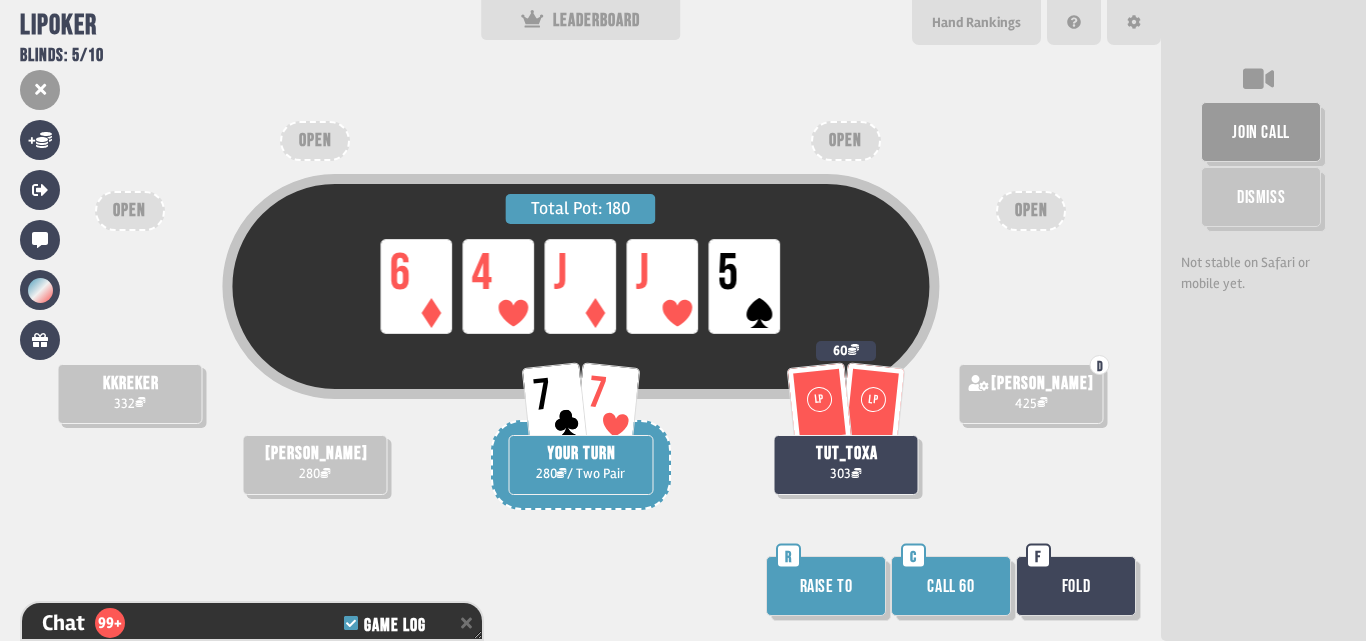scroll, scrollTop: 6754, scrollLeft: 0, axis: vertical 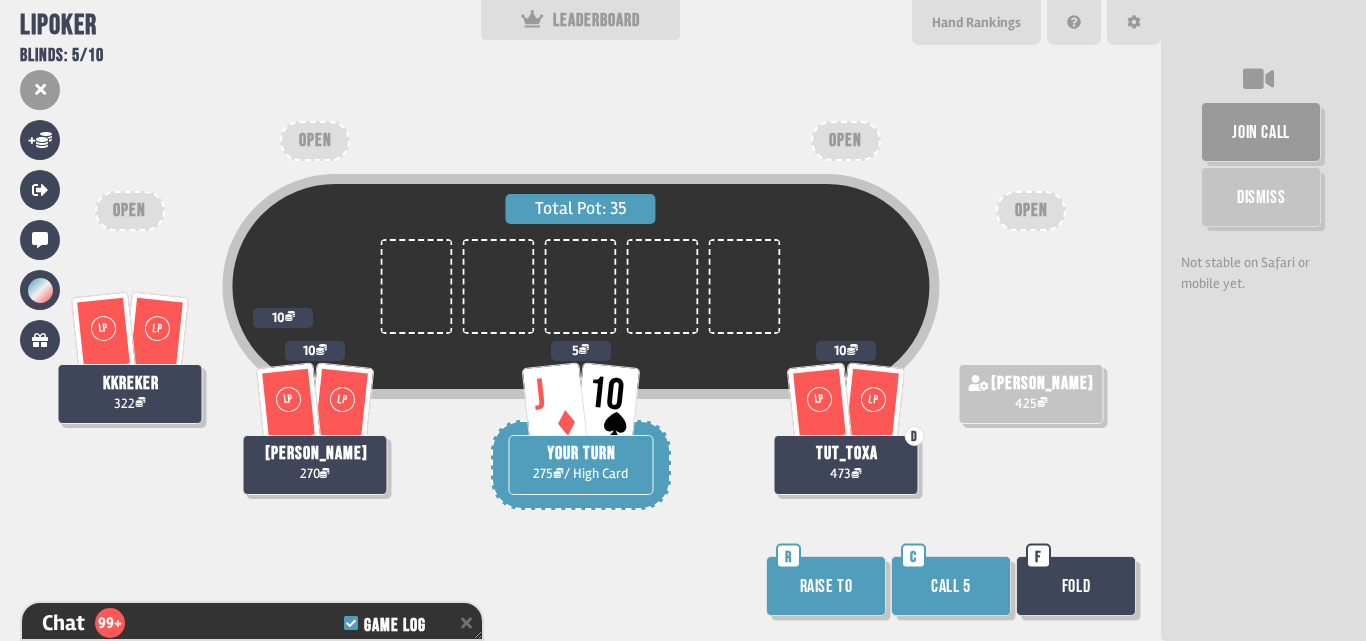 click on "Call 5" at bounding box center [951, 586] 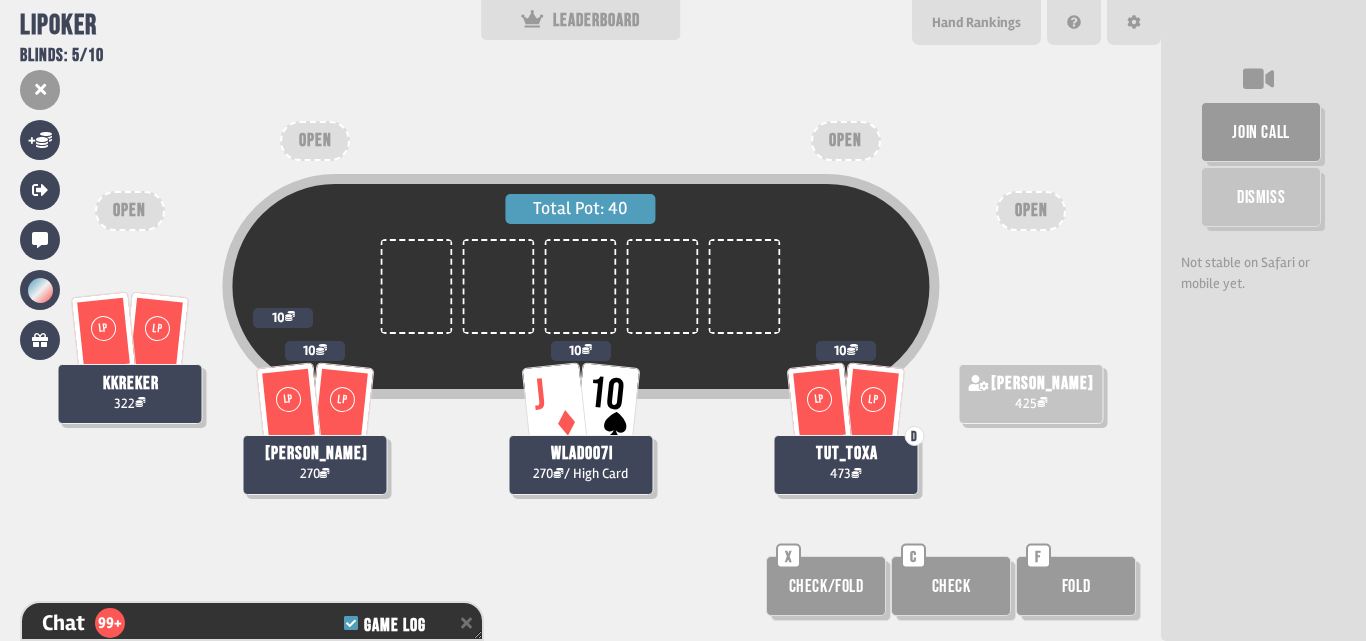 scroll, scrollTop: 7073, scrollLeft: 0, axis: vertical 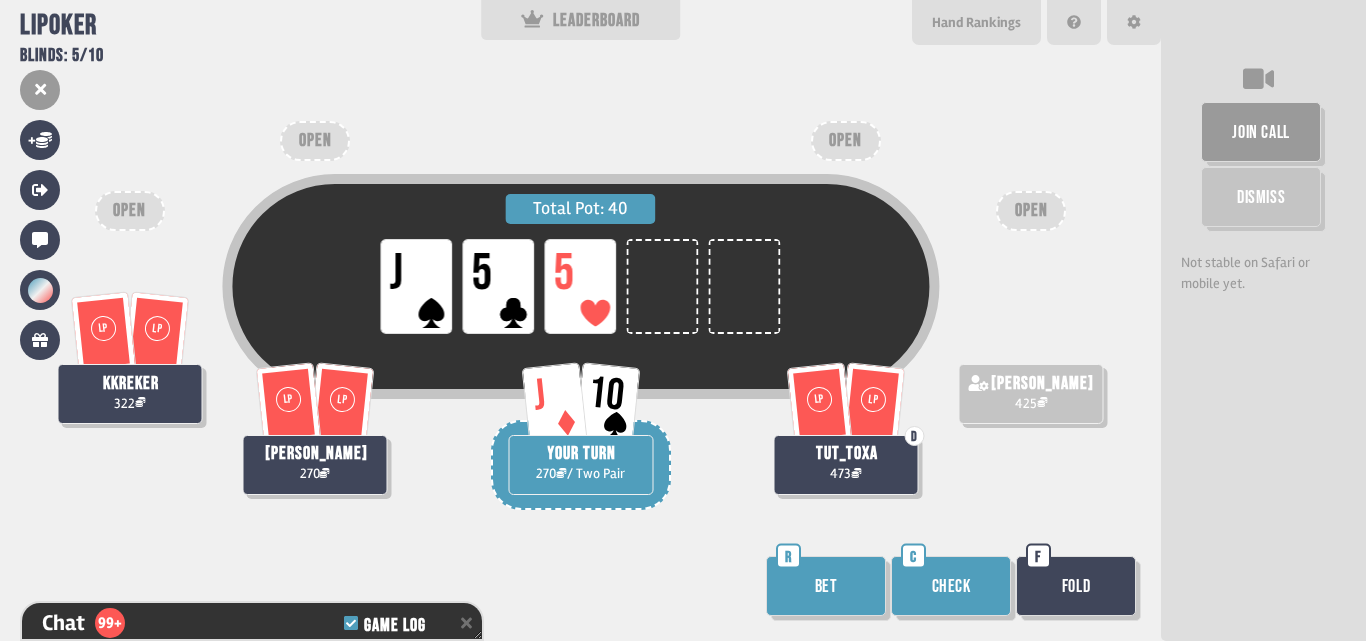 click on "Bet" at bounding box center [826, 586] 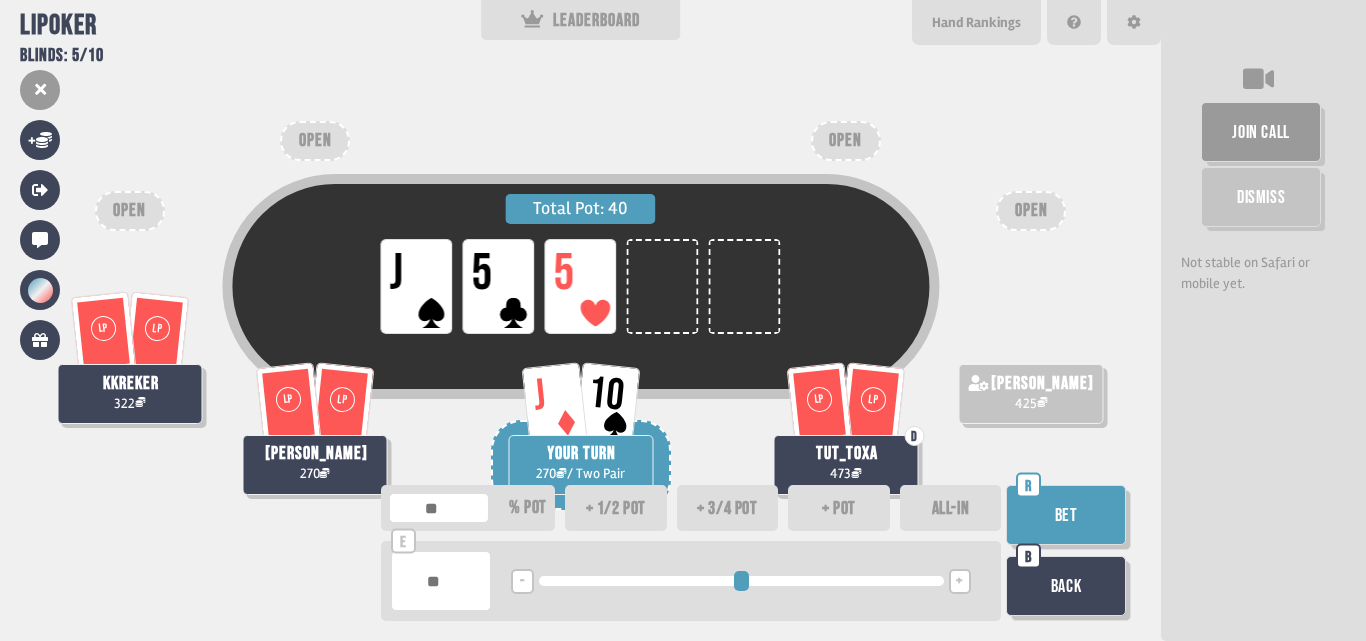 click on "Bet" at bounding box center (1066, 515) 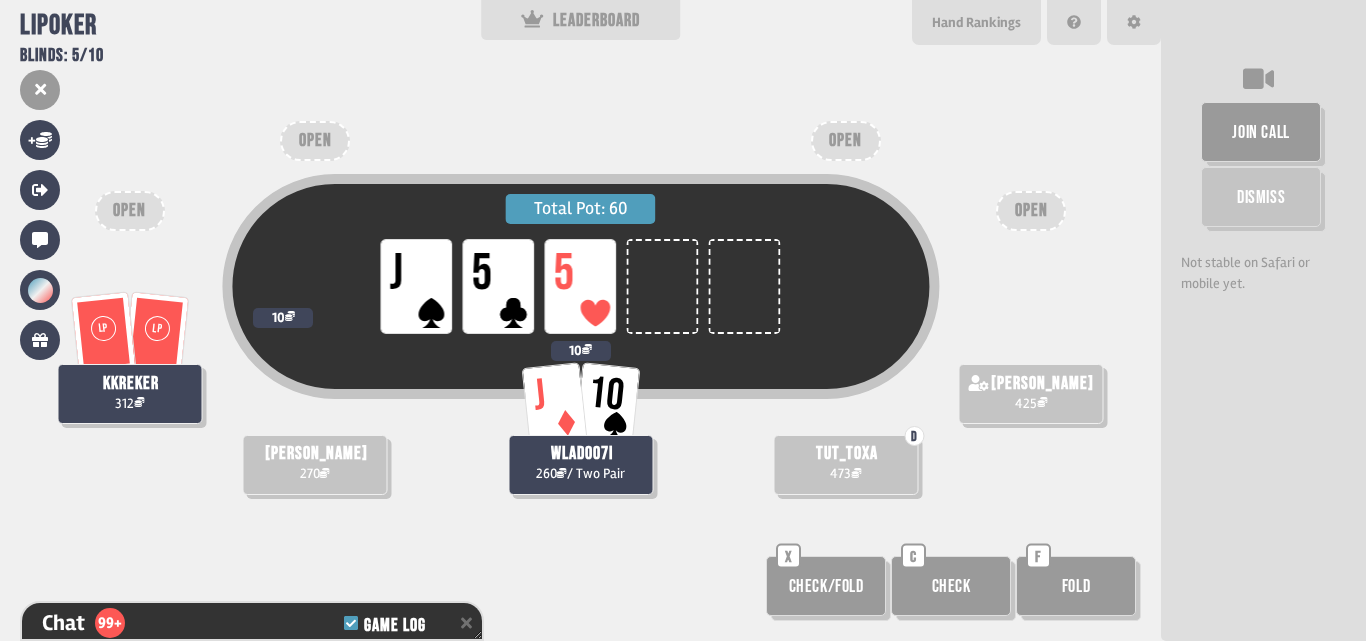 scroll, scrollTop: 7247, scrollLeft: 0, axis: vertical 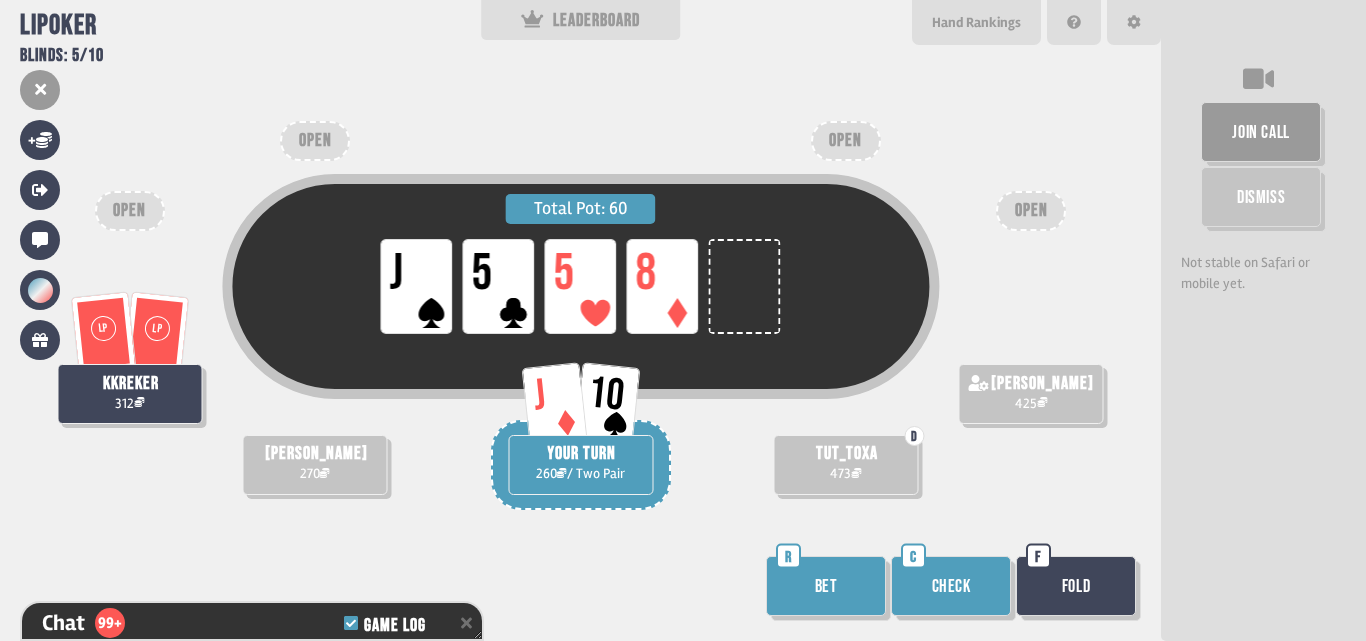 click on "Check" at bounding box center [951, 586] 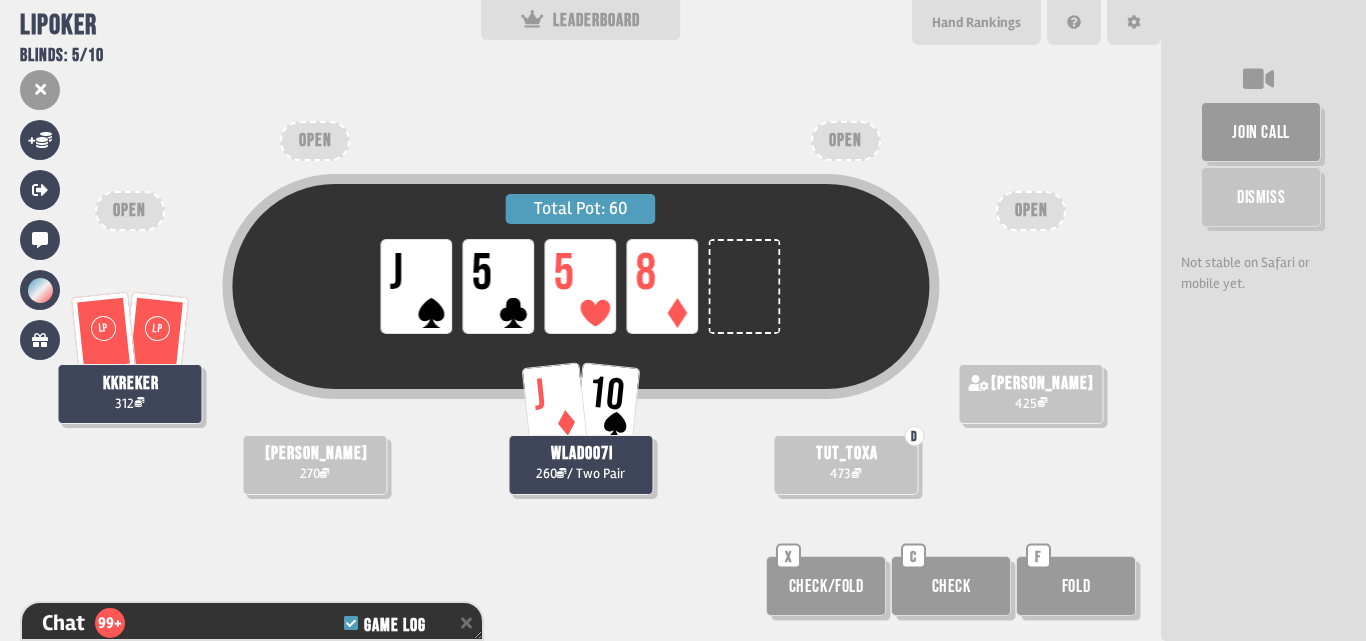 scroll, scrollTop: 7363, scrollLeft: 0, axis: vertical 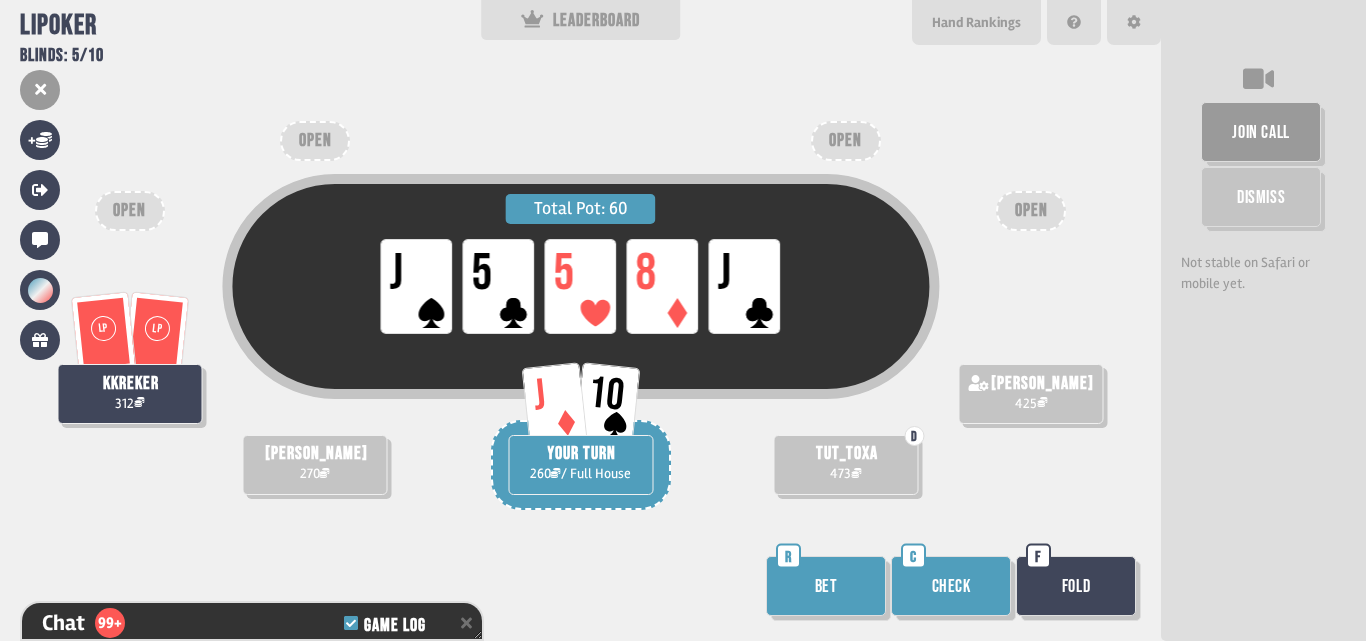 click on "Bet" at bounding box center (826, 586) 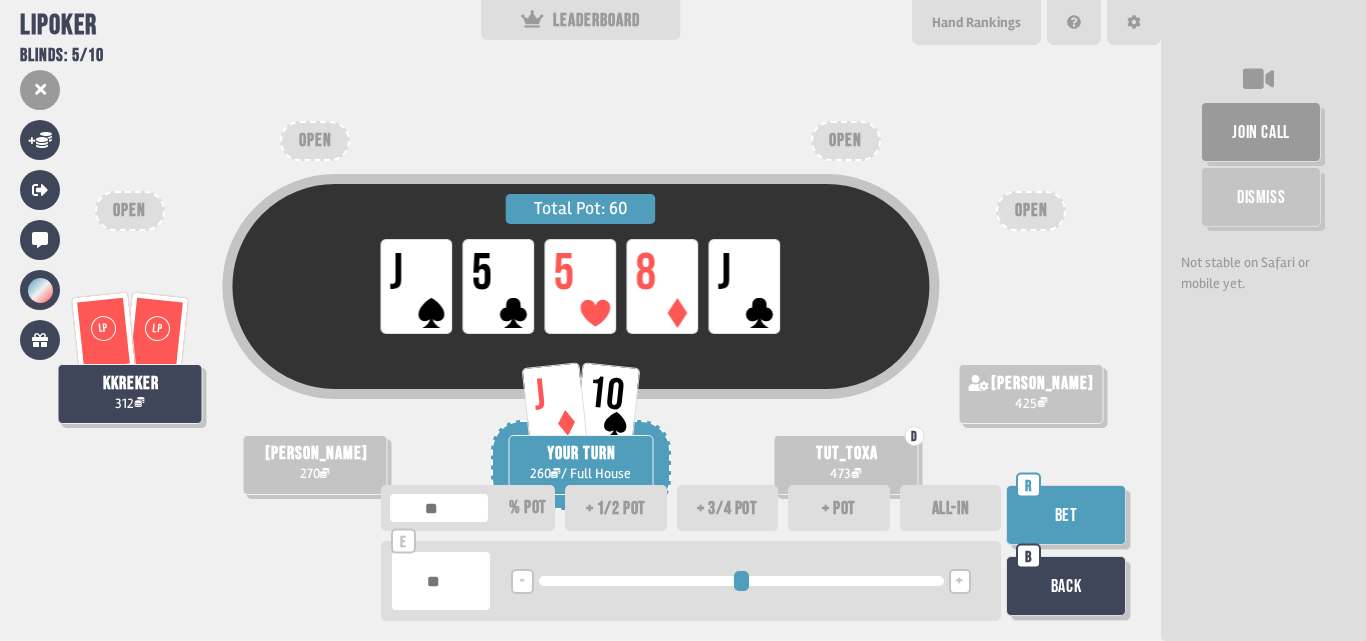click on "+" at bounding box center [960, 581] 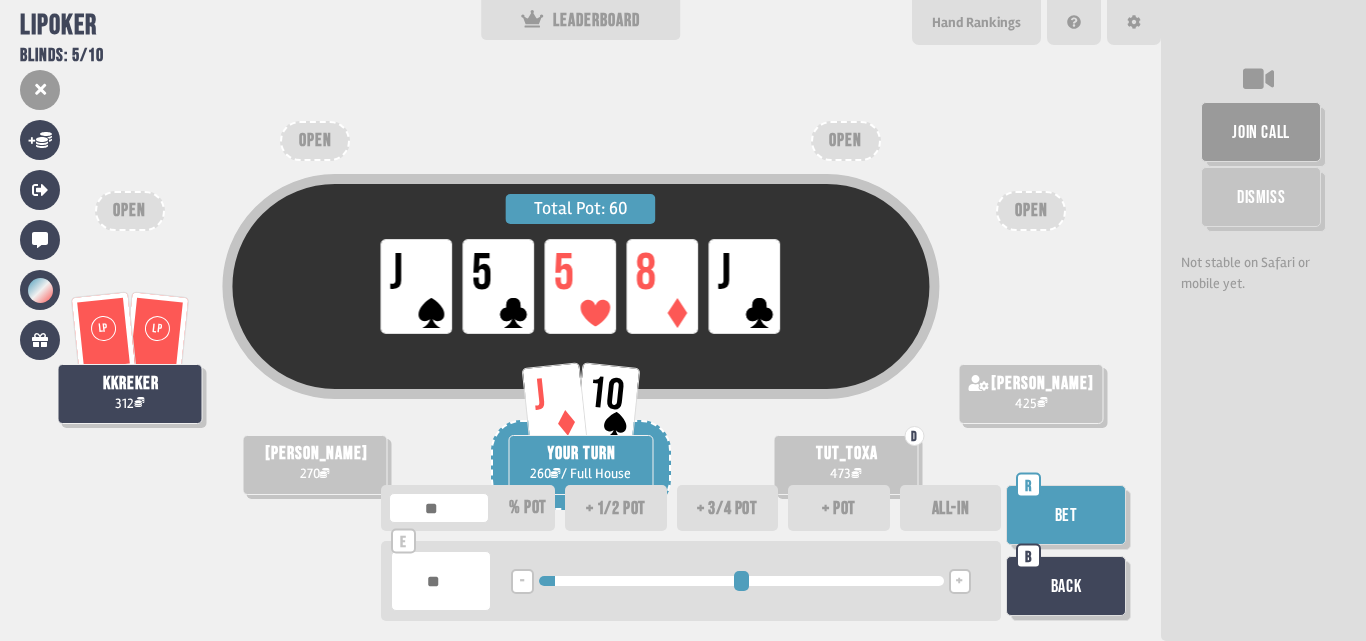 click on "+" at bounding box center [960, 581] 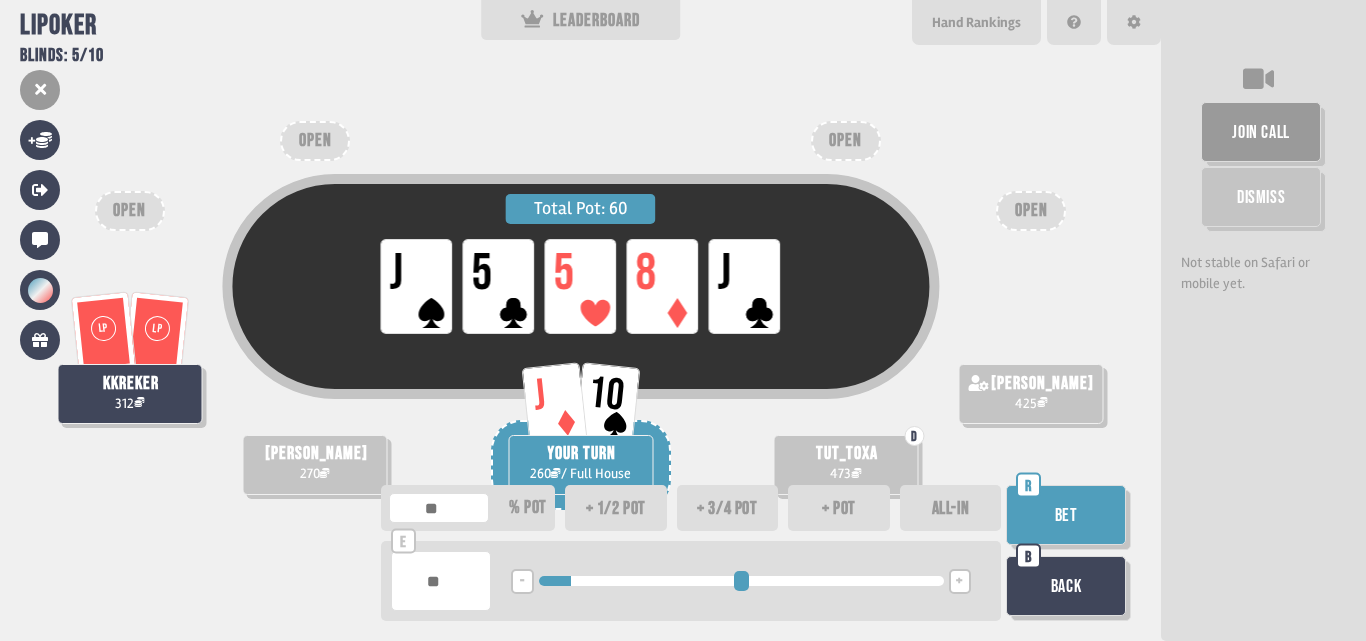 click on "Bet" at bounding box center [1066, 515] 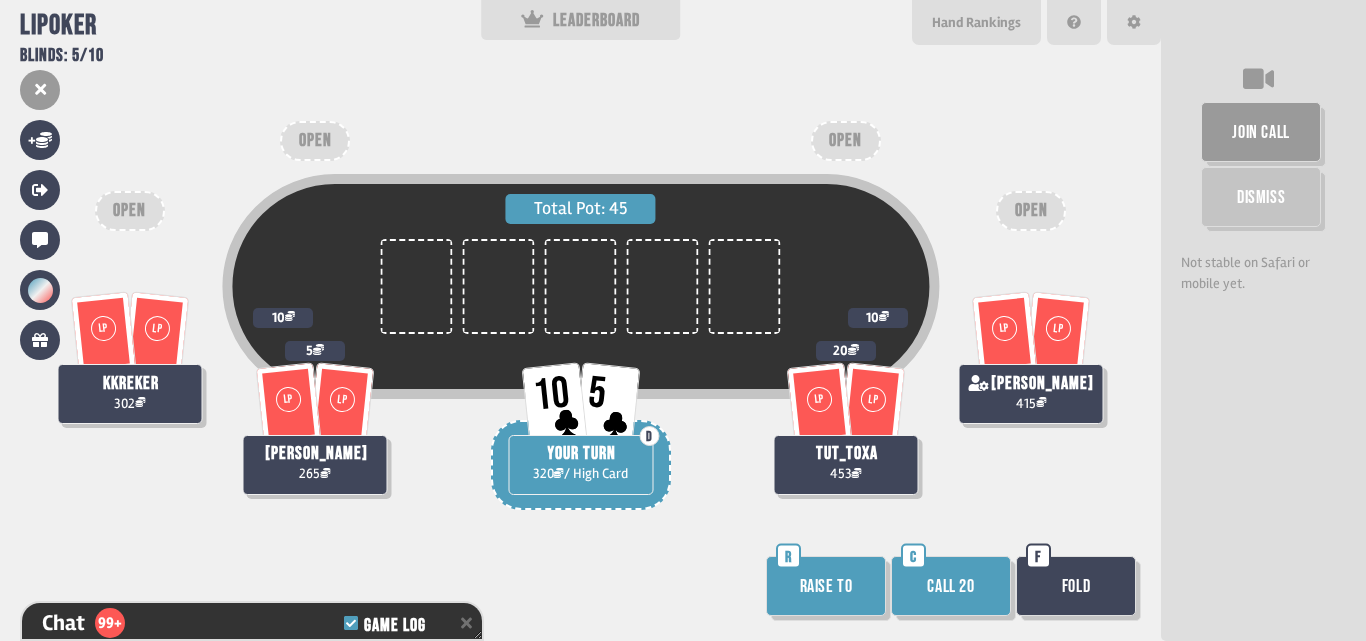 scroll, scrollTop: 7624, scrollLeft: 0, axis: vertical 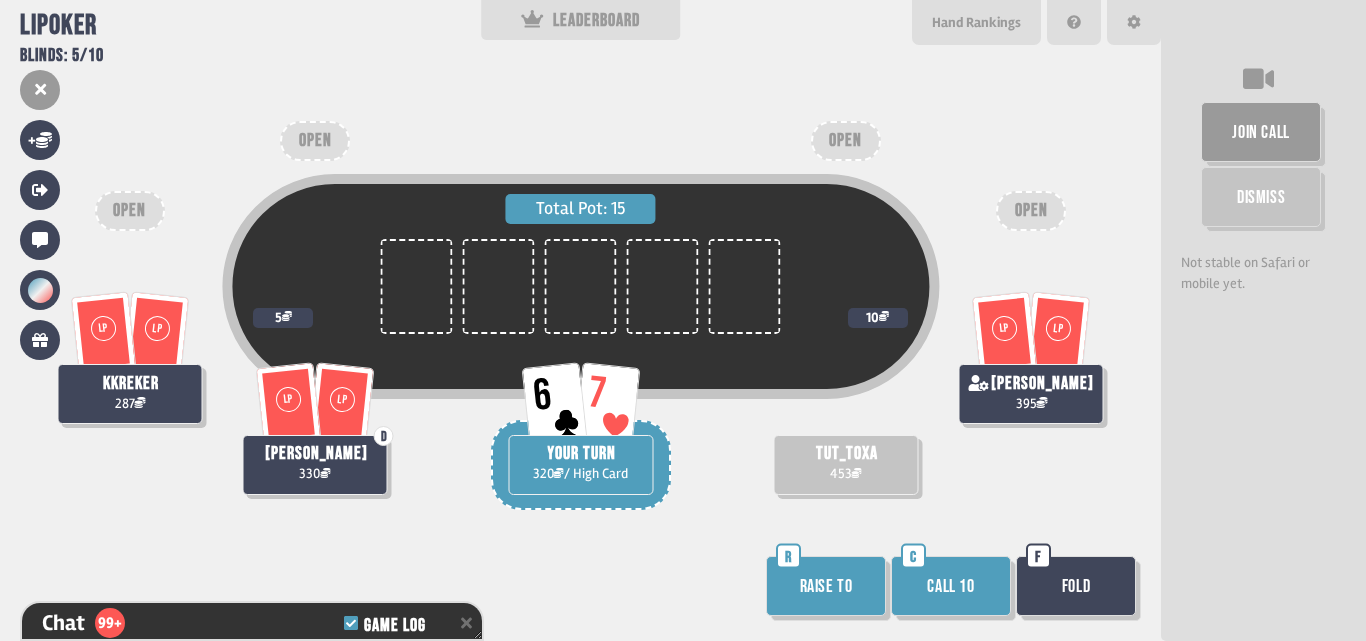 click on "Fold" at bounding box center (1076, 586) 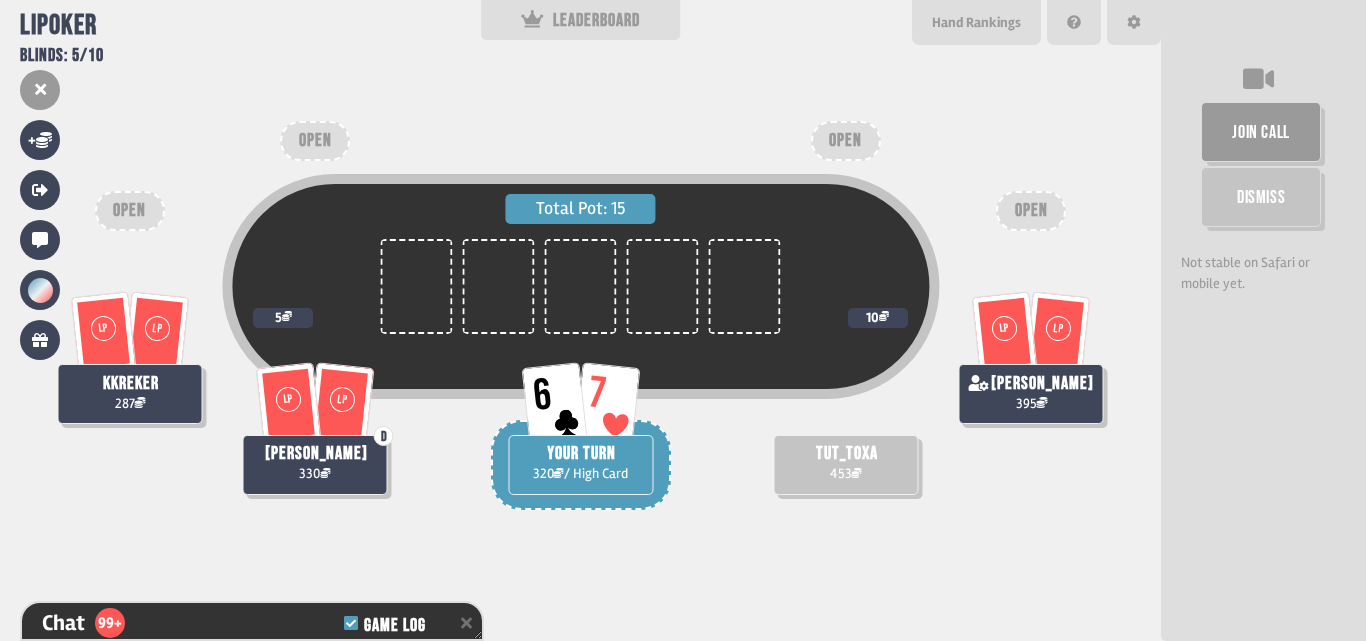 scroll, scrollTop: 8059, scrollLeft: 0, axis: vertical 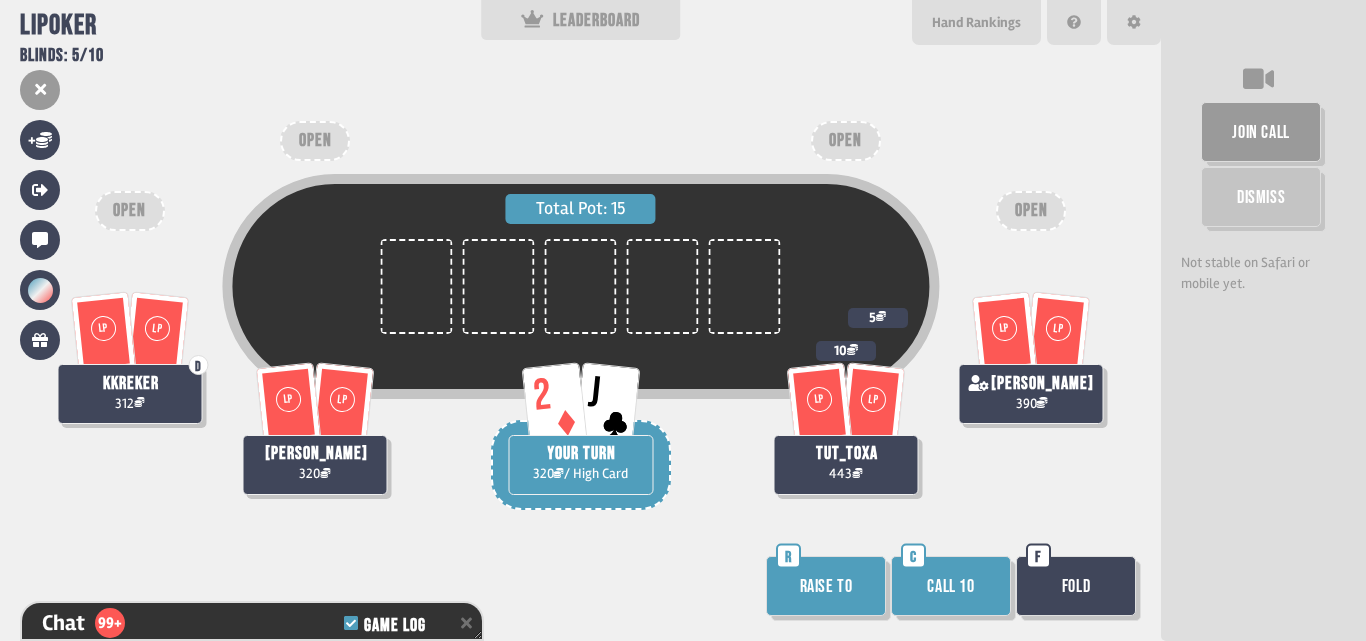 click on "Call 10" at bounding box center [951, 586] 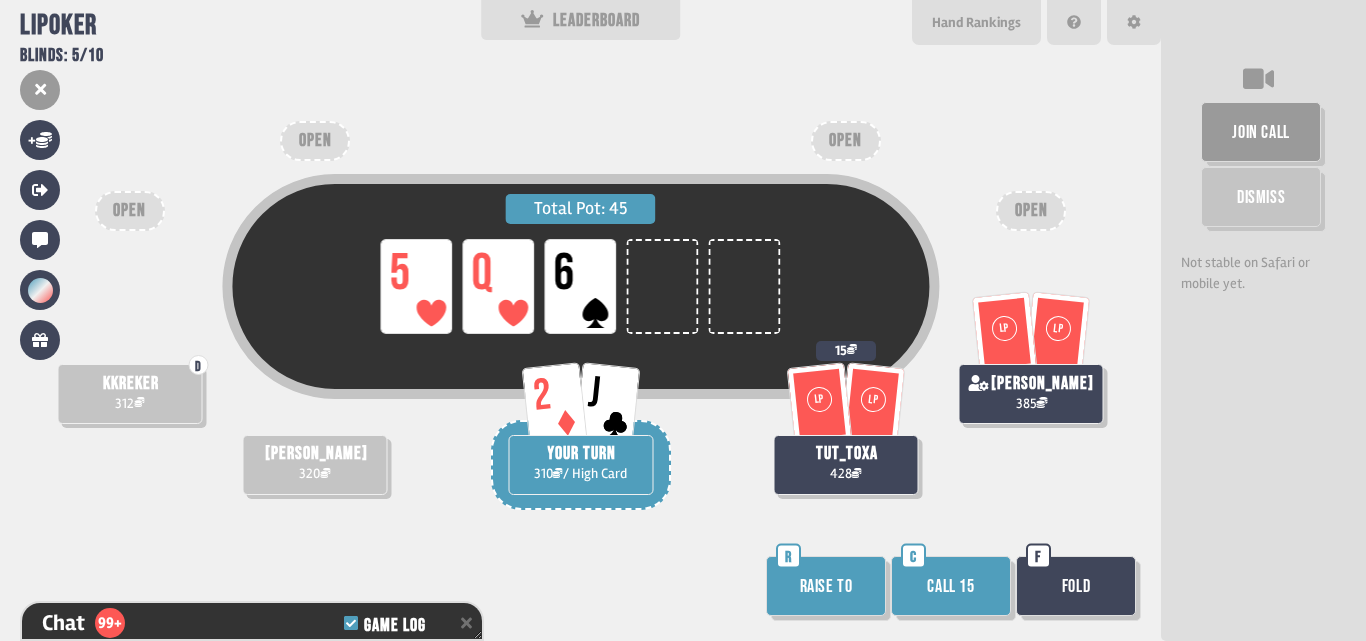 scroll, scrollTop: 8639, scrollLeft: 0, axis: vertical 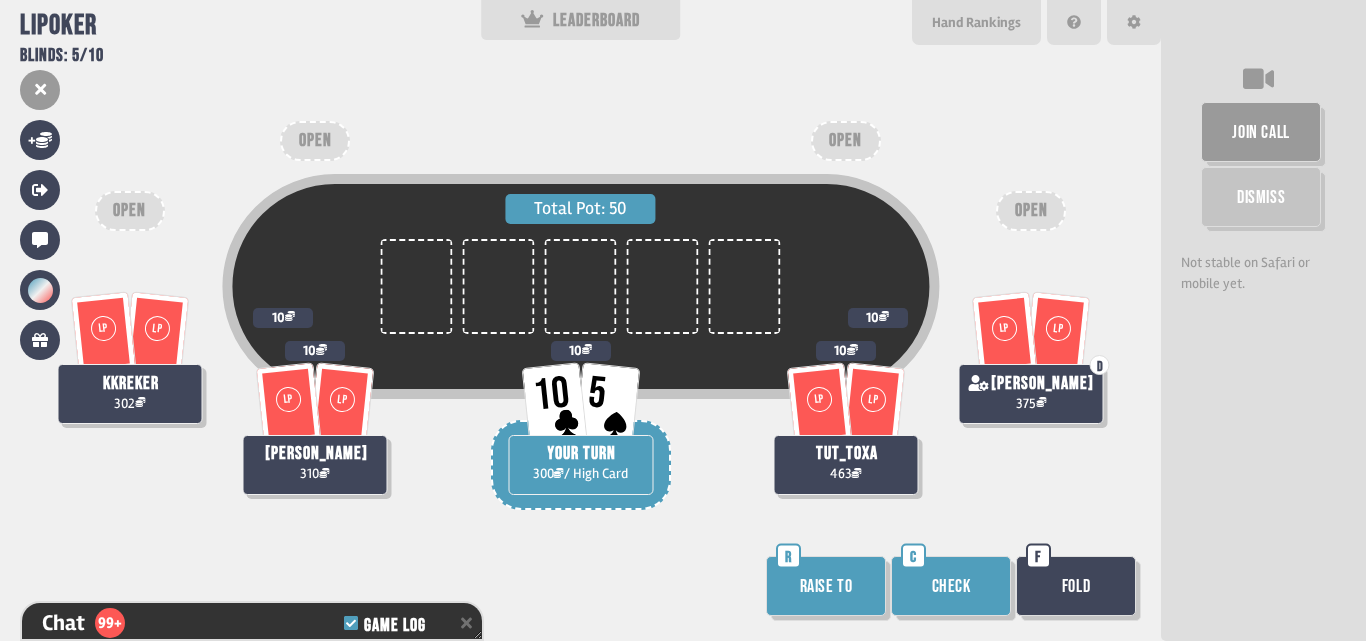 click on "Check" at bounding box center (951, 586) 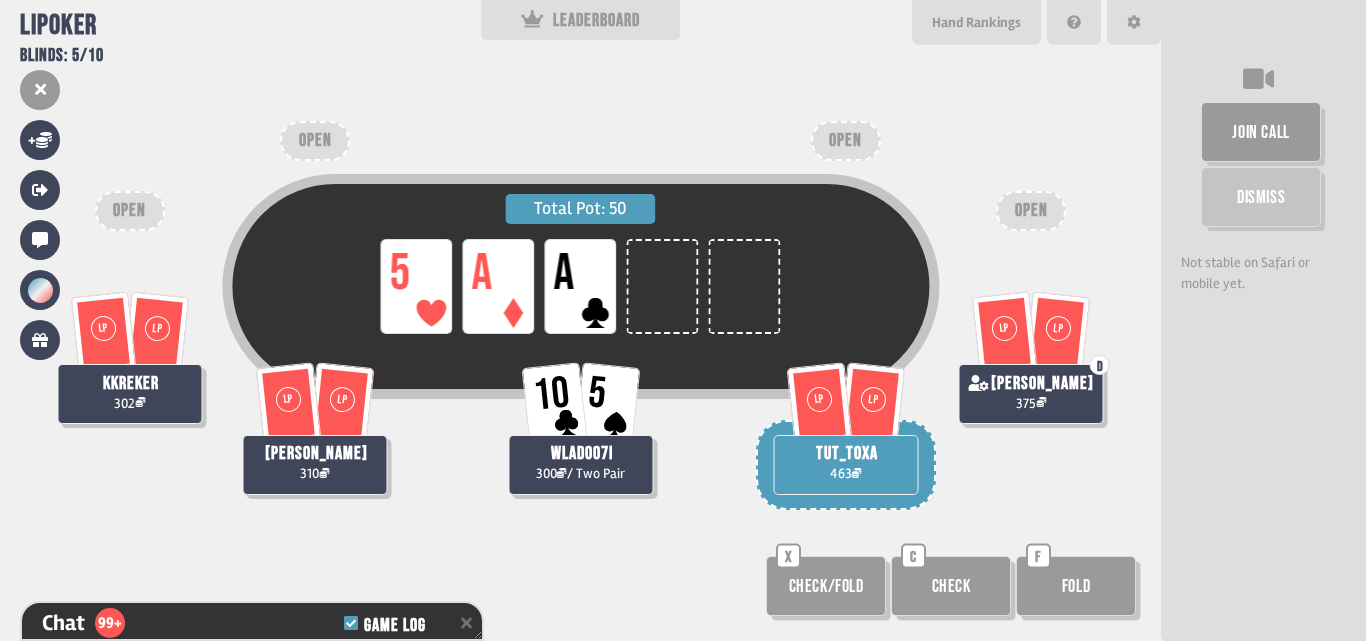 scroll, scrollTop: 9016, scrollLeft: 0, axis: vertical 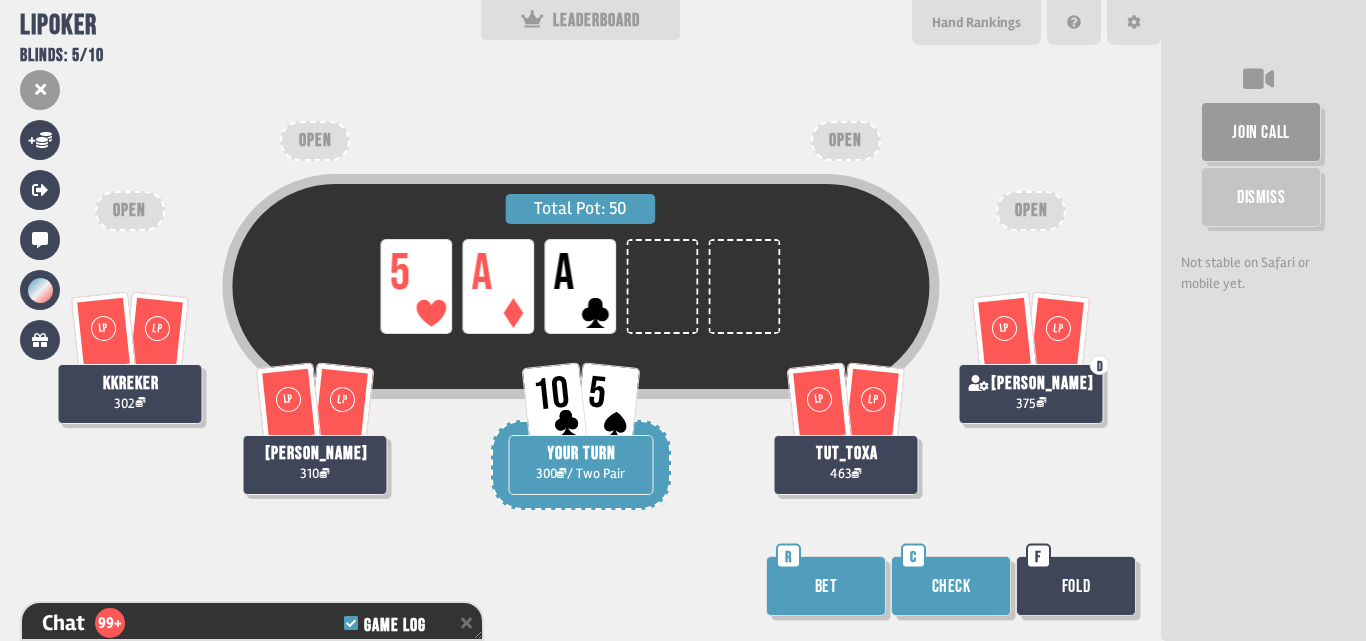 click on "Bet" at bounding box center [826, 586] 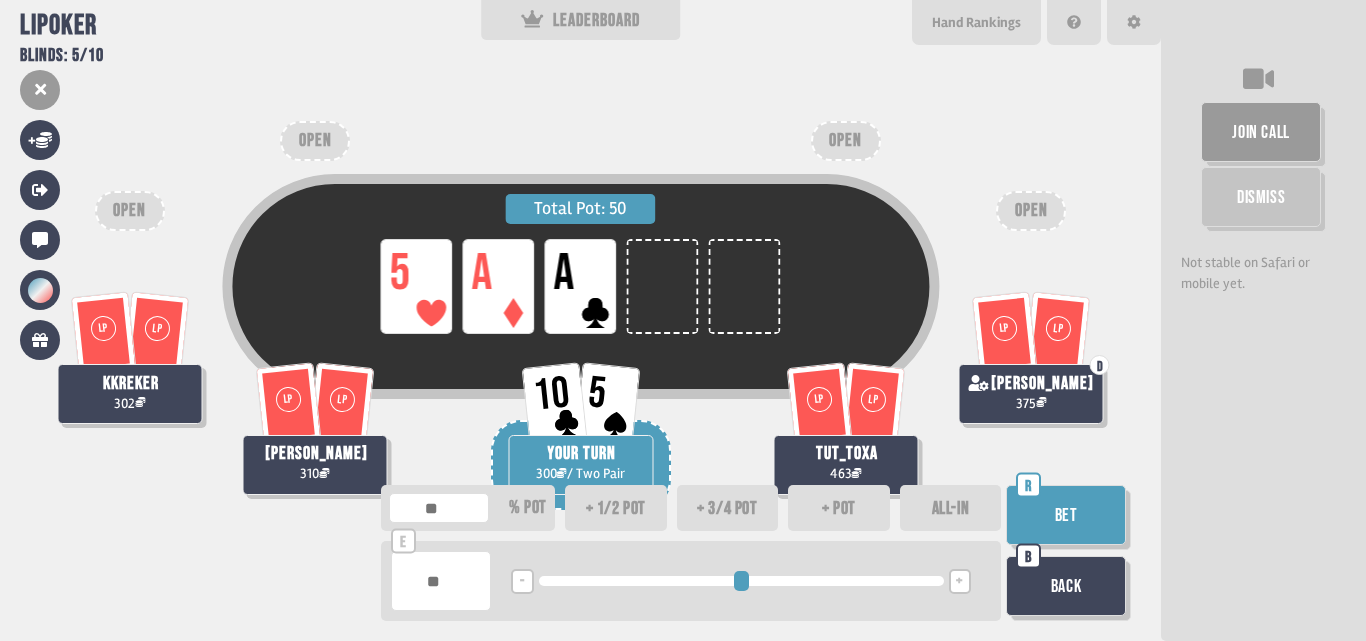 click on "+" at bounding box center [960, 581] 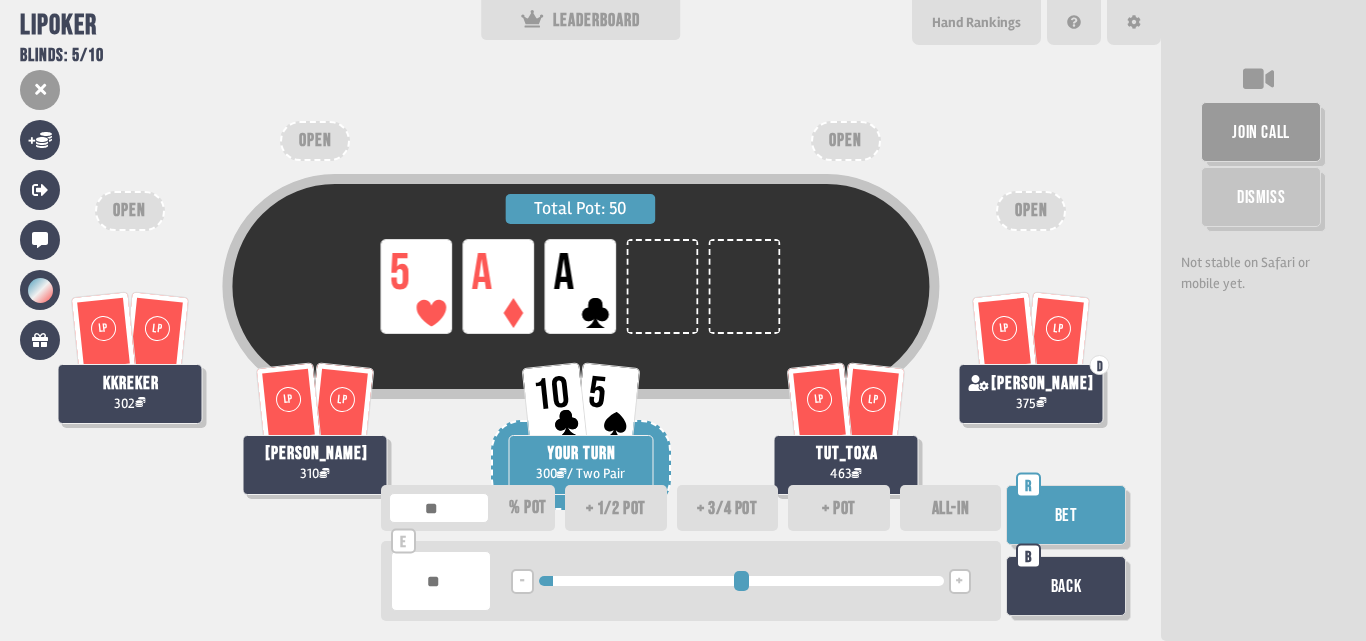 click on "Bet" at bounding box center [1066, 515] 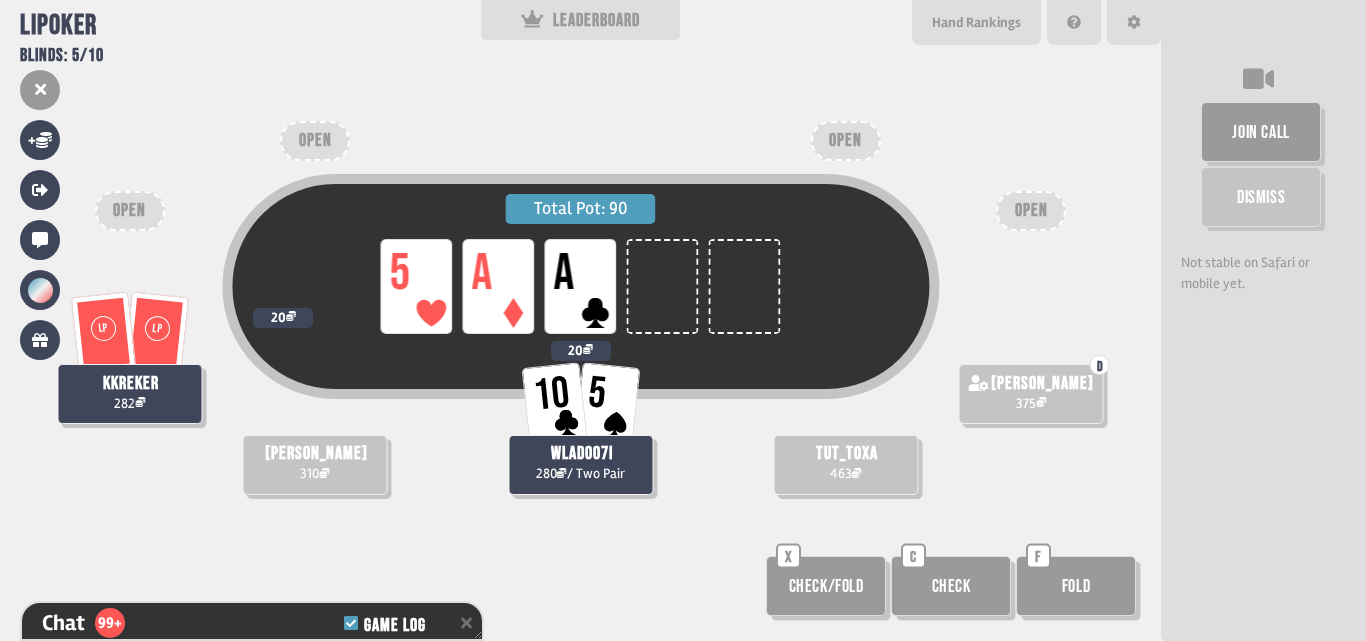 scroll, scrollTop: 9219, scrollLeft: 0, axis: vertical 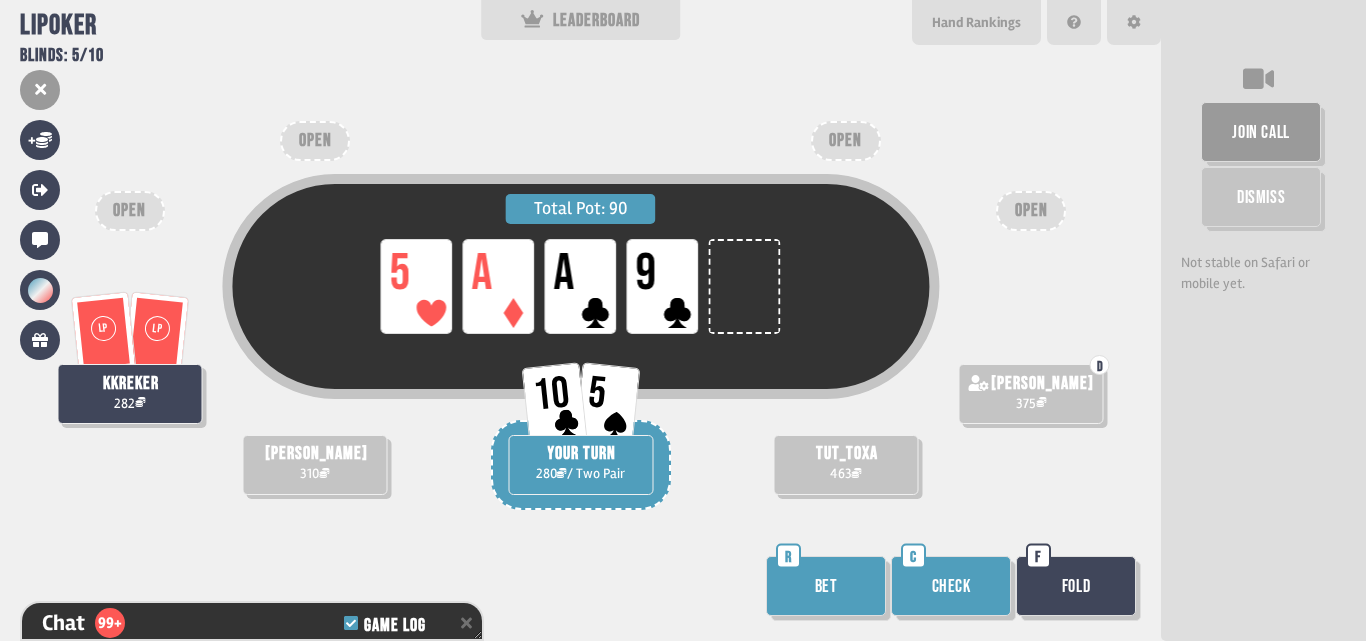click on "Check" at bounding box center (951, 586) 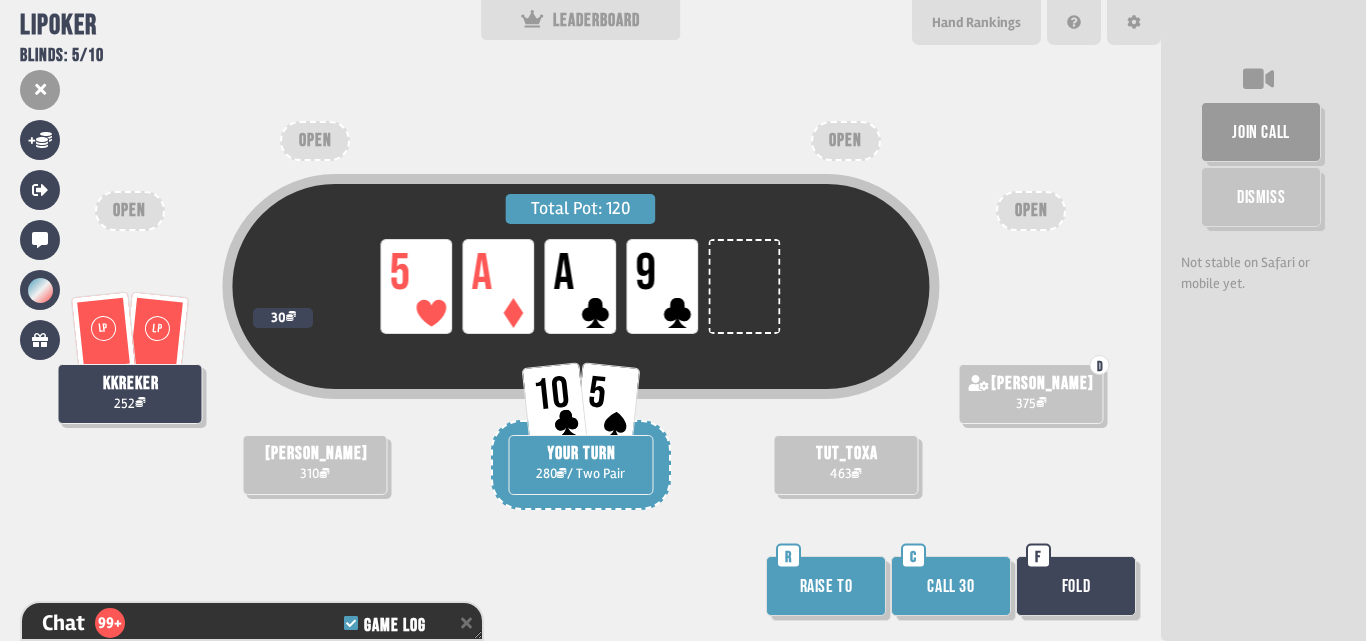 scroll, scrollTop: 9335, scrollLeft: 0, axis: vertical 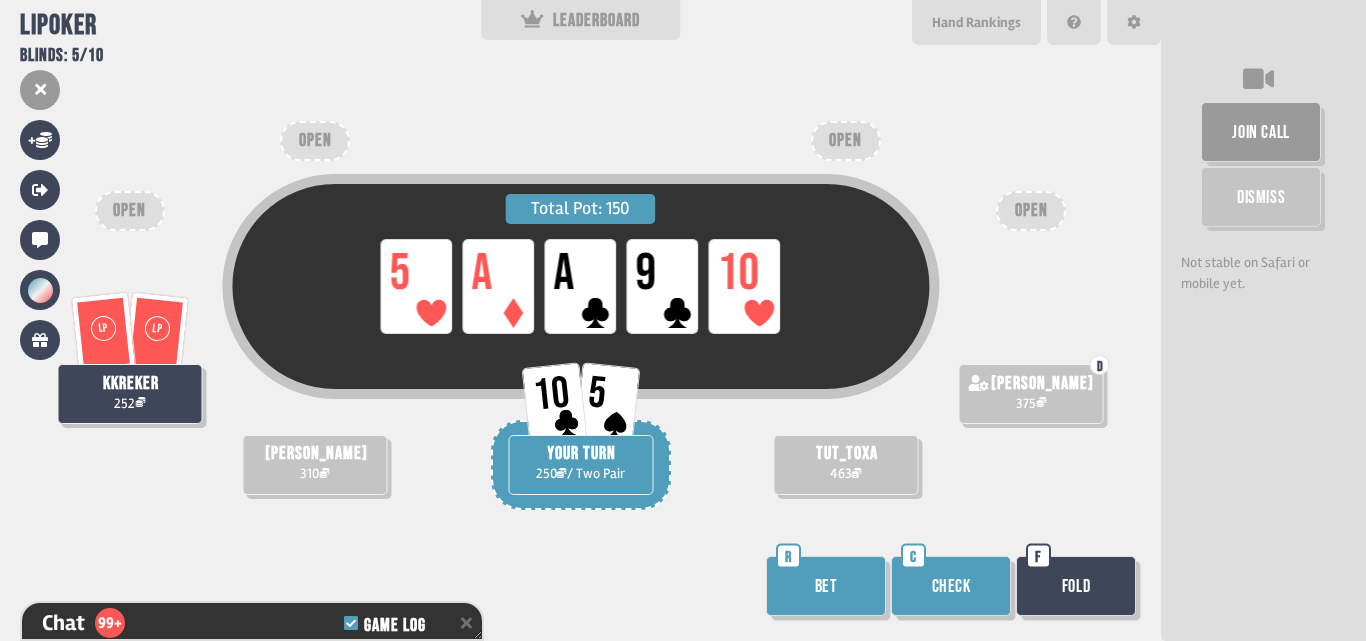 click on "Check" at bounding box center (951, 586) 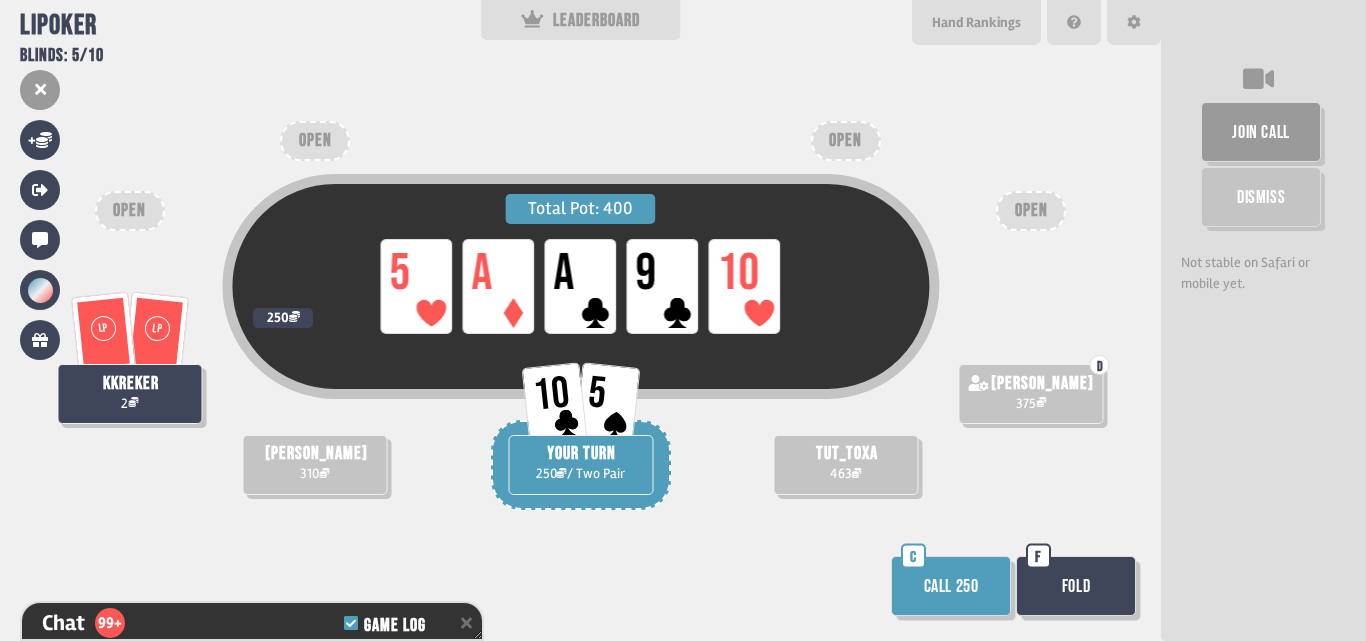 scroll, scrollTop: 9509, scrollLeft: 0, axis: vertical 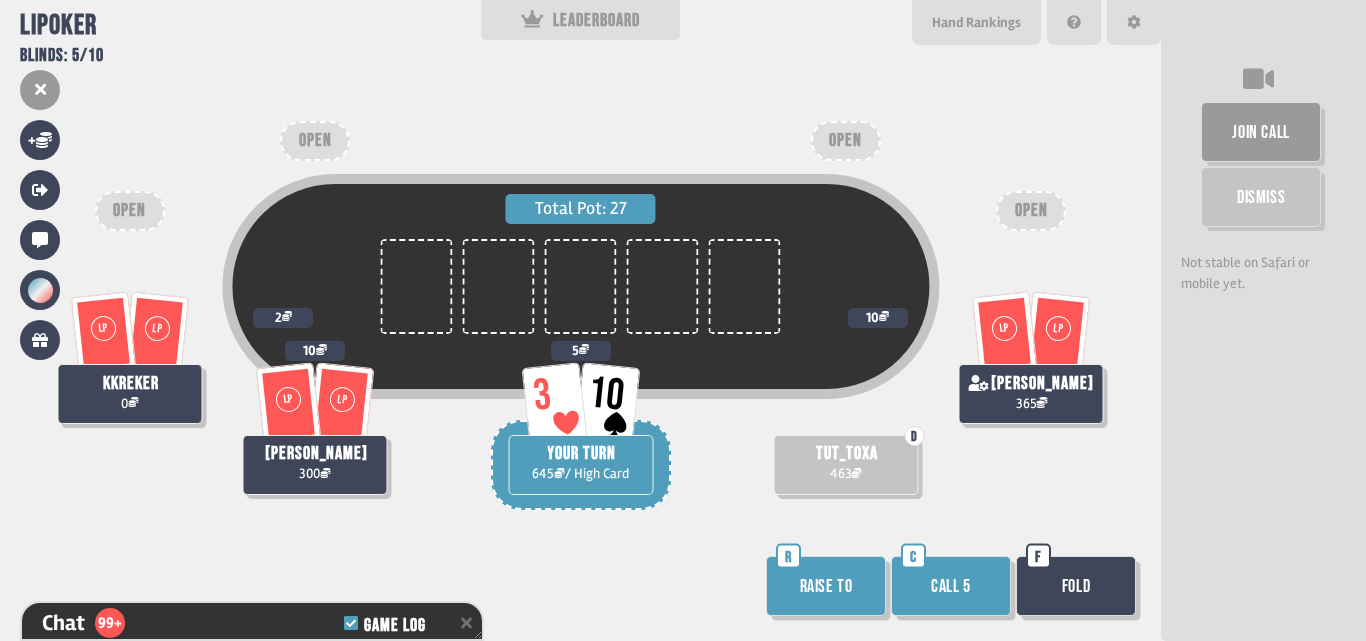 click on "Call 5" at bounding box center [951, 586] 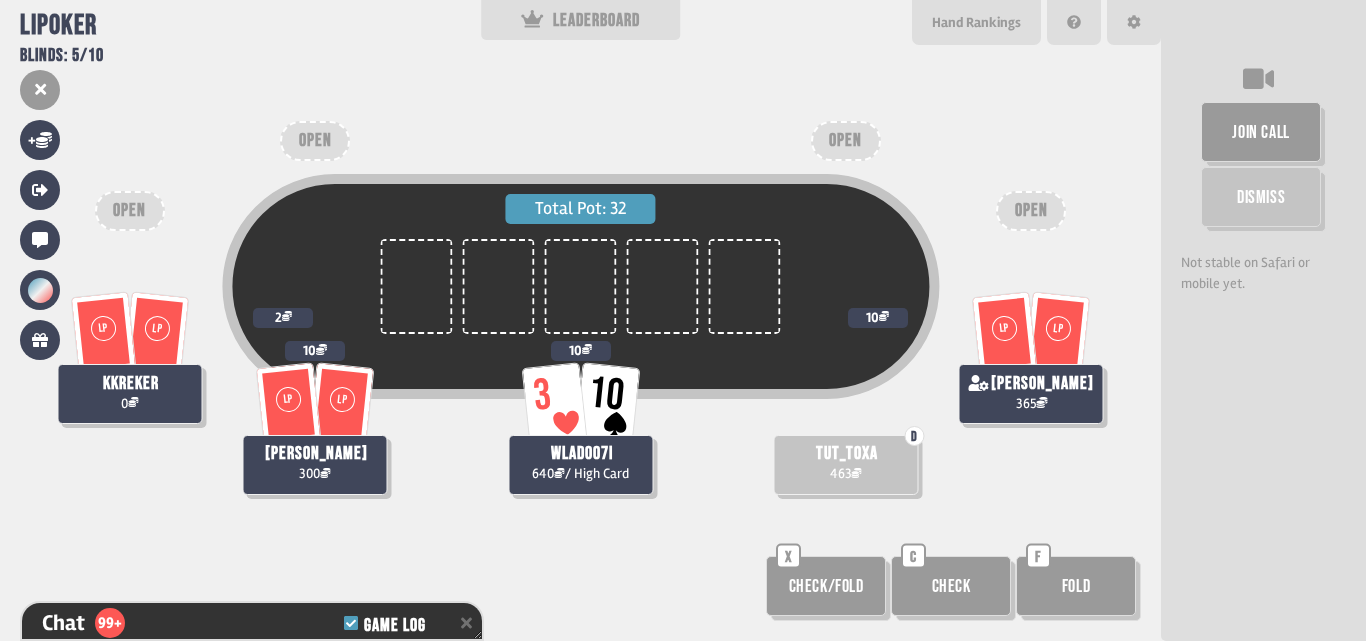 scroll, scrollTop: 9828, scrollLeft: 0, axis: vertical 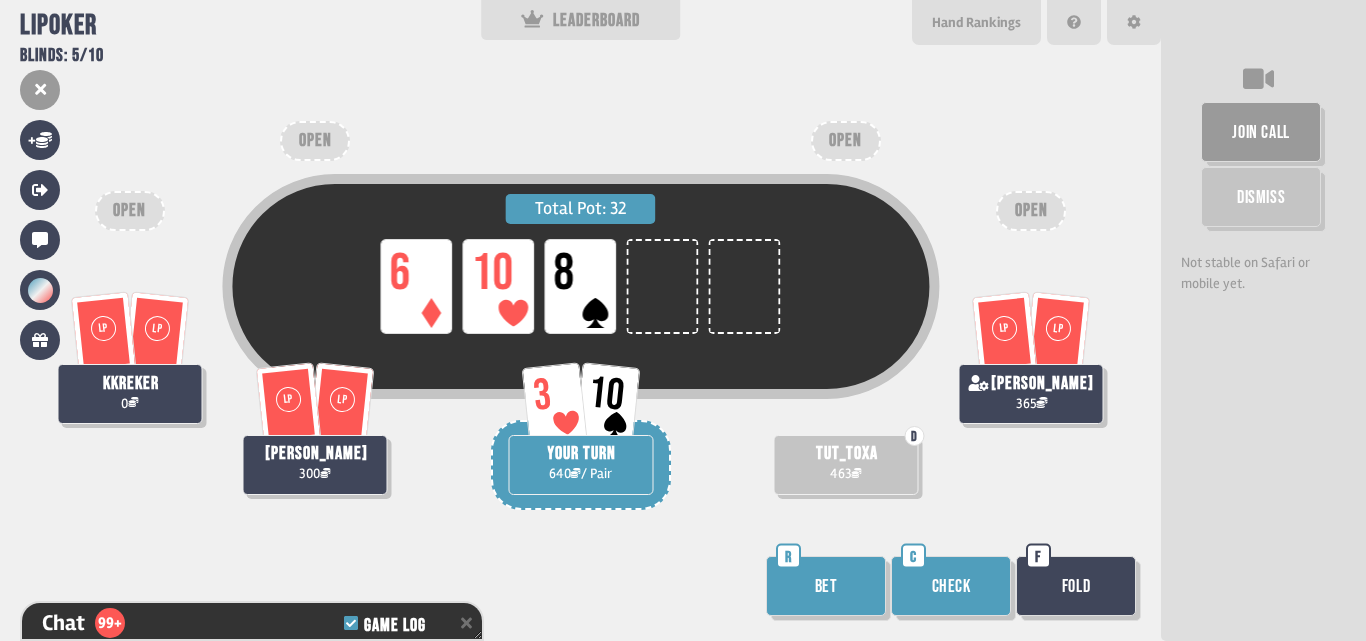 click on "Check" at bounding box center (951, 586) 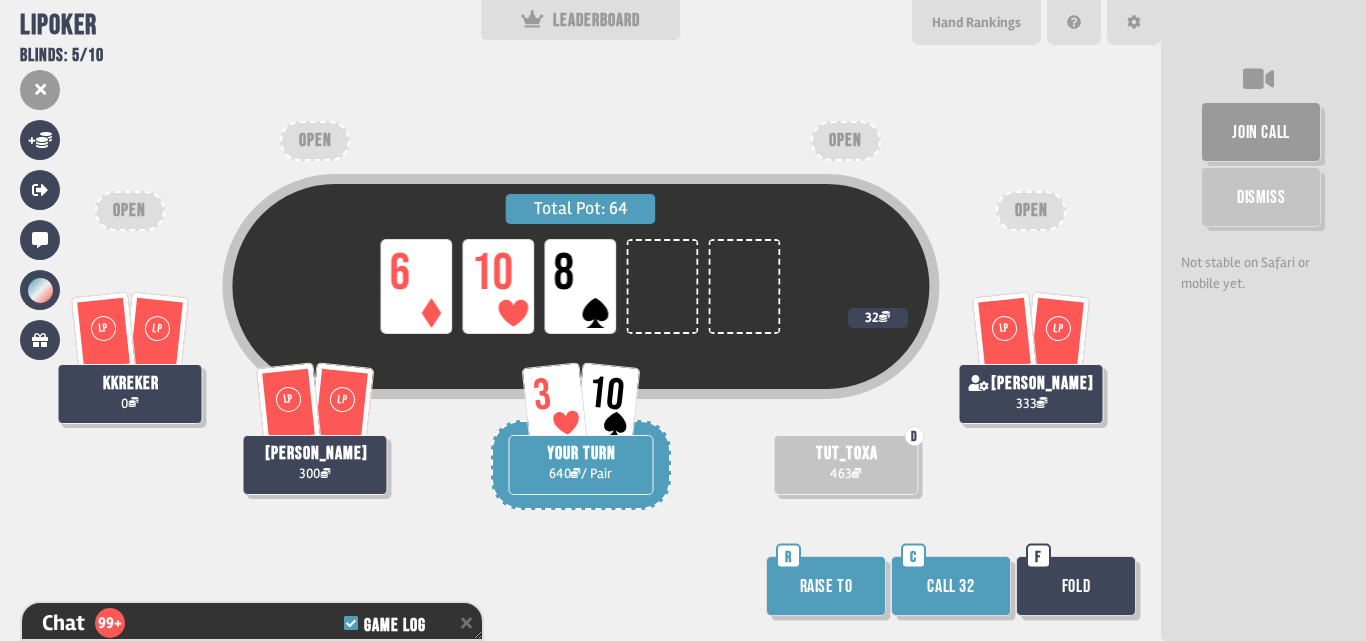 scroll, scrollTop: 9973, scrollLeft: 0, axis: vertical 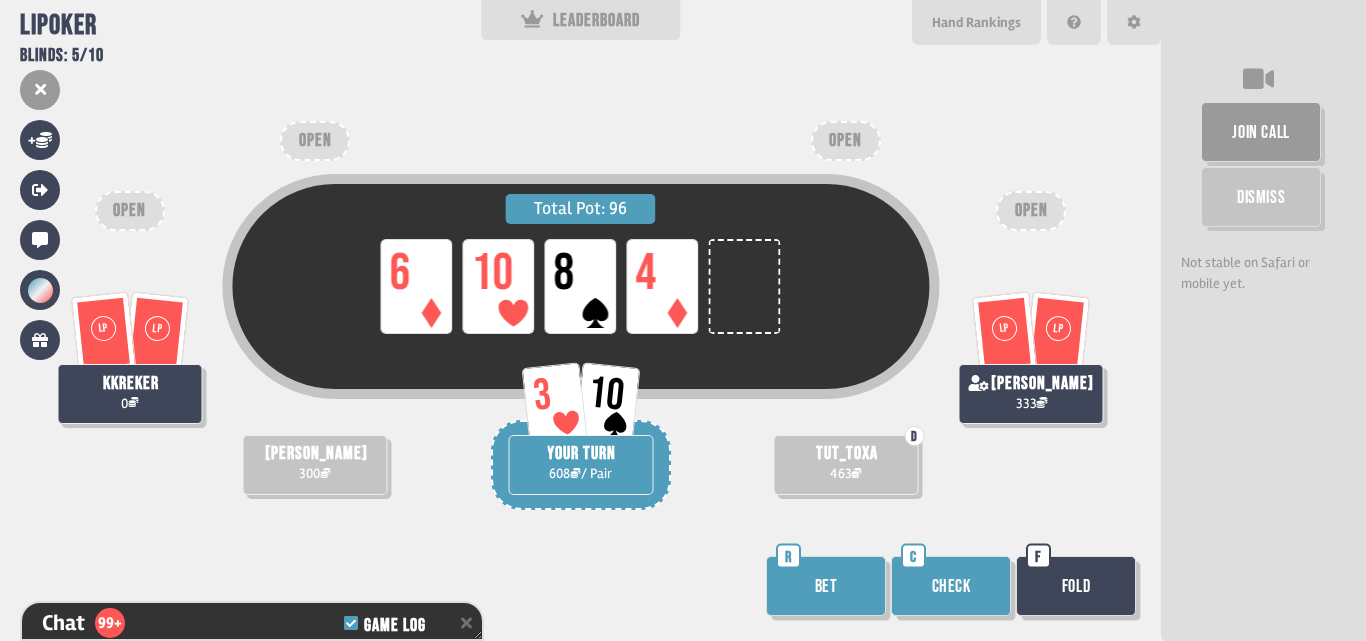 click on "Check" at bounding box center (951, 586) 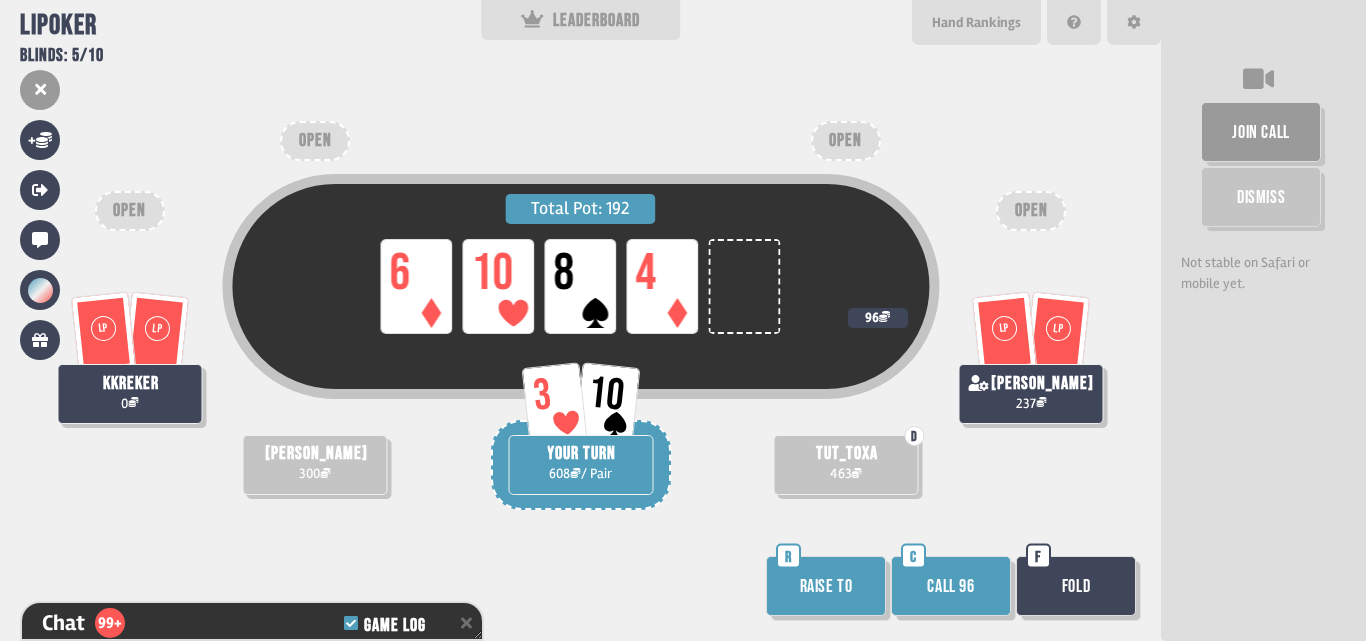 scroll, scrollTop: 10176, scrollLeft: 0, axis: vertical 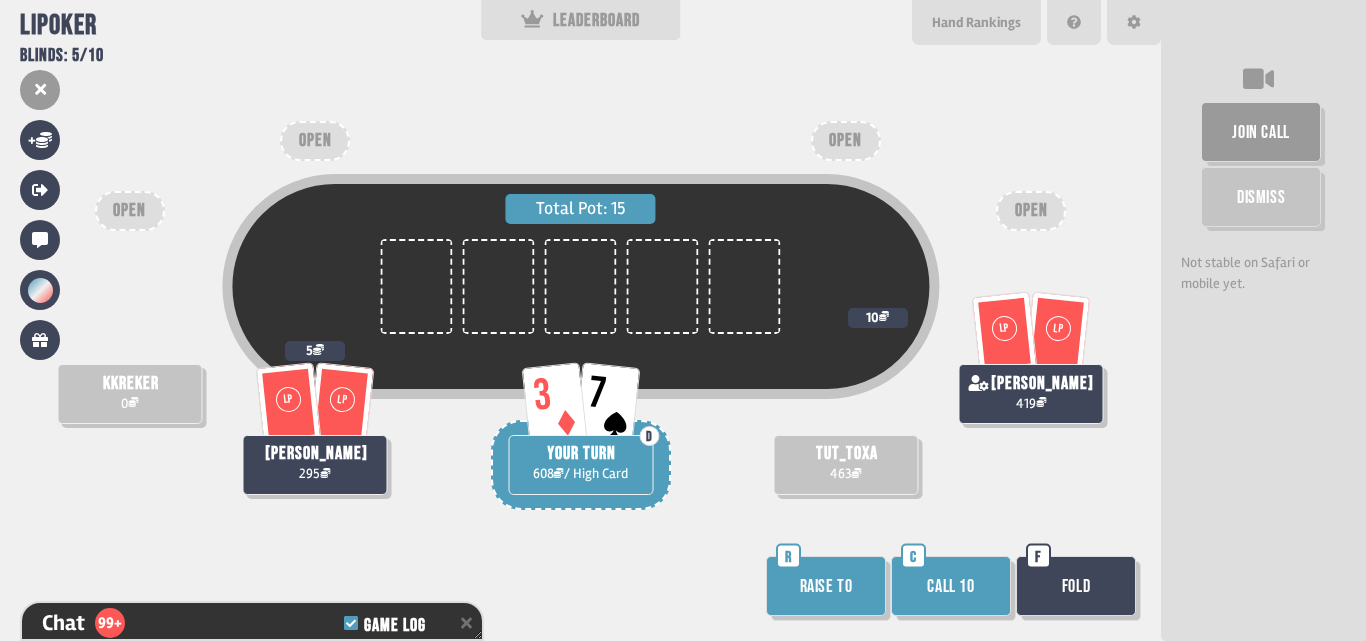 click on "Fold" at bounding box center (1076, 586) 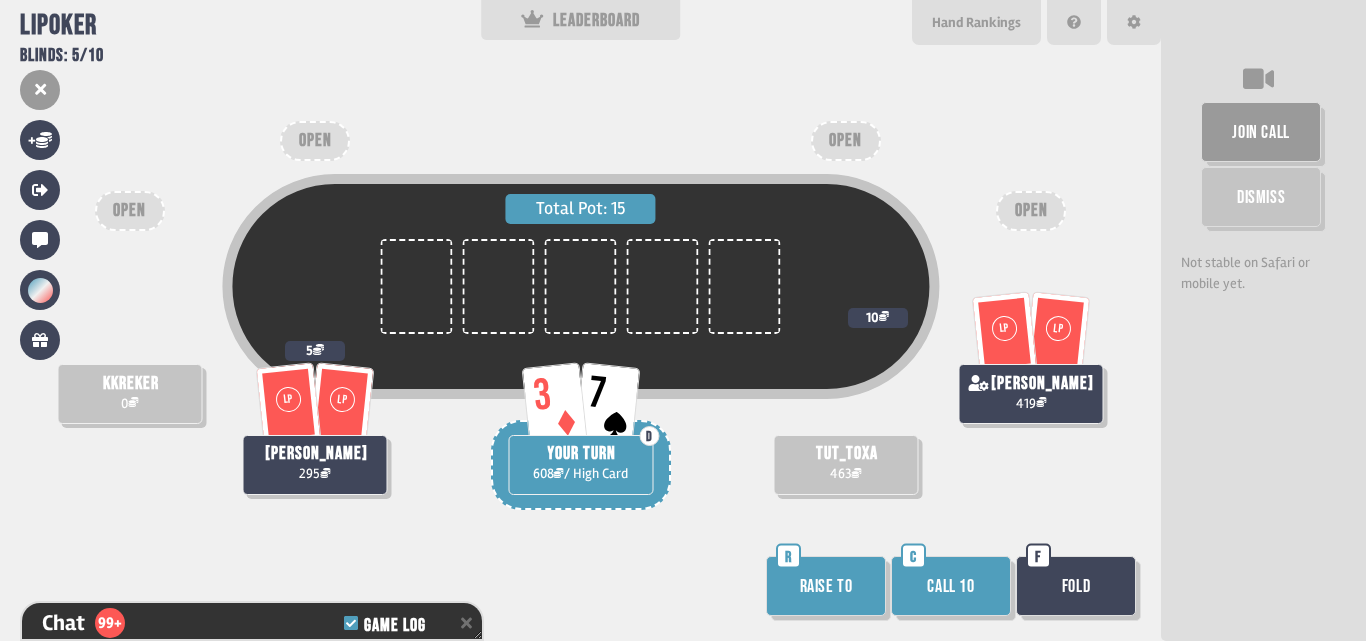 scroll, scrollTop: 10408, scrollLeft: 0, axis: vertical 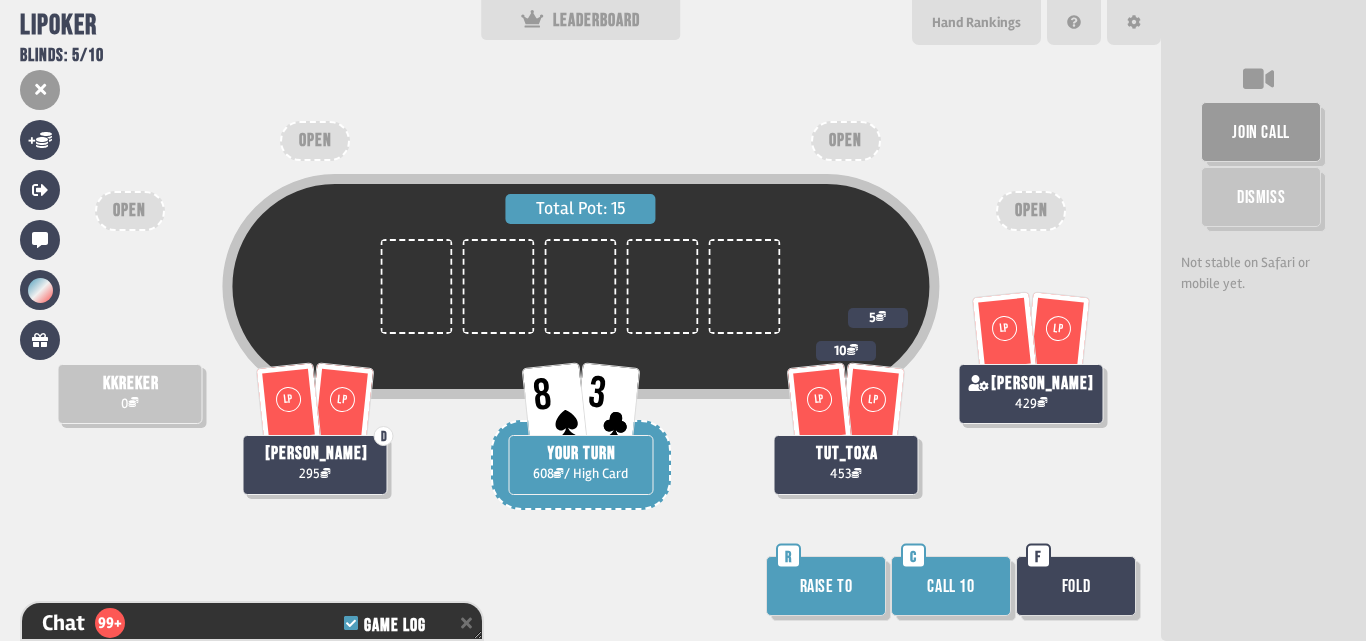 click on "Fold" at bounding box center (1076, 586) 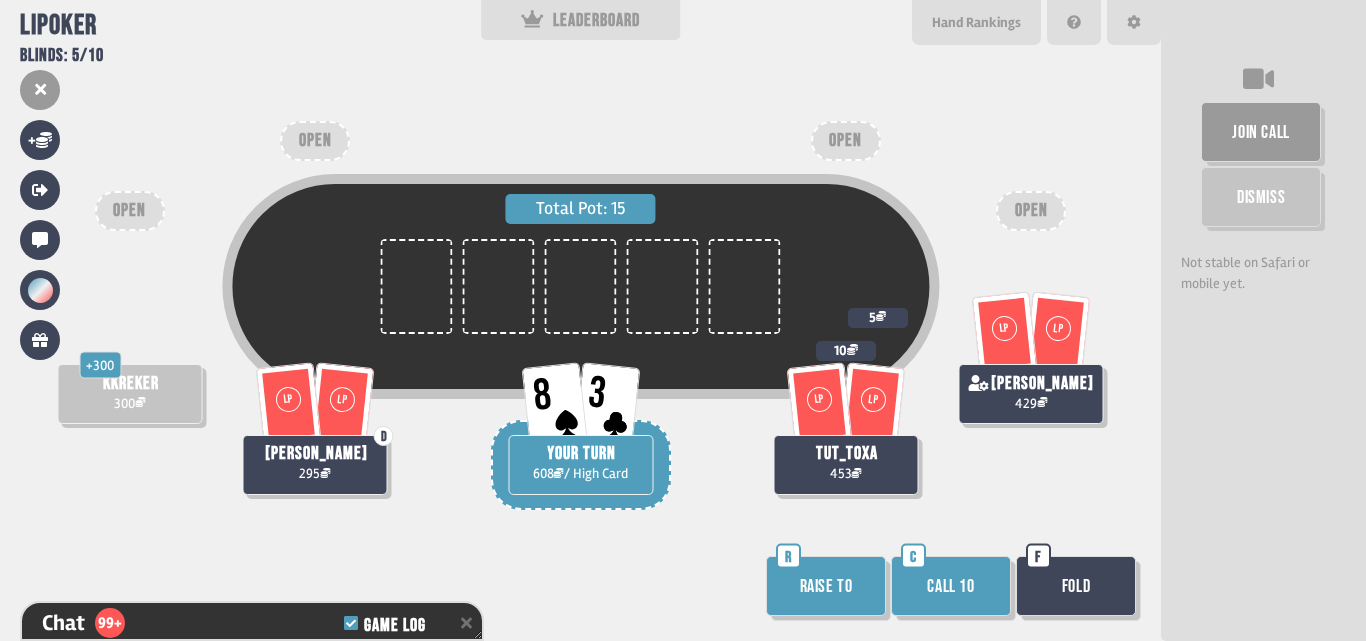 scroll, scrollTop: 10640, scrollLeft: 0, axis: vertical 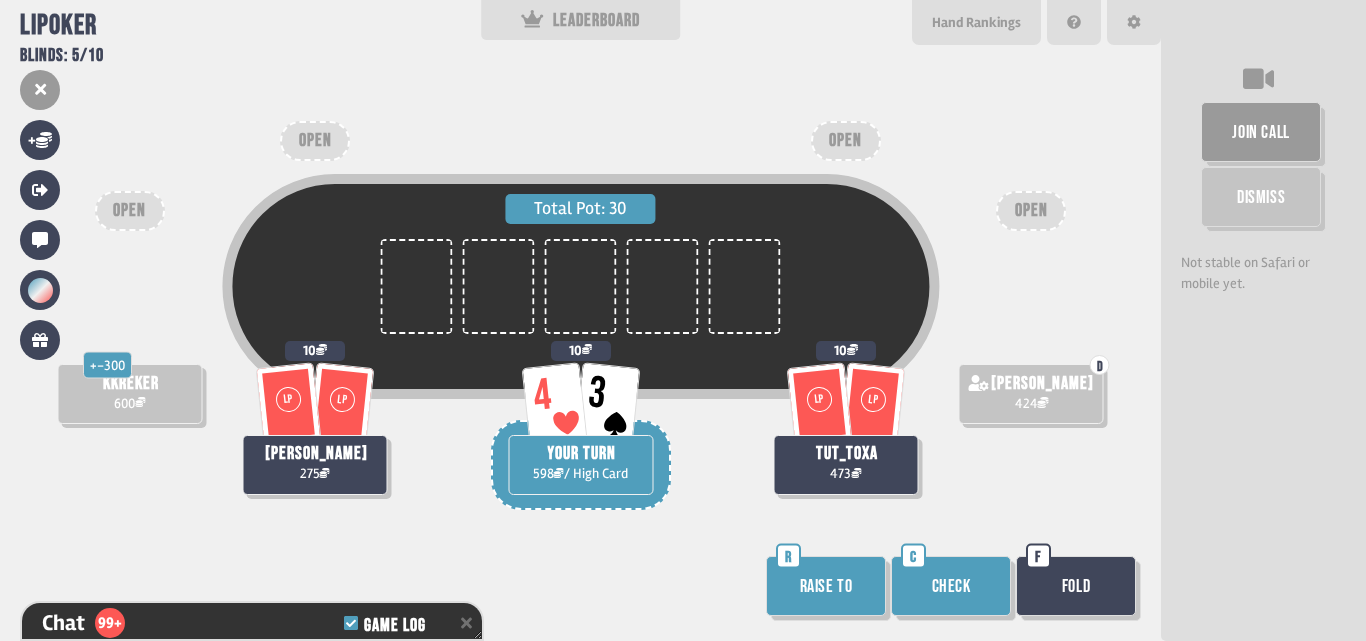 click on "Check" at bounding box center (951, 586) 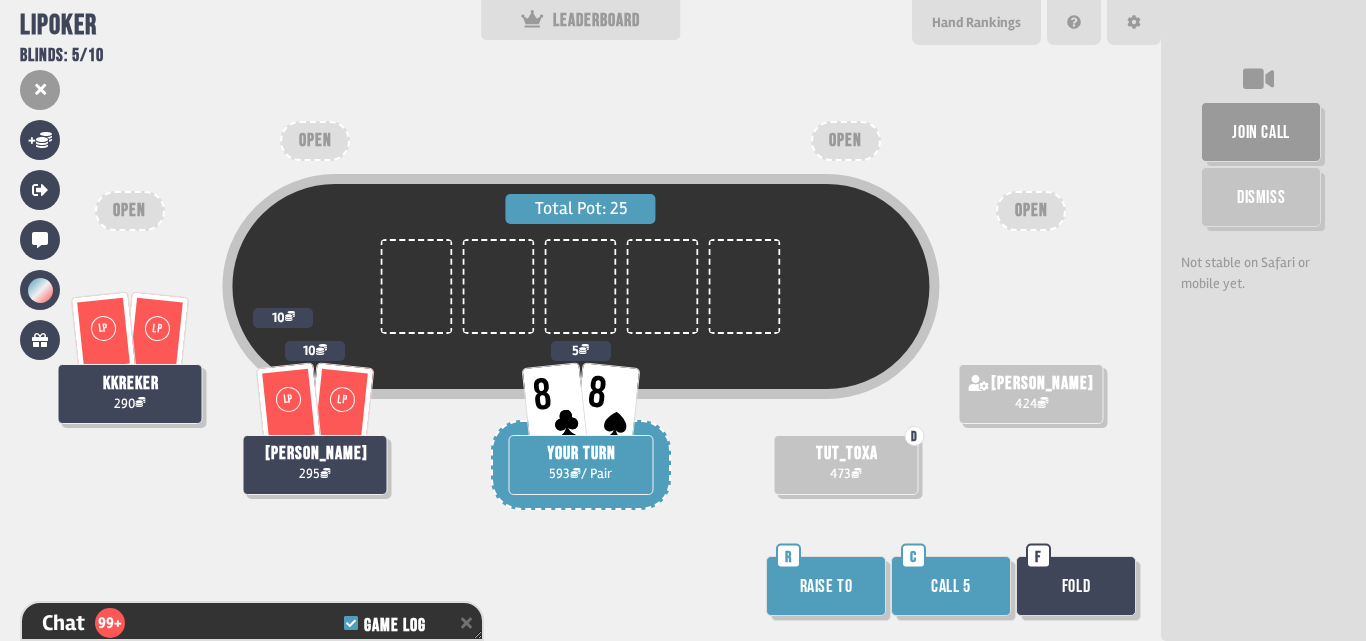 scroll, scrollTop: 11858, scrollLeft: 0, axis: vertical 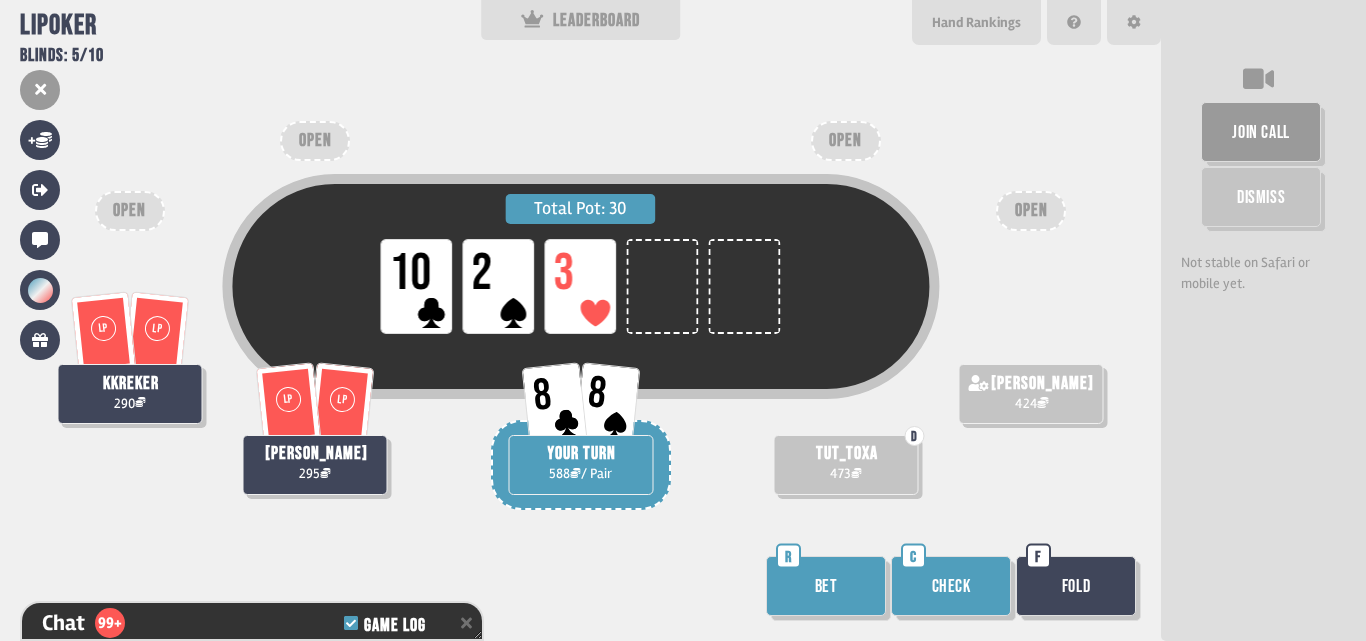 click on "Check" at bounding box center (951, 586) 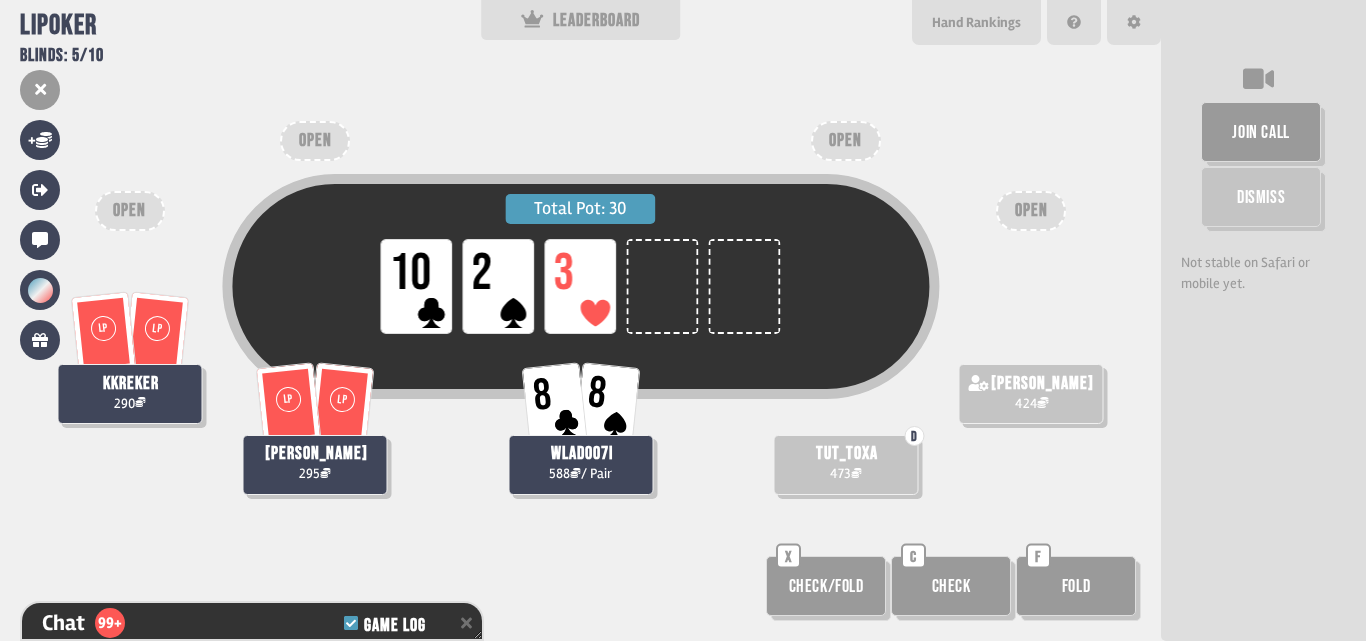 scroll, scrollTop: 12090, scrollLeft: 0, axis: vertical 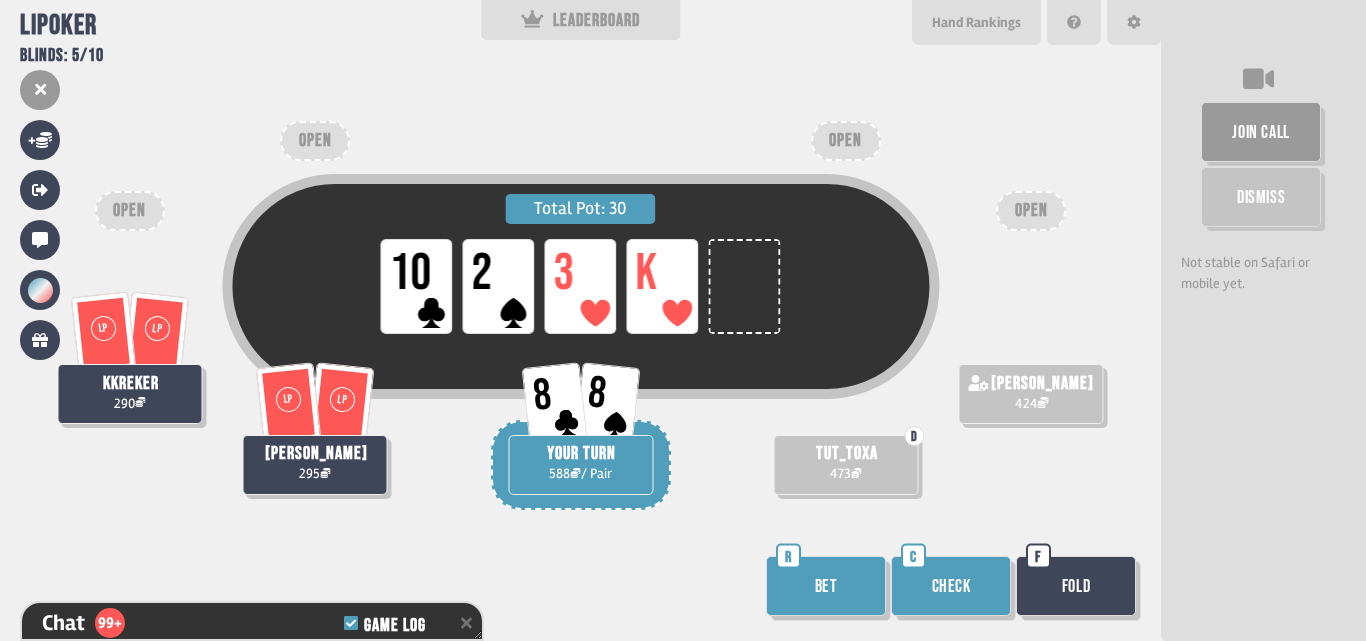 click on "Check" at bounding box center (951, 586) 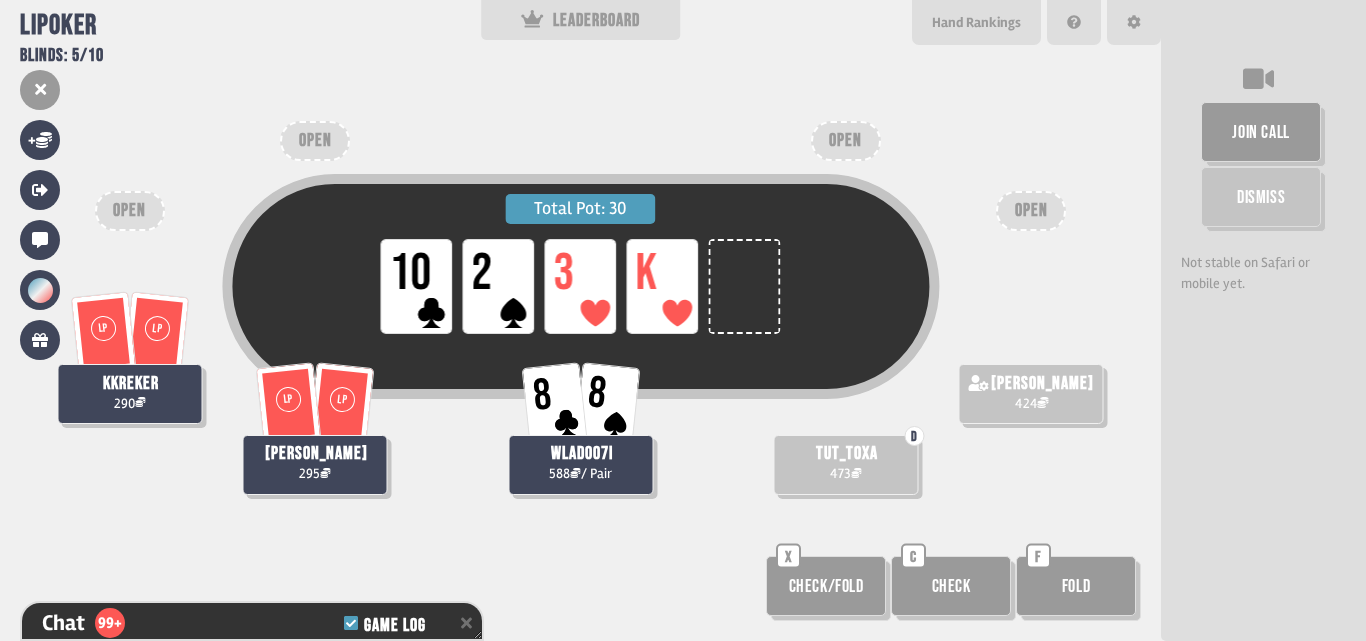 scroll, scrollTop: 12235, scrollLeft: 0, axis: vertical 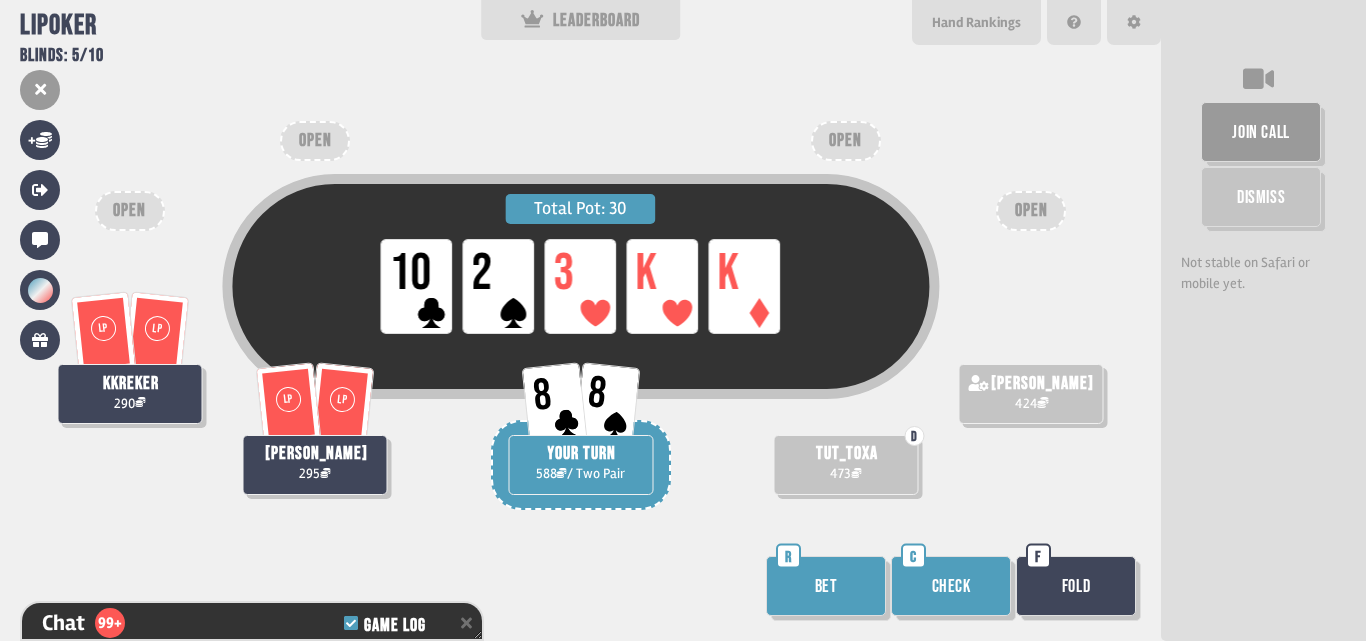 click on "Bet" at bounding box center (826, 586) 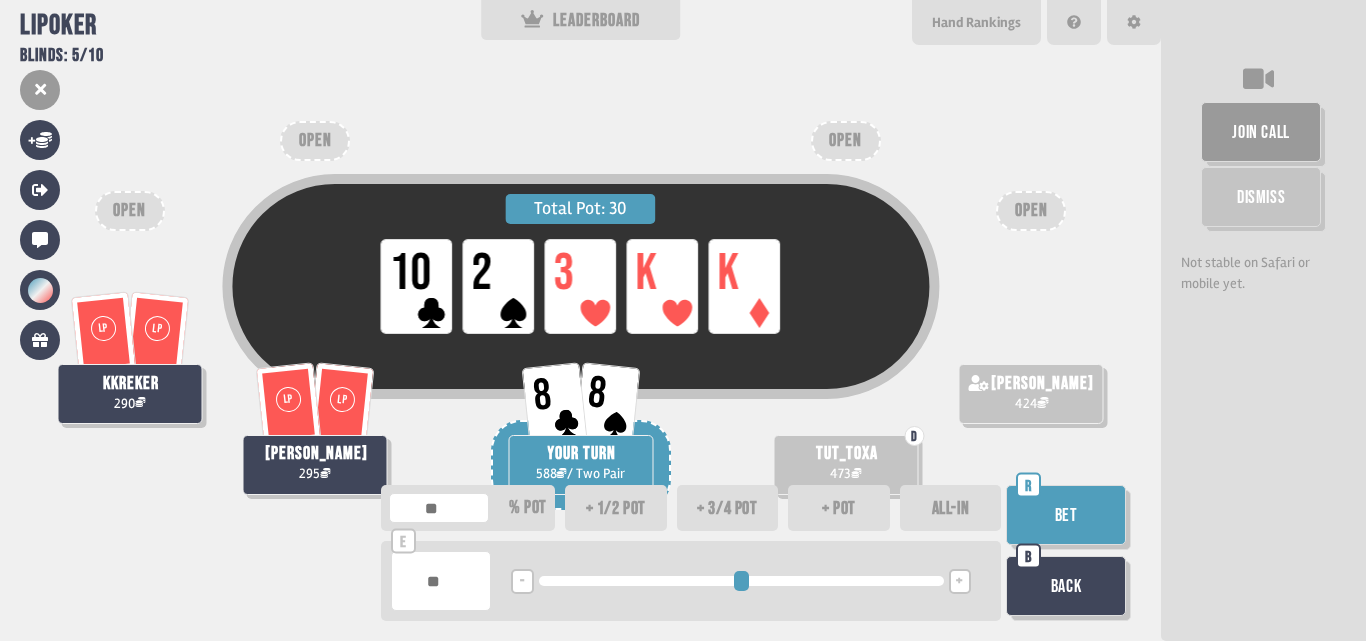click on "+" at bounding box center (960, 581) 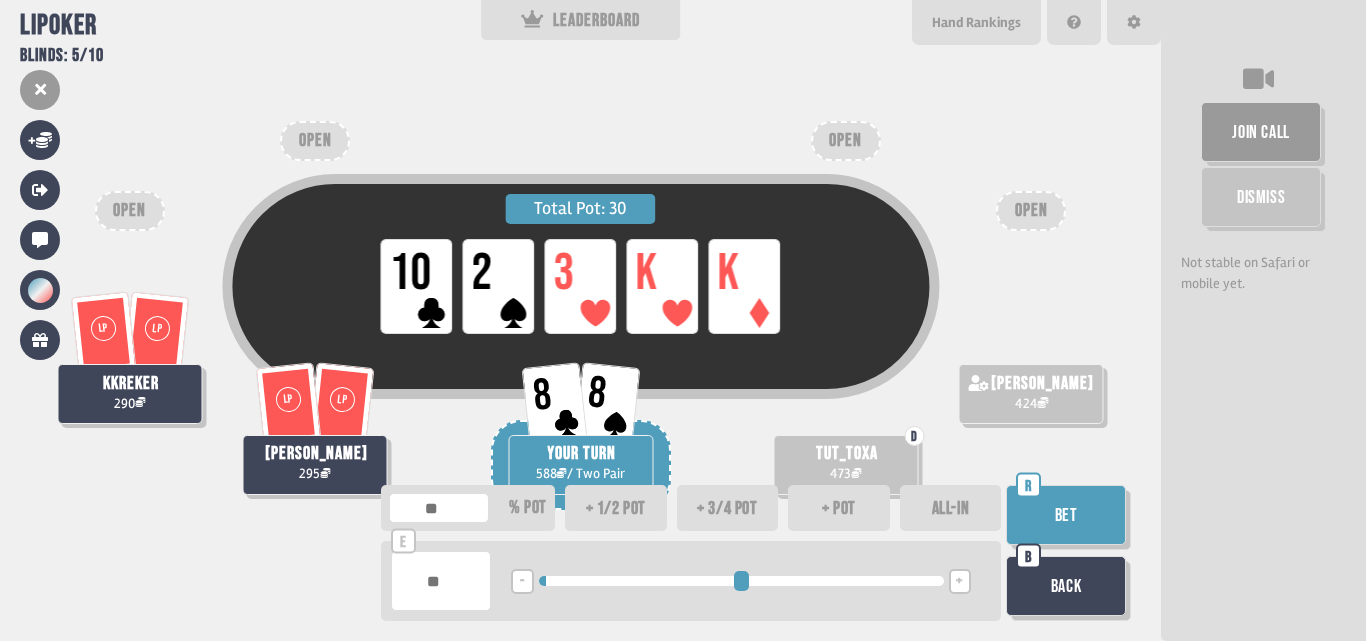 click on "+" at bounding box center [960, 581] 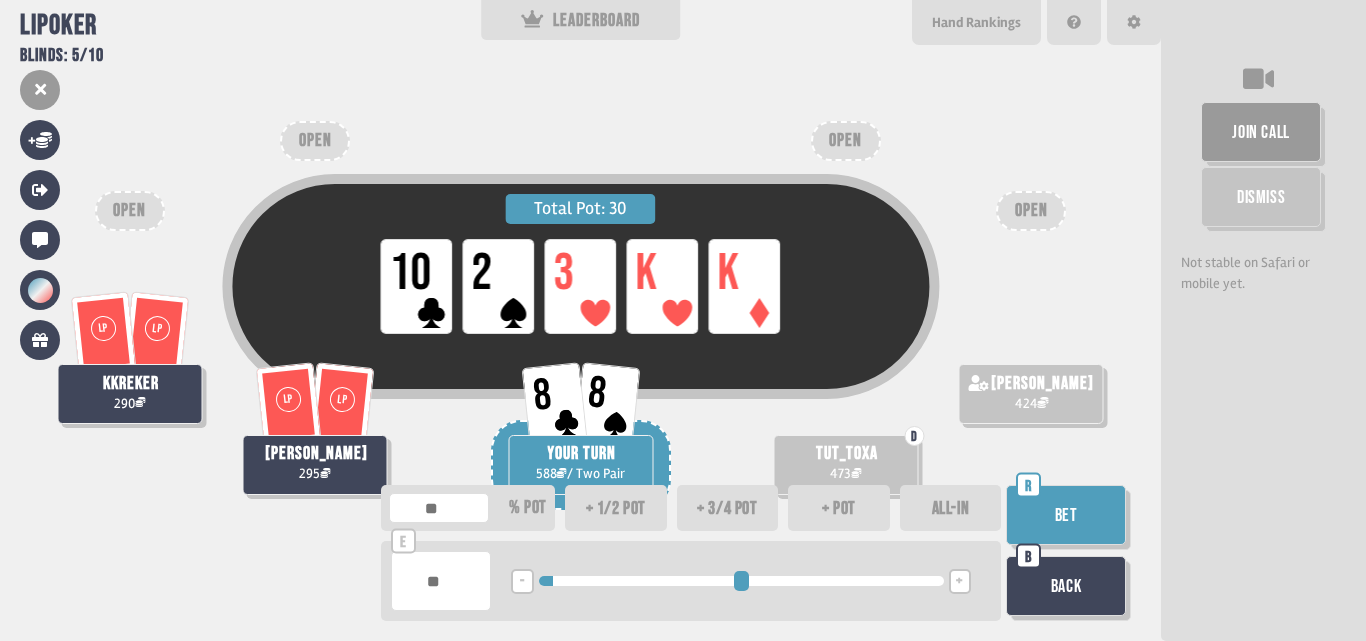 click on "Bet" at bounding box center (1066, 515) 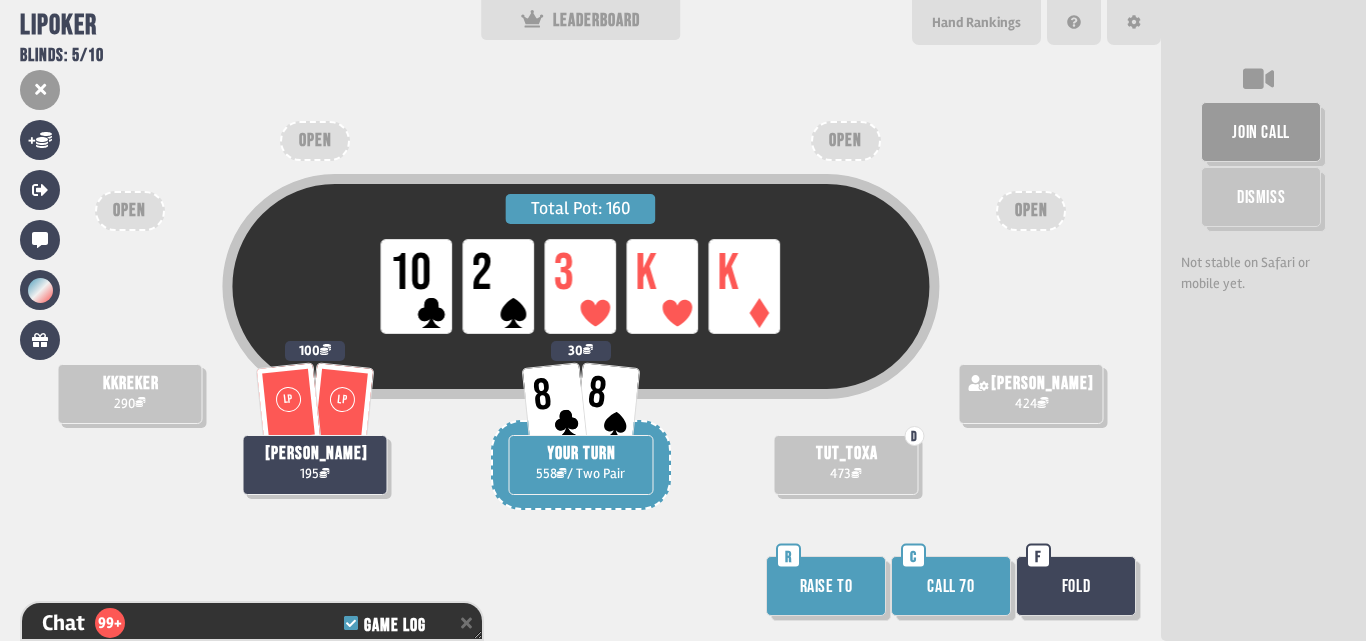 scroll, scrollTop: 12380, scrollLeft: 0, axis: vertical 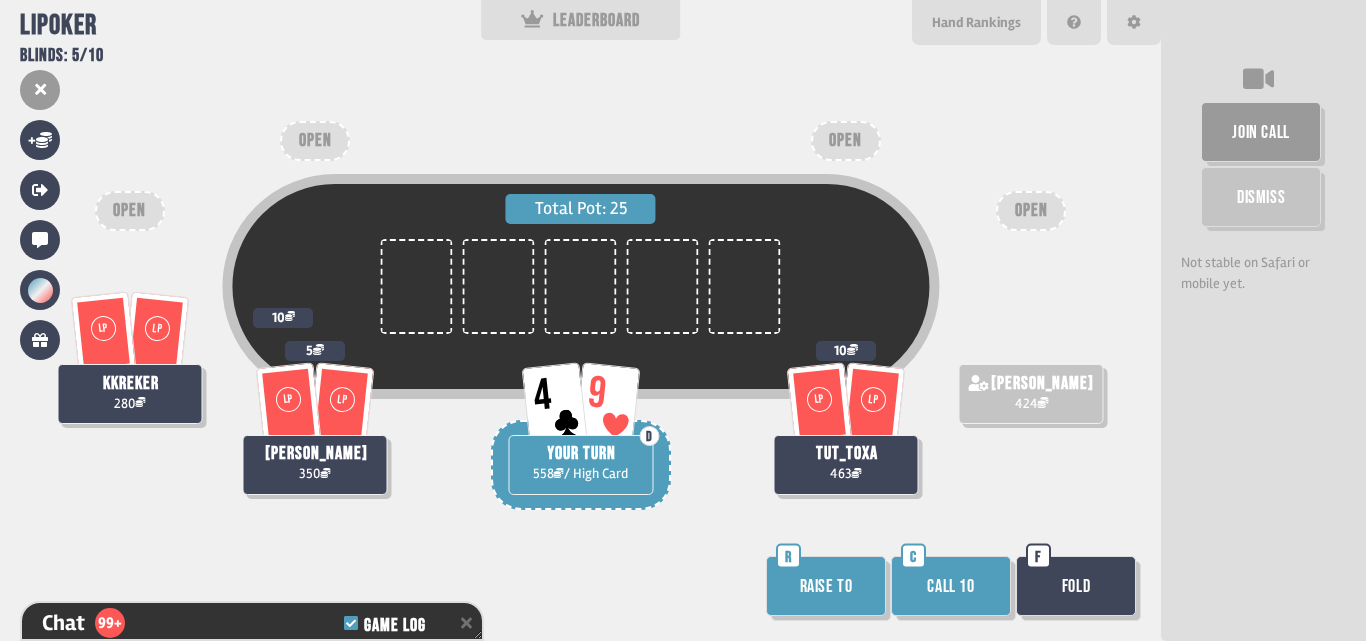 click on "Fold" at bounding box center [1076, 586] 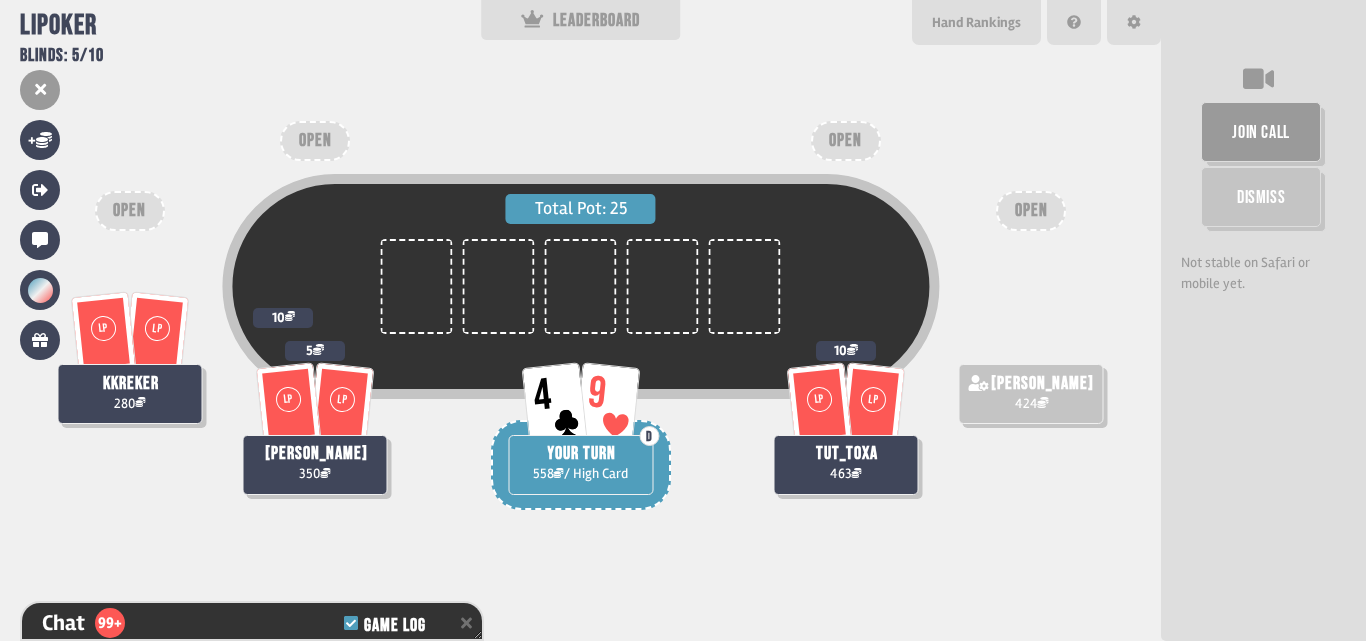 scroll, scrollTop: 12612, scrollLeft: 0, axis: vertical 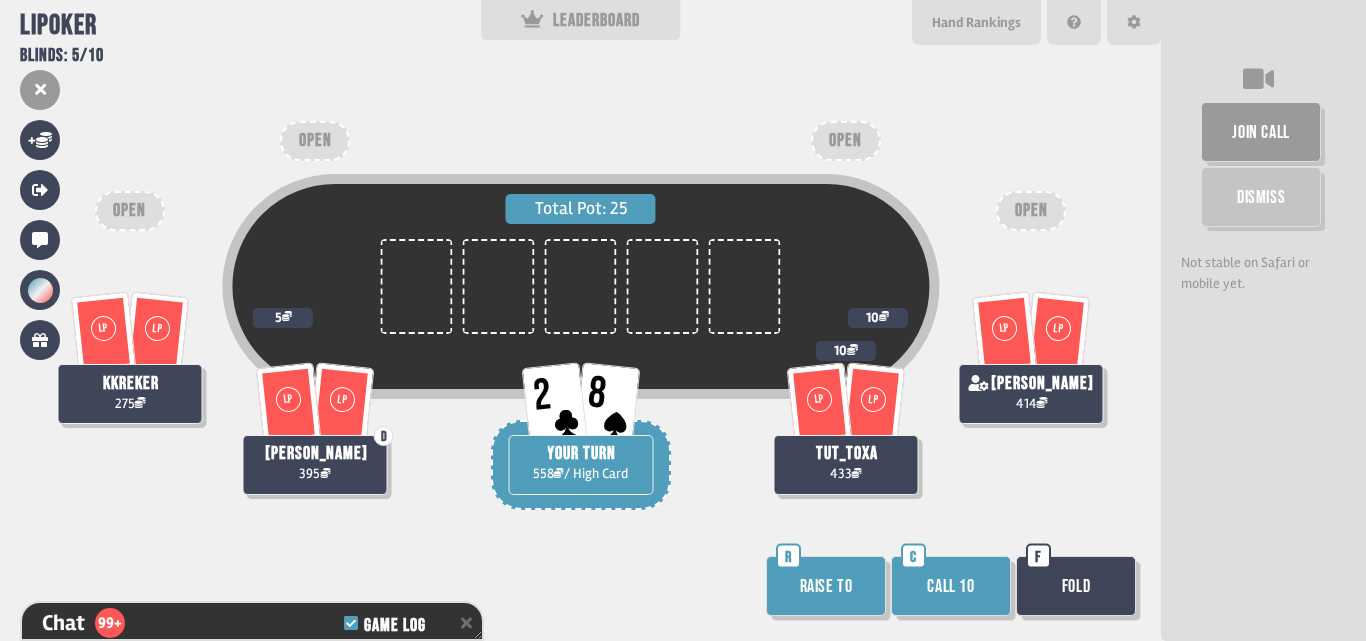 click on "Fold" at bounding box center [1076, 586] 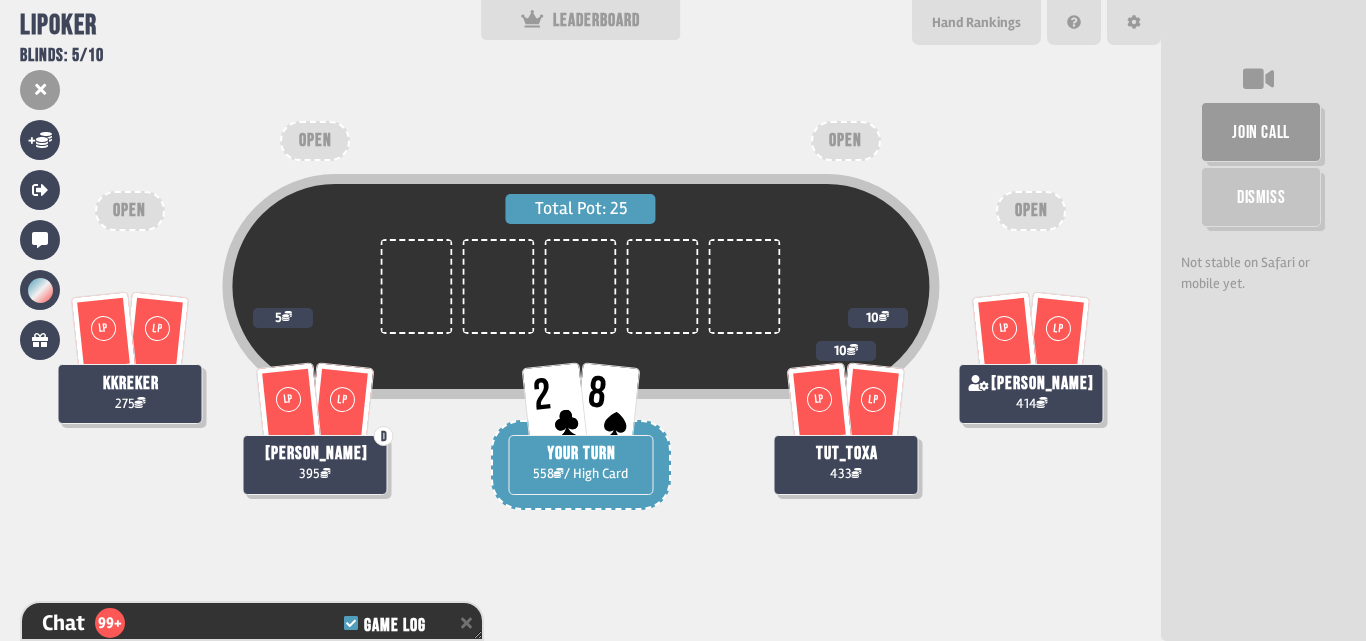 scroll, scrollTop: 13221, scrollLeft: 0, axis: vertical 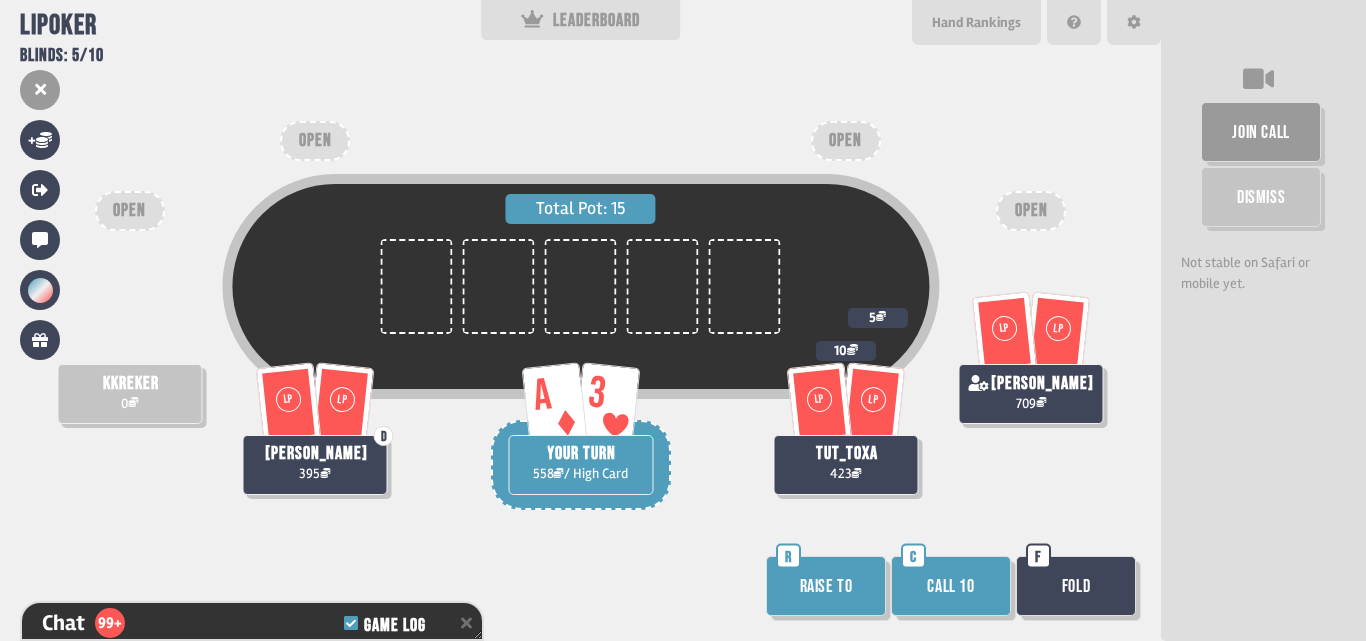 click on "Call 10" at bounding box center [951, 586] 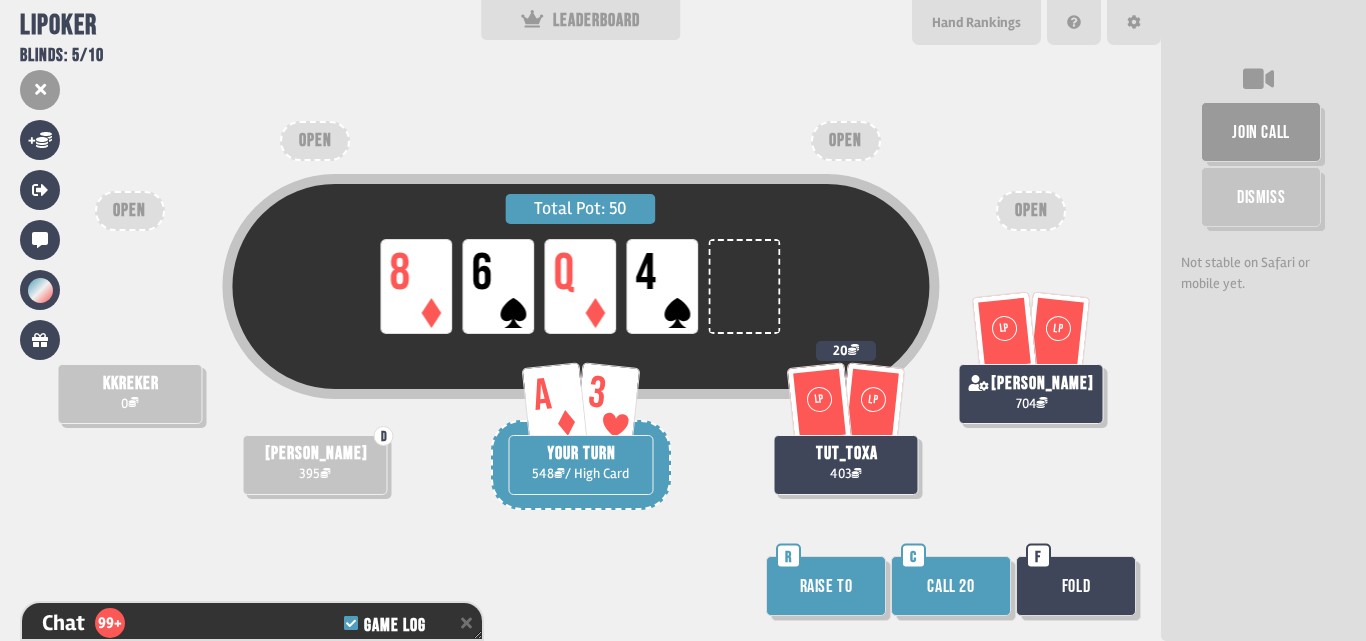 scroll, scrollTop: 14207, scrollLeft: 0, axis: vertical 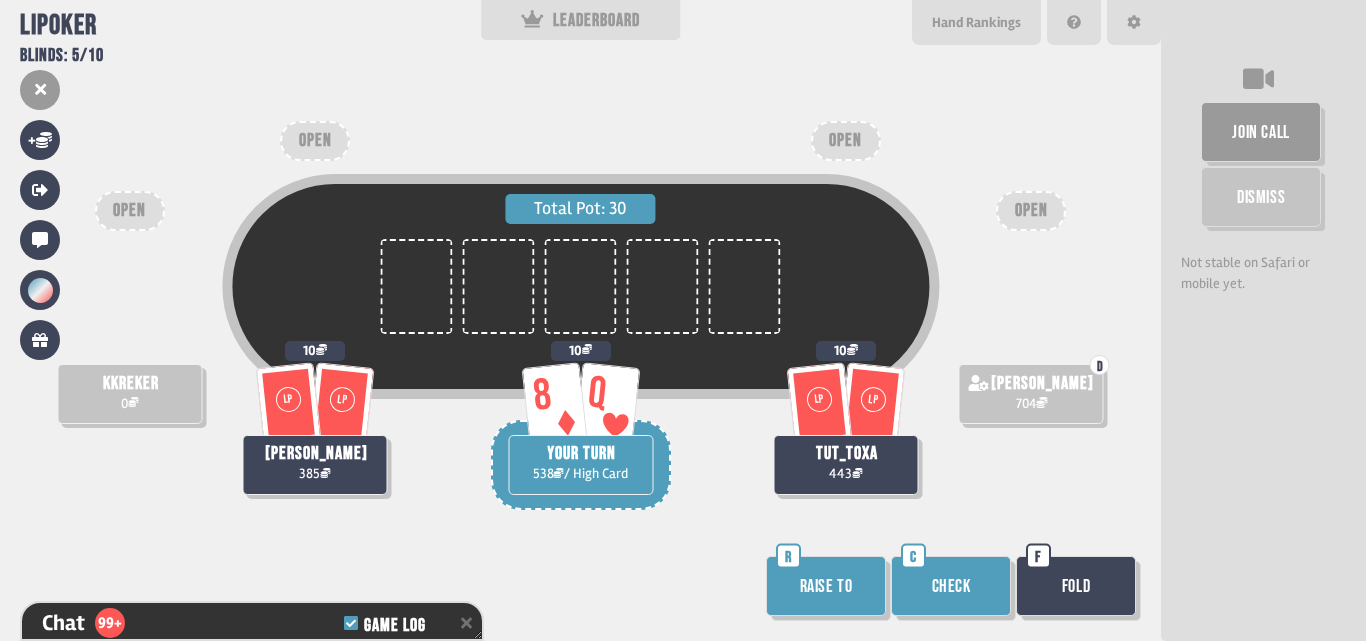 click on "Check" at bounding box center [951, 586] 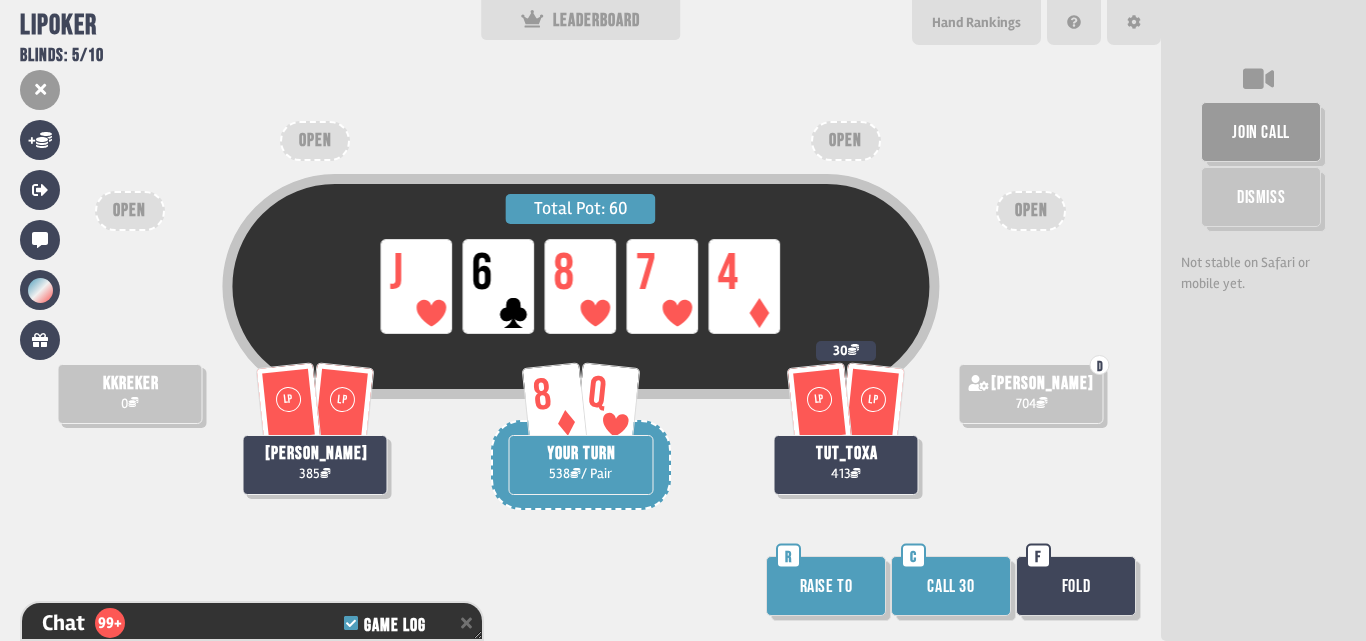 scroll, scrollTop: 14874, scrollLeft: 0, axis: vertical 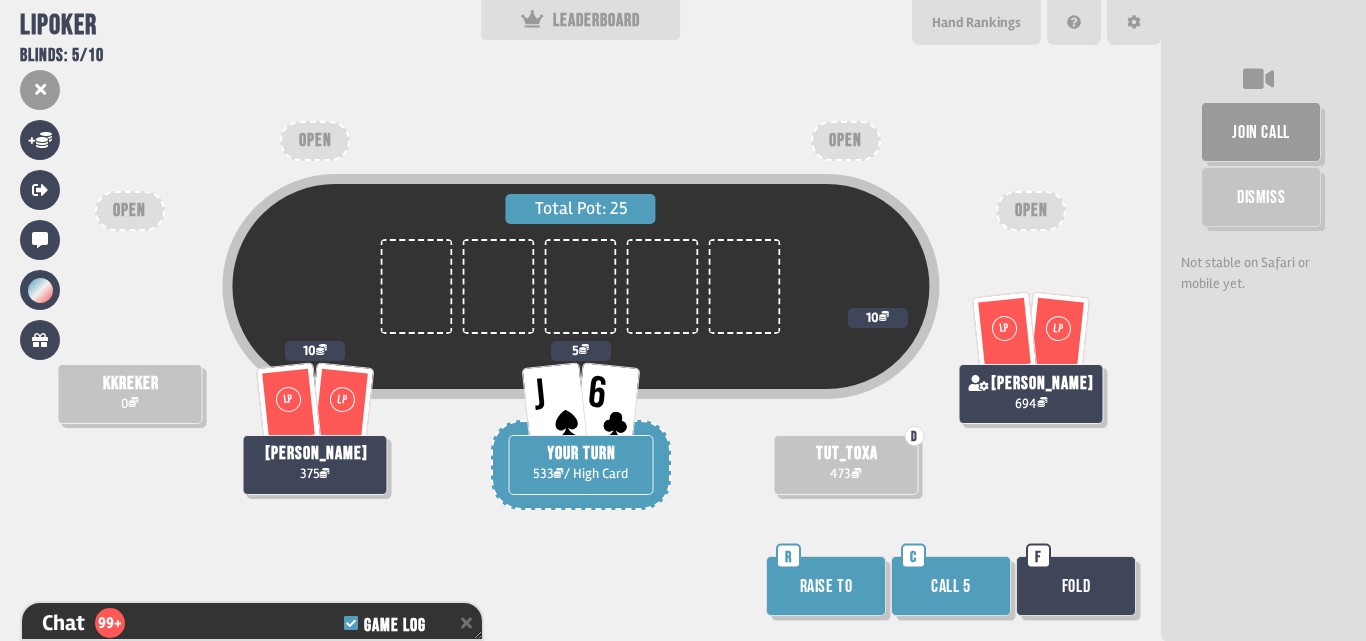 click on "Call 5" at bounding box center (951, 586) 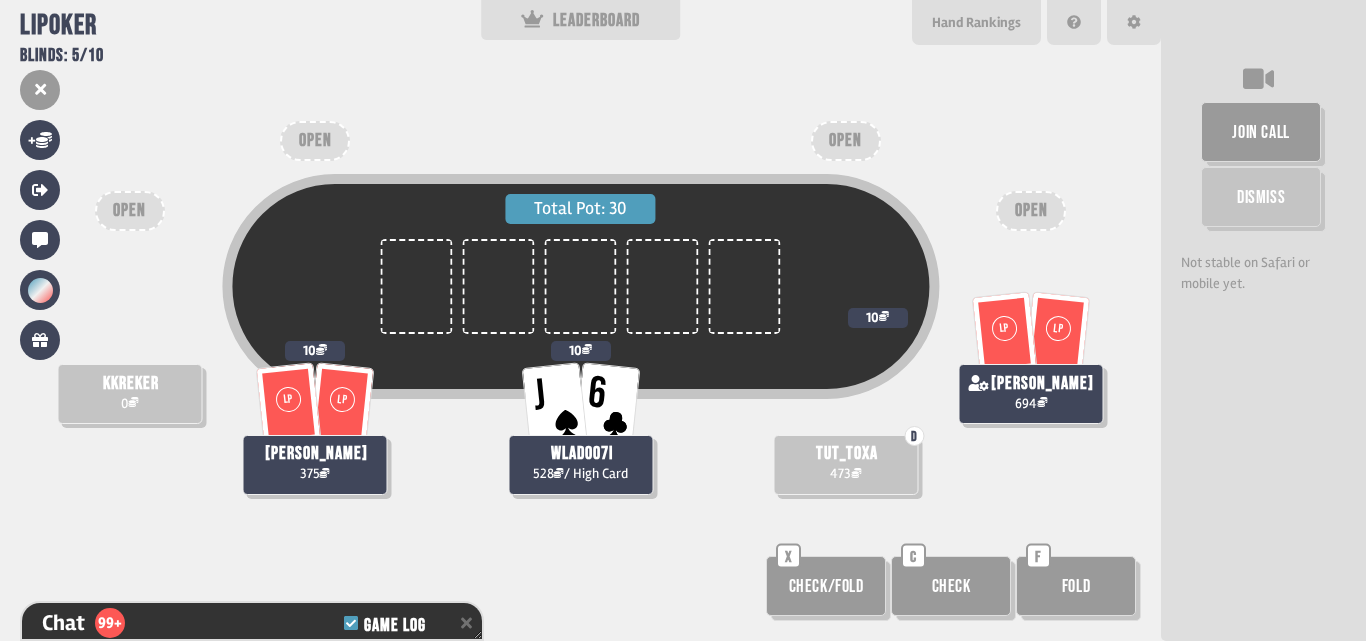 scroll, scrollTop: 15193, scrollLeft: 0, axis: vertical 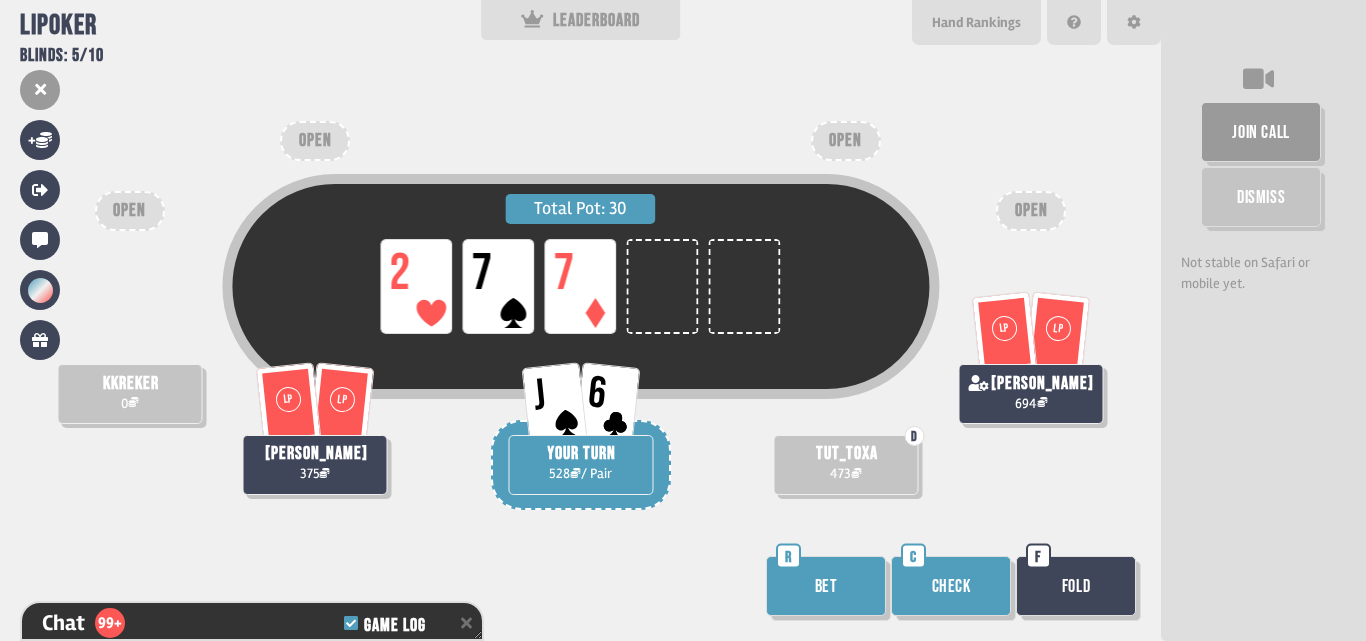 click on "Check" at bounding box center (951, 586) 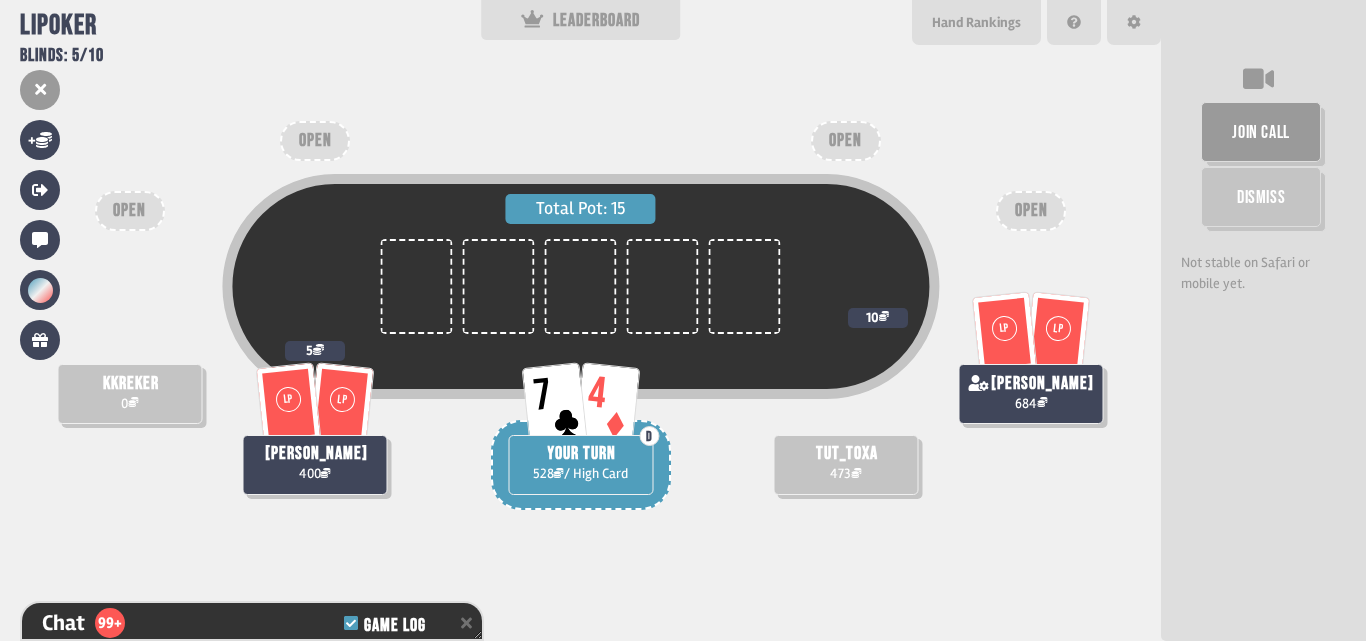 scroll, scrollTop: 15773, scrollLeft: 0, axis: vertical 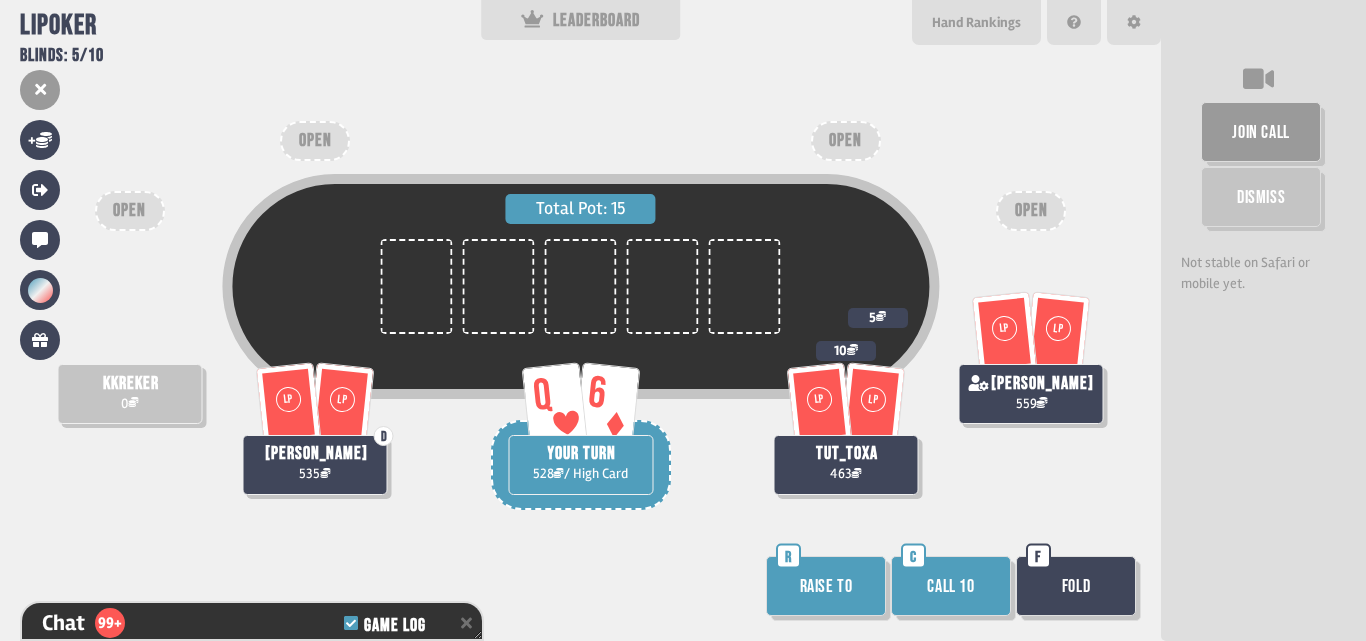 click on "Call 10" at bounding box center (951, 586) 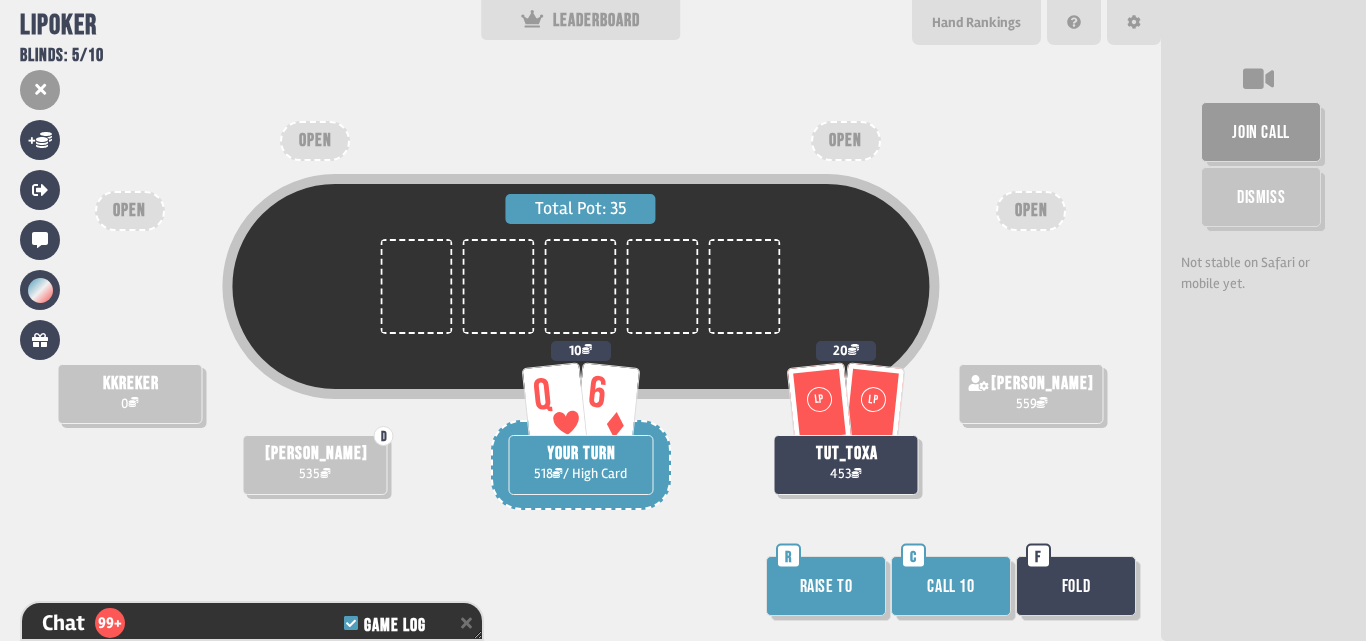 scroll, scrollTop: 16411, scrollLeft: 0, axis: vertical 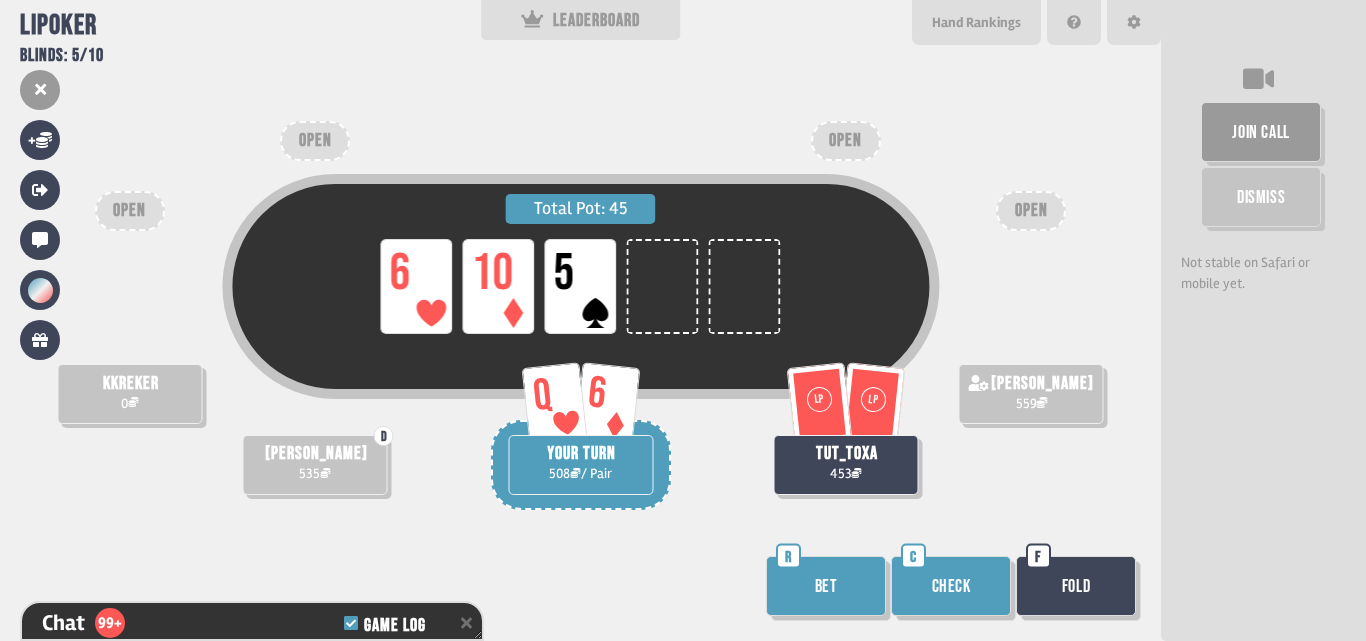 click on "Check" at bounding box center (951, 586) 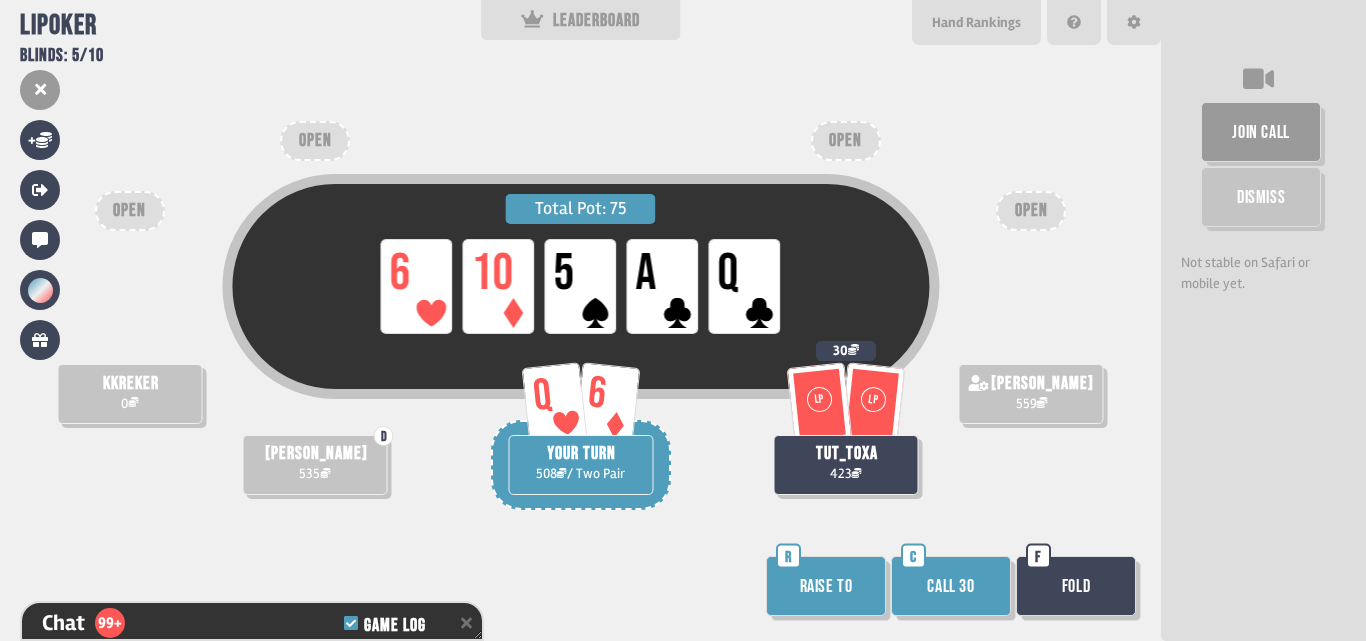 scroll, scrollTop: 16759, scrollLeft: 0, axis: vertical 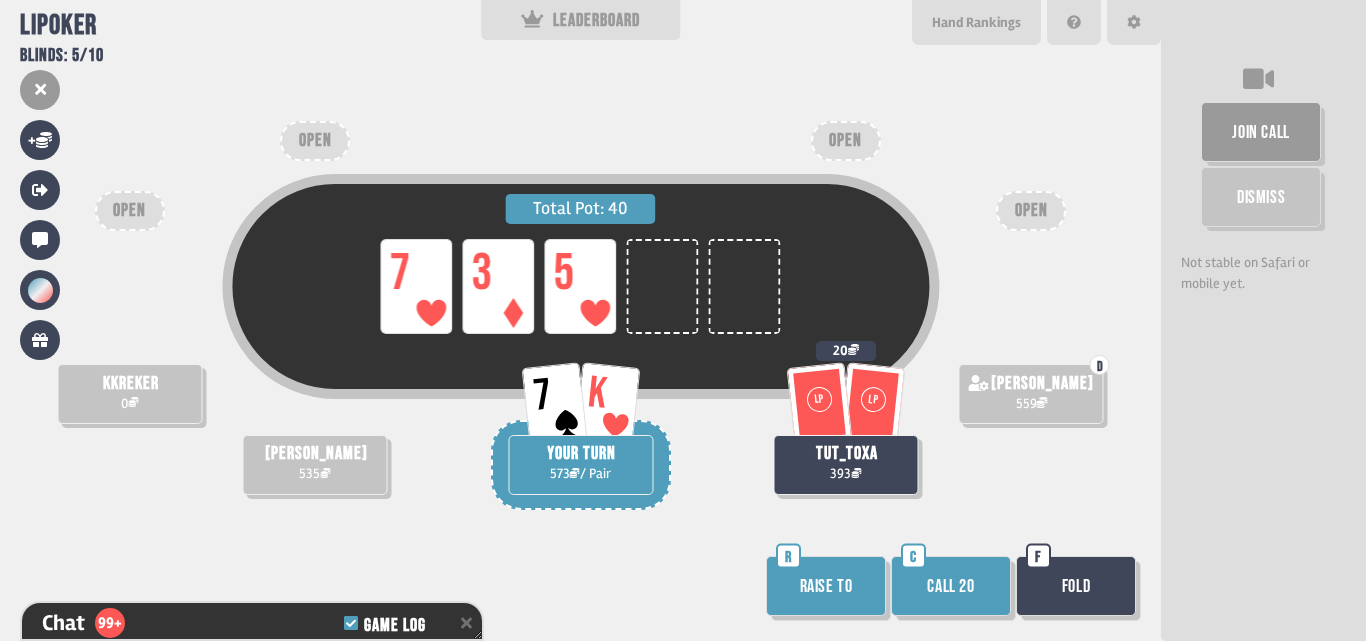click on "Call 20" at bounding box center [951, 586] 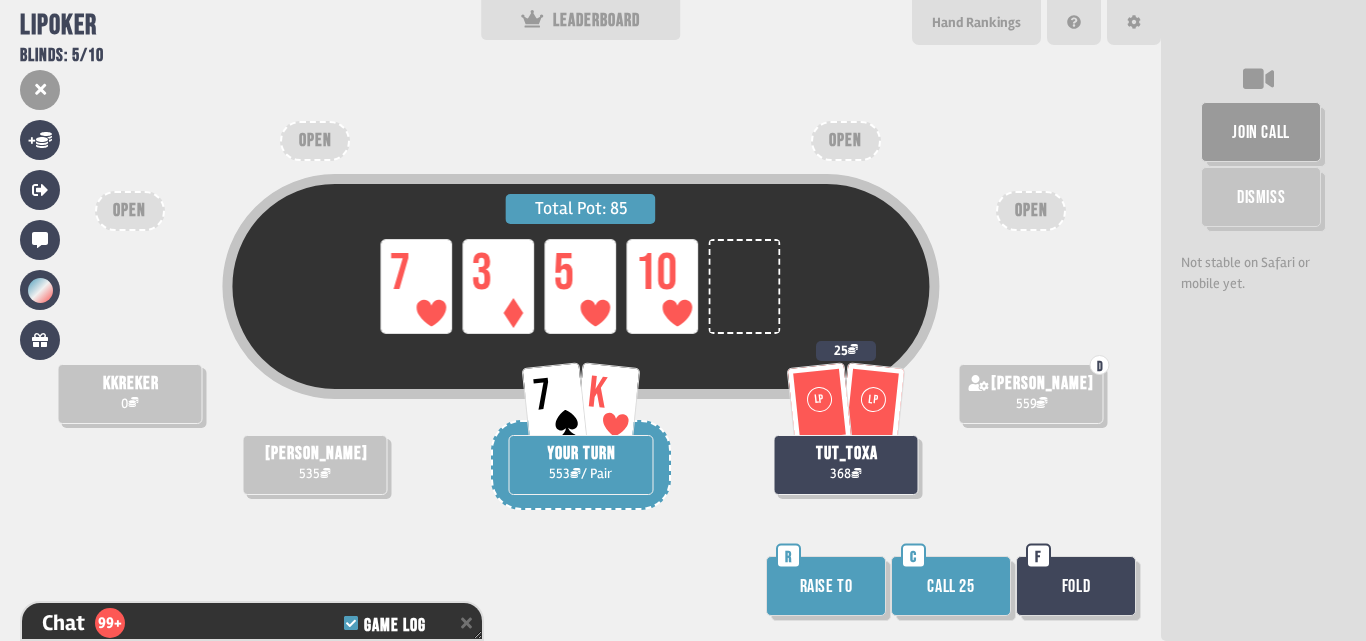 scroll, scrollTop: 17252, scrollLeft: 0, axis: vertical 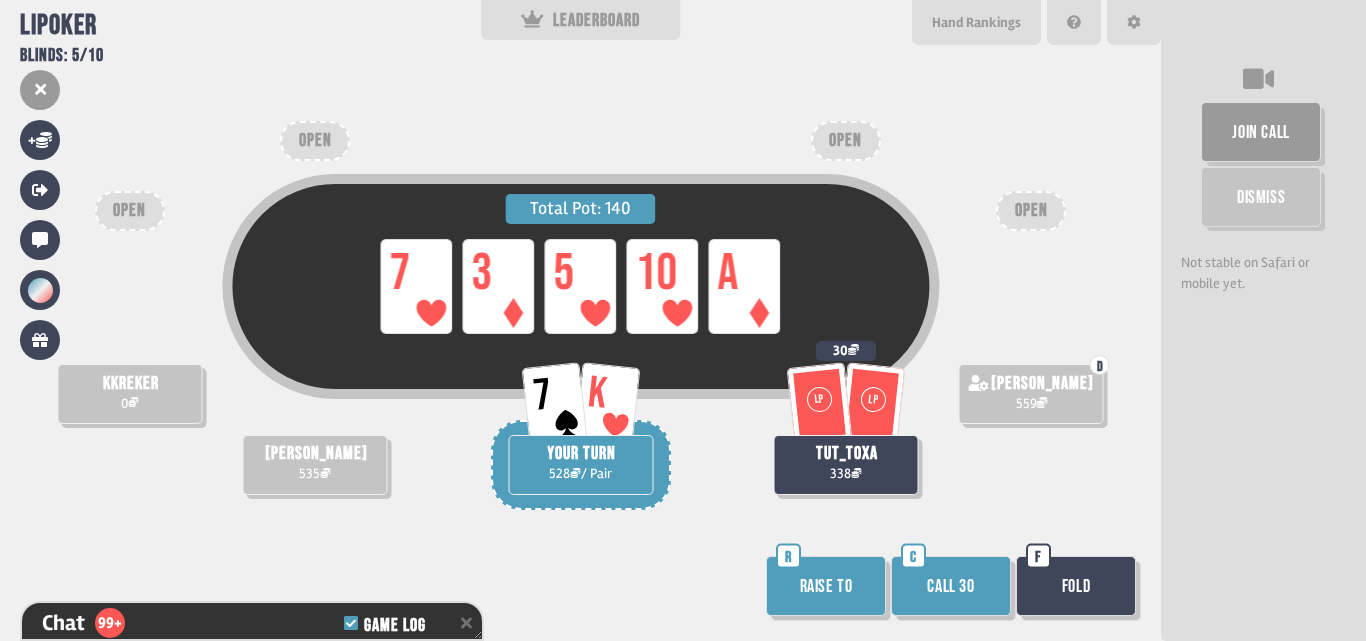 click on "Fold" at bounding box center (1076, 586) 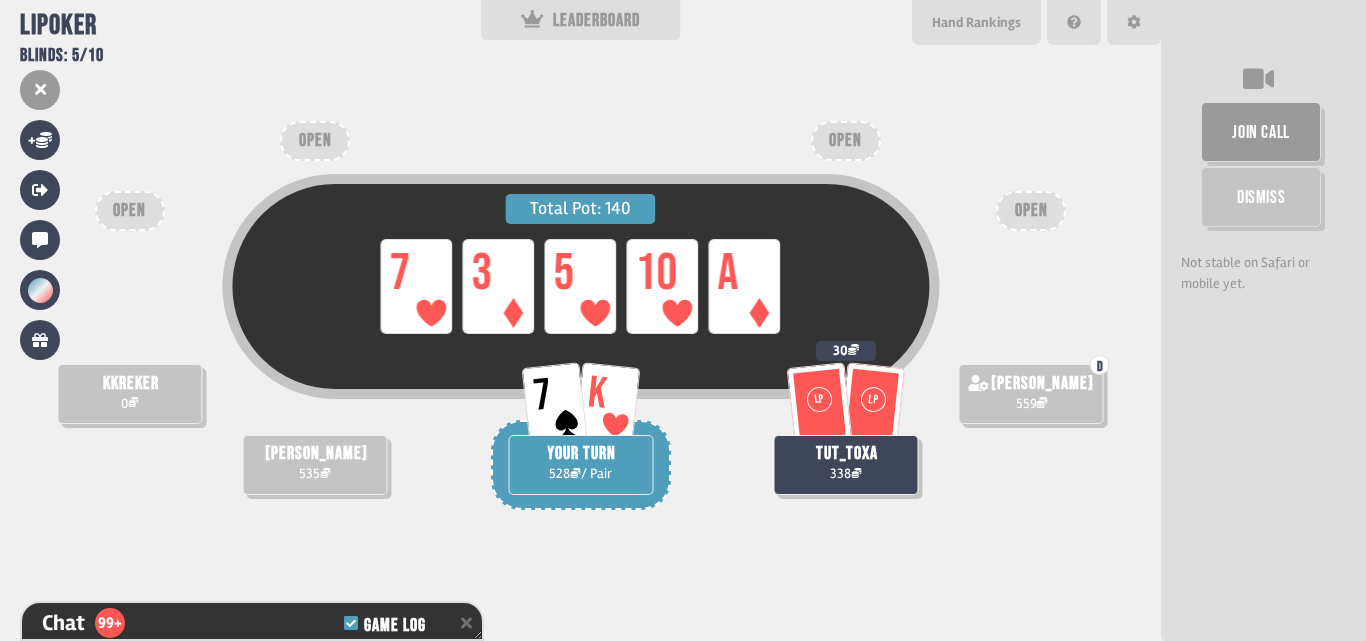 scroll, scrollTop: 17426, scrollLeft: 0, axis: vertical 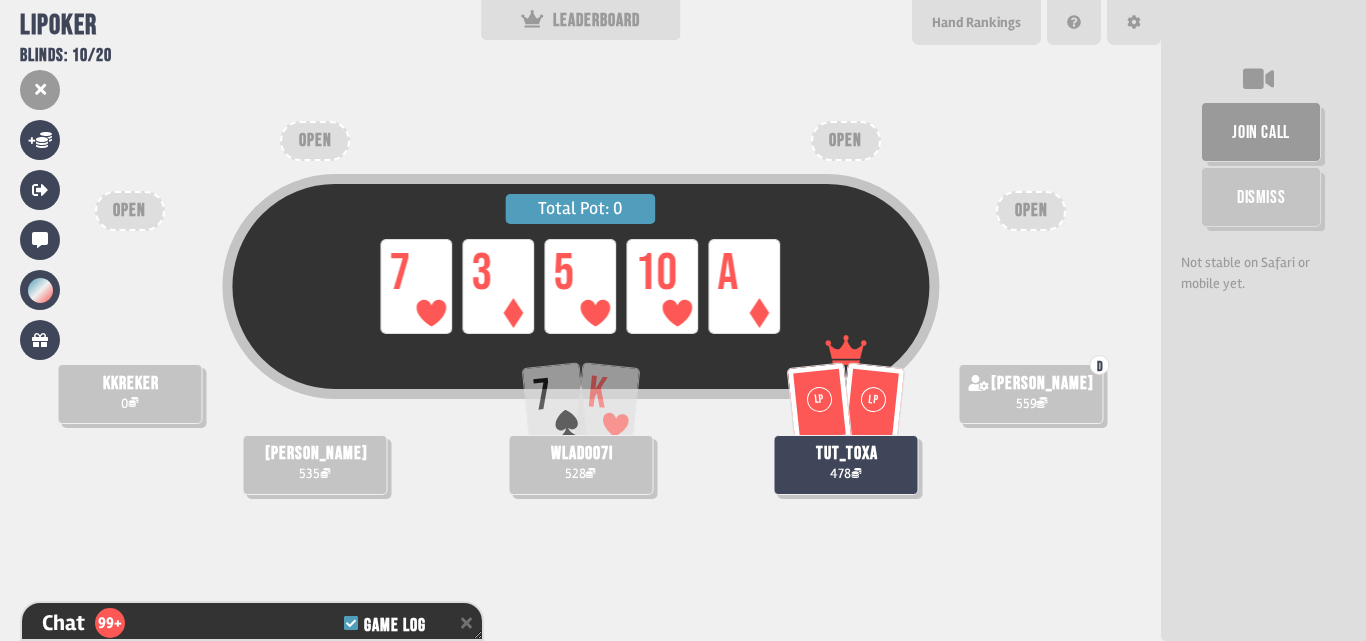 type on "**" 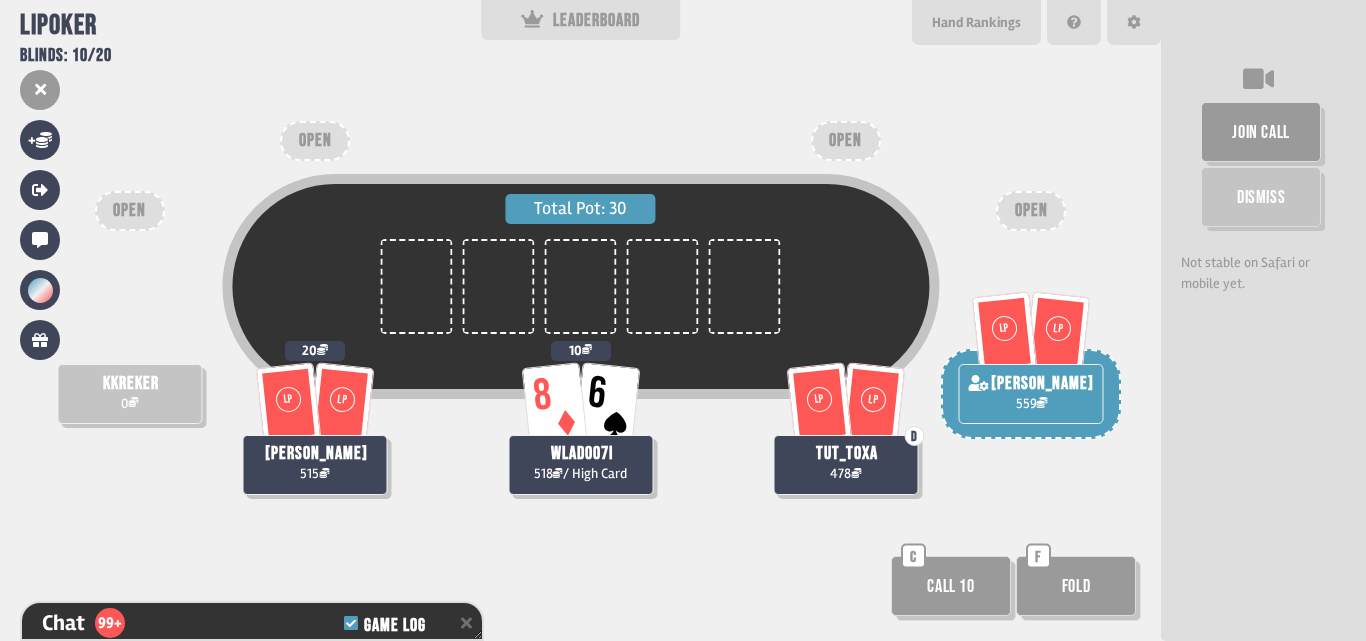 scroll, scrollTop: 98, scrollLeft: 0, axis: vertical 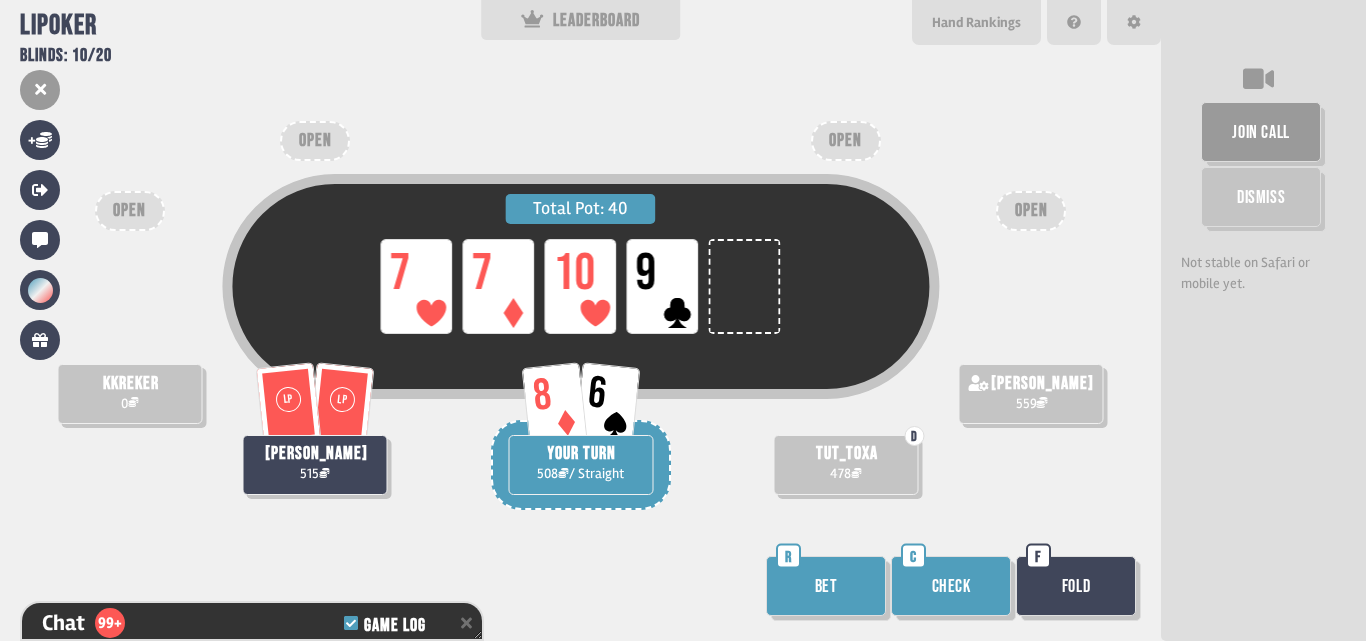 click on "Bet" at bounding box center (826, 586) 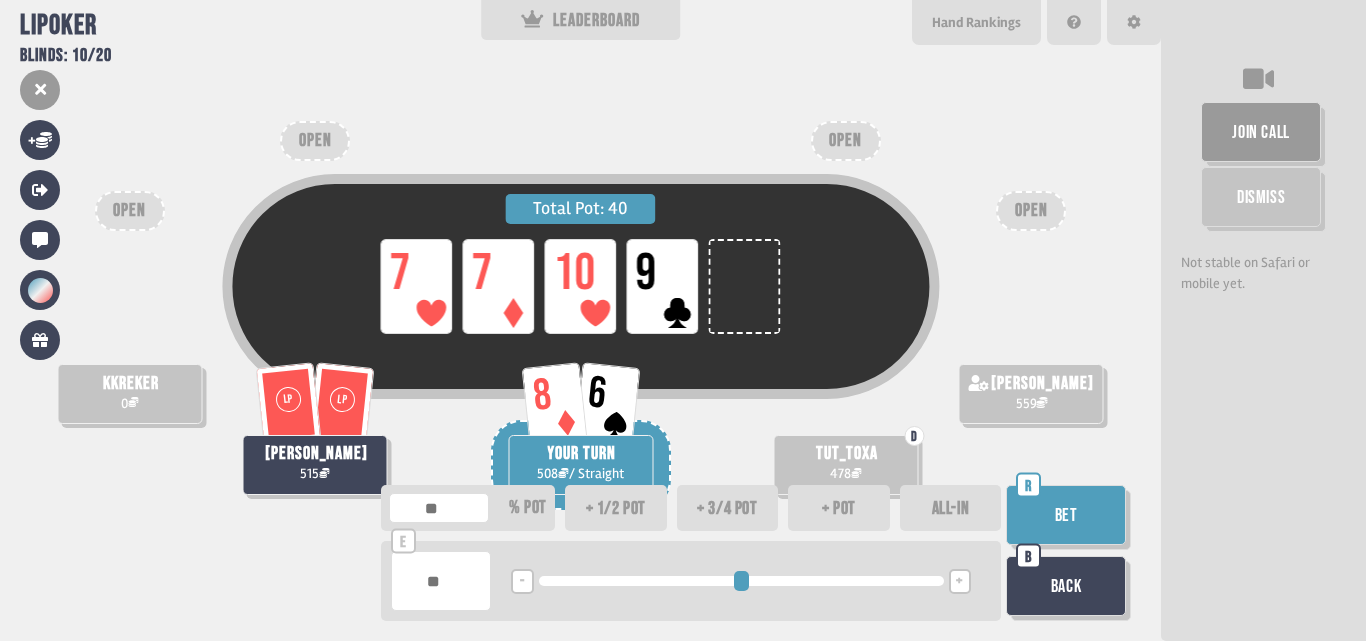 click on "+" at bounding box center (959, 582) 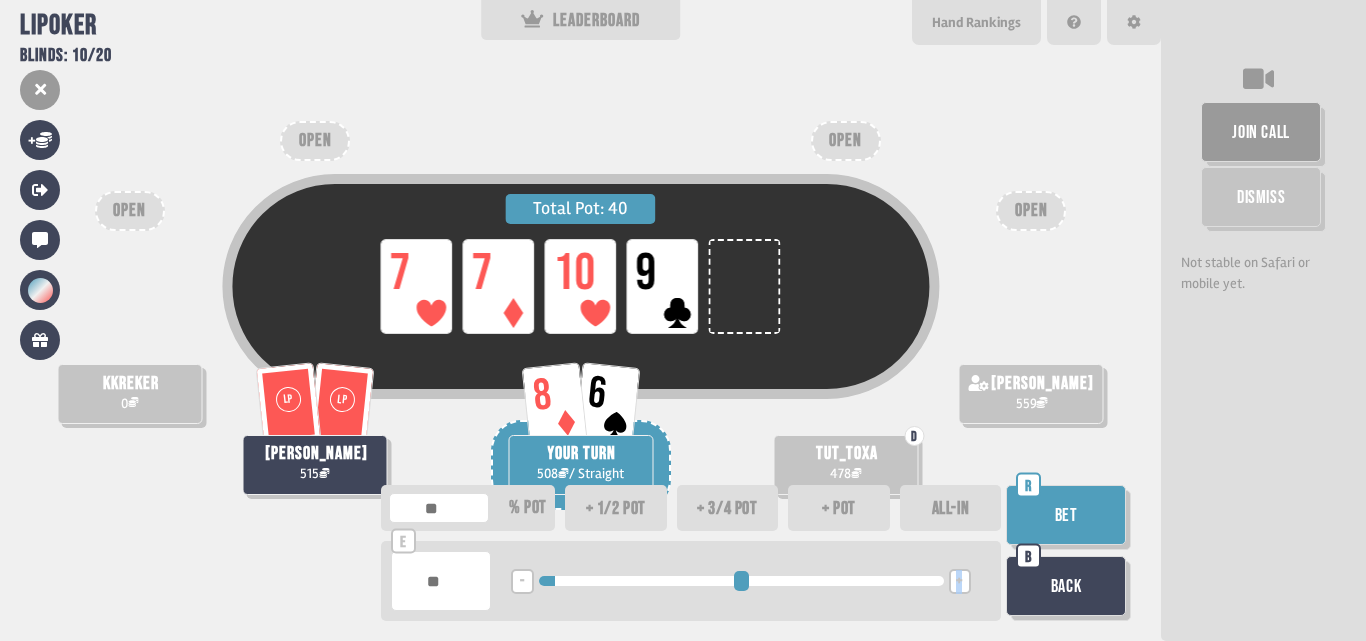 click on "+" at bounding box center (959, 582) 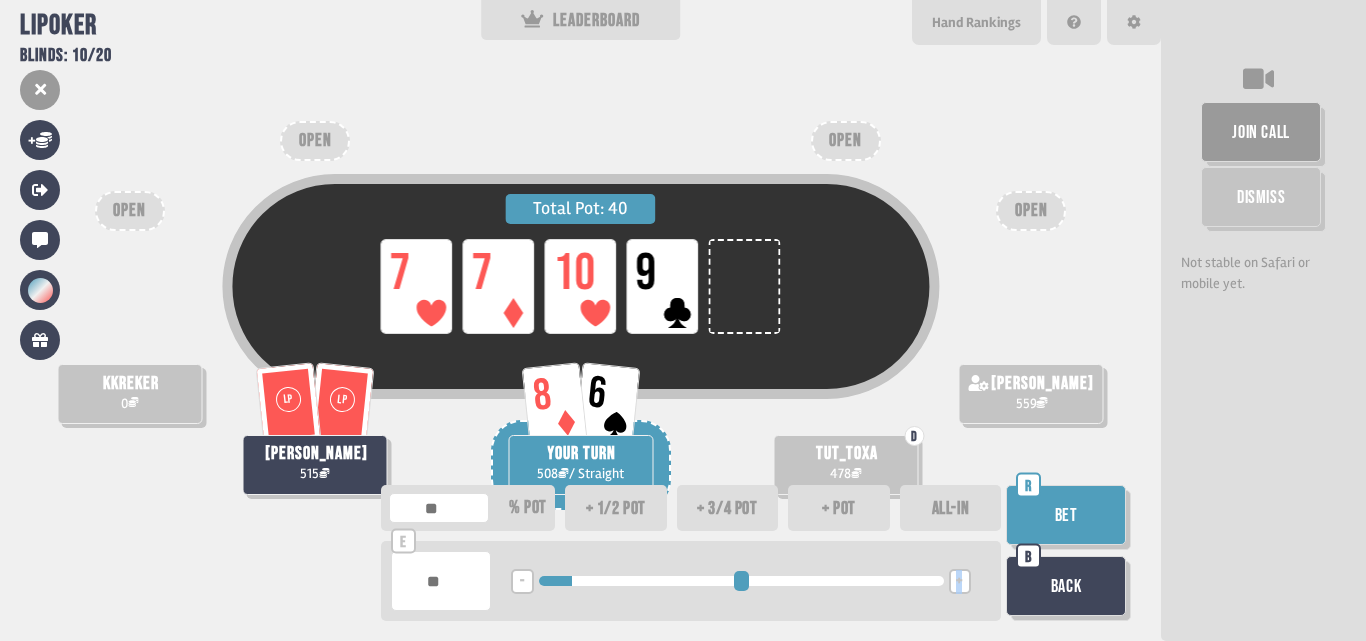 click on "Bet" at bounding box center (1066, 515) 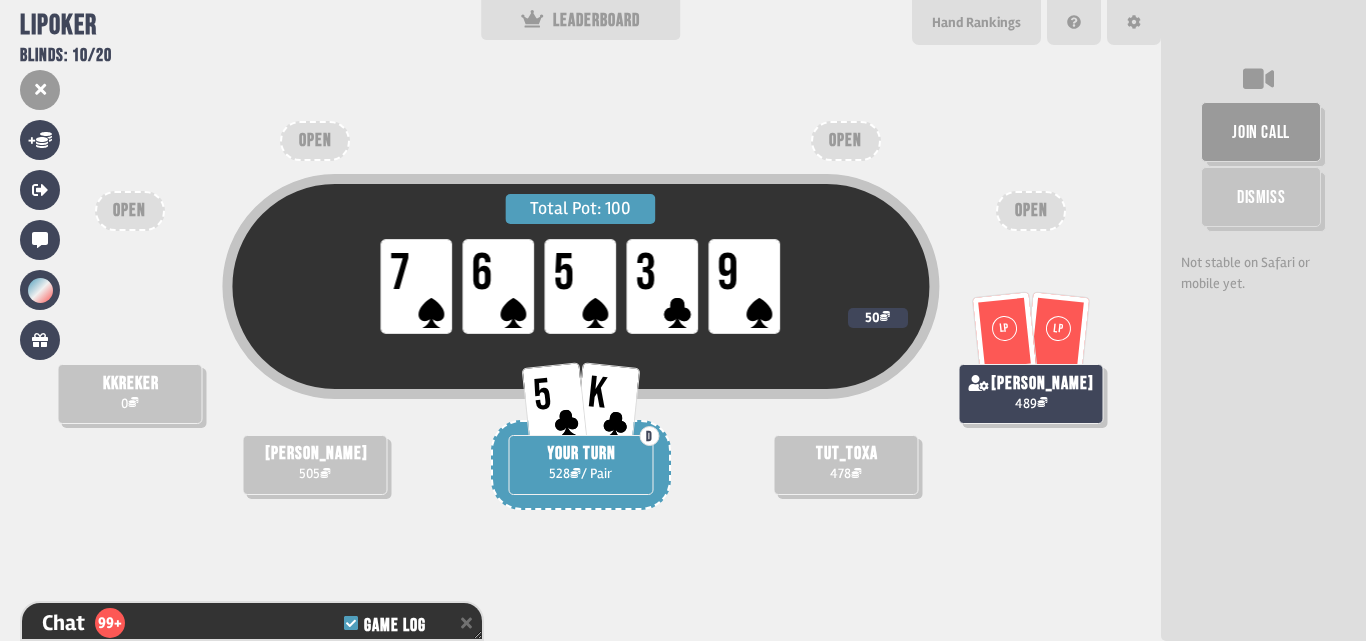 scroll, scrollTop: 18470, scrollLeft: 0, axis: vertical 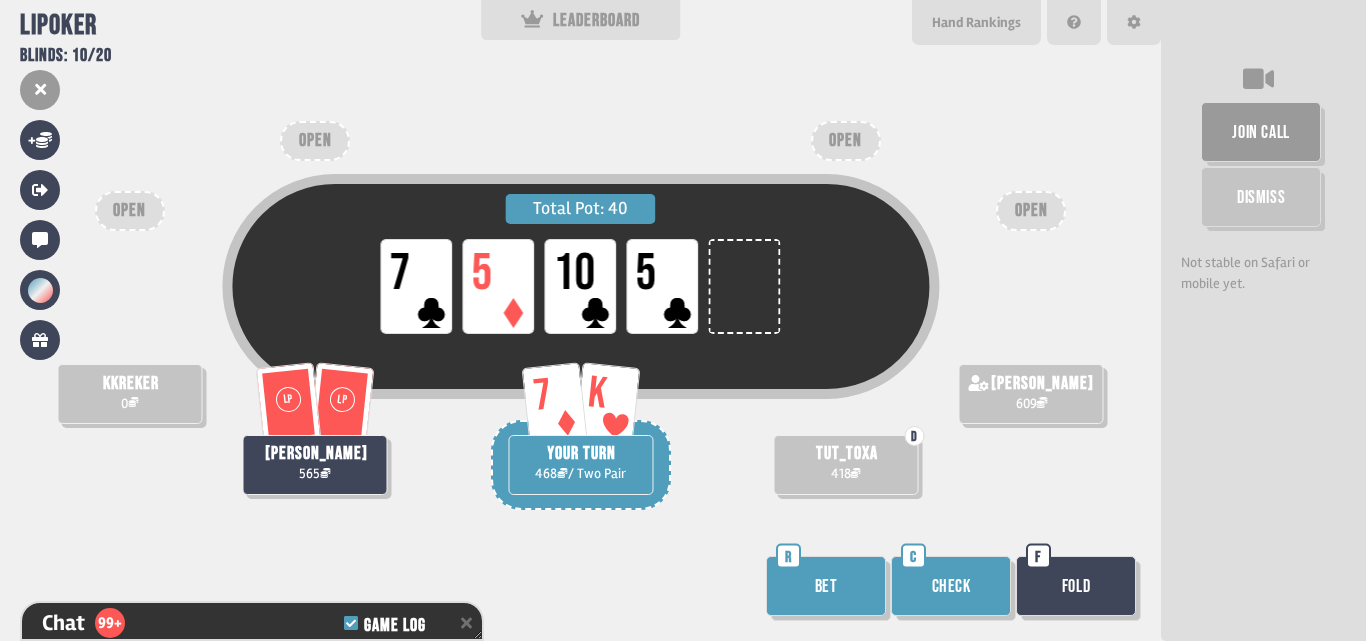 click on "Check" at bounding box center [951, 586] 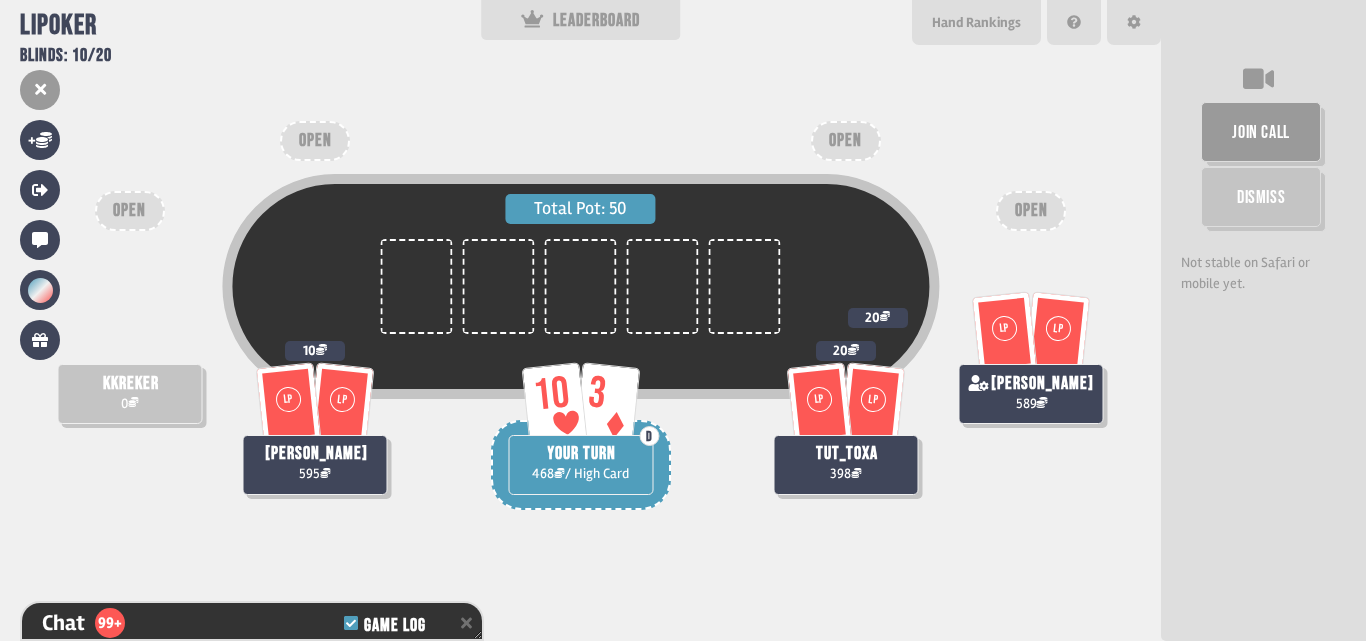 scroll, scrollTop: 20173, scrollLeft: 0, axis: vertical 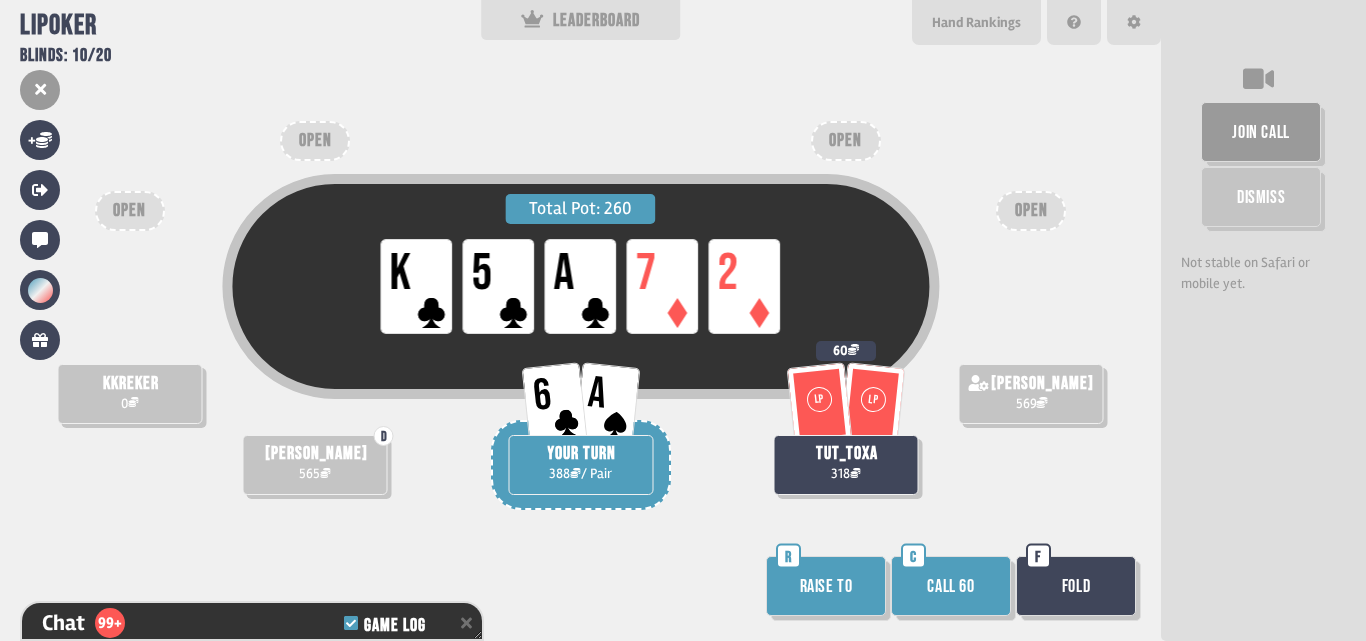 click on "Call 60" at bounding box center [951, 586] 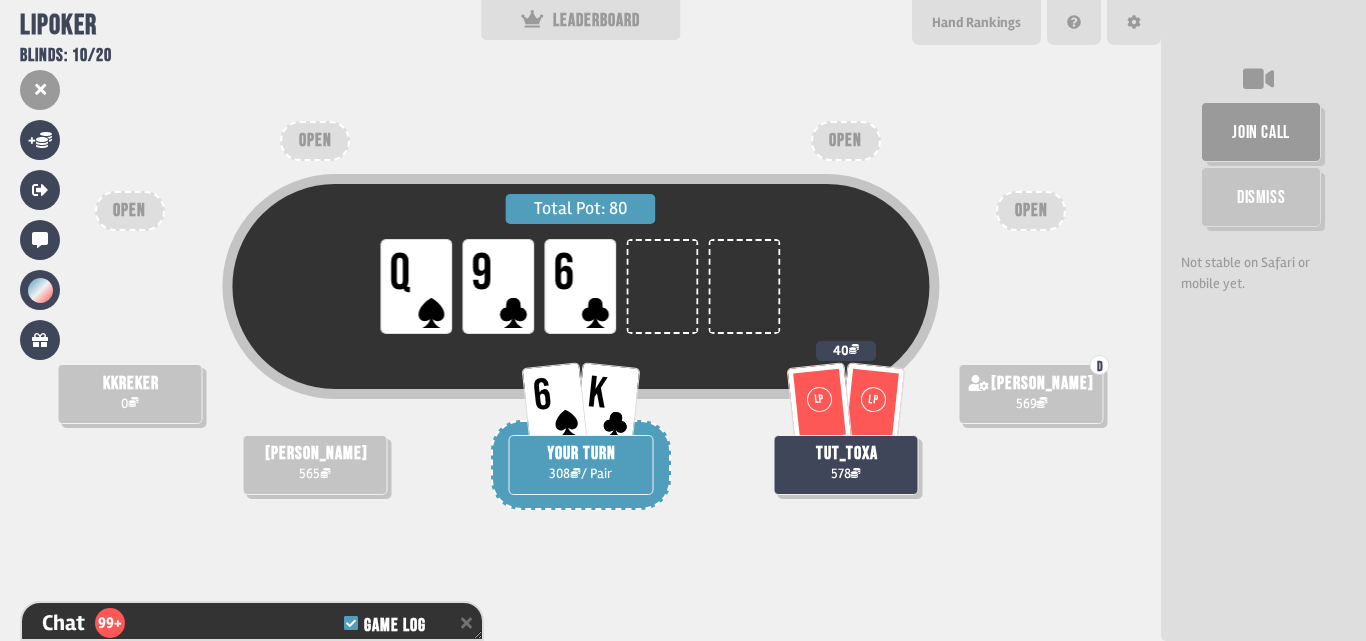 scroll, scrollTop: 21449, scrollLeft: 0, axis: vertical 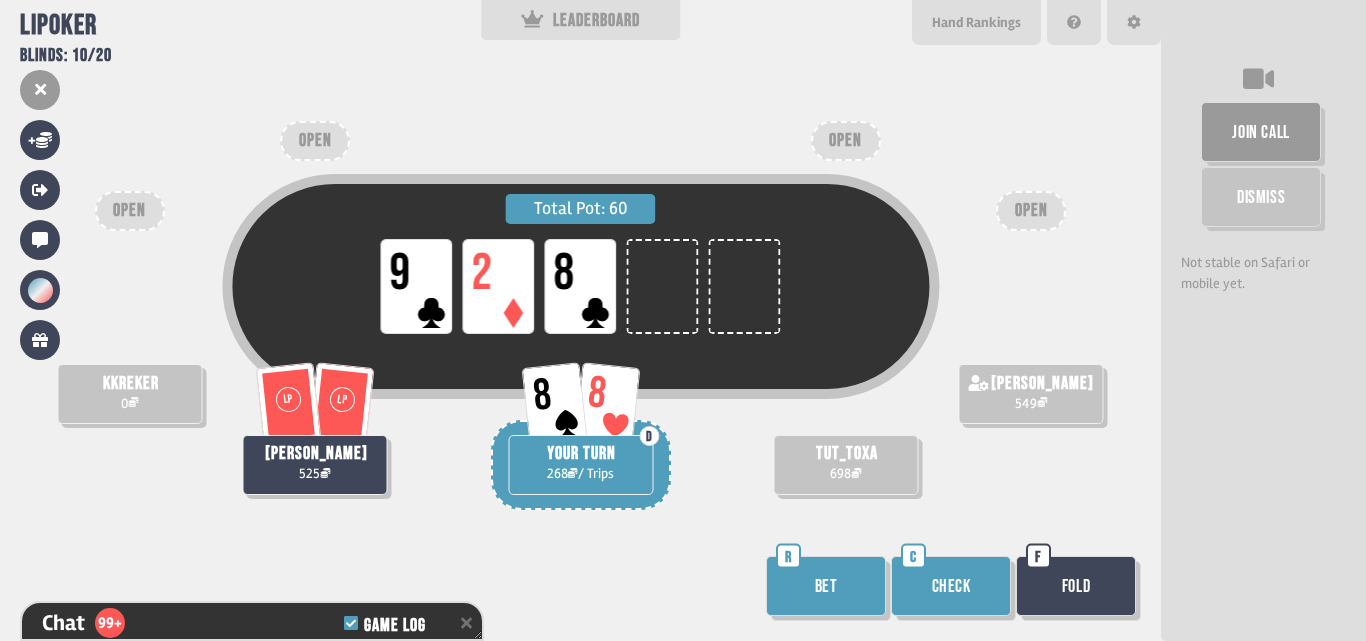 click on "Bet" at bounding box center (826, 586) 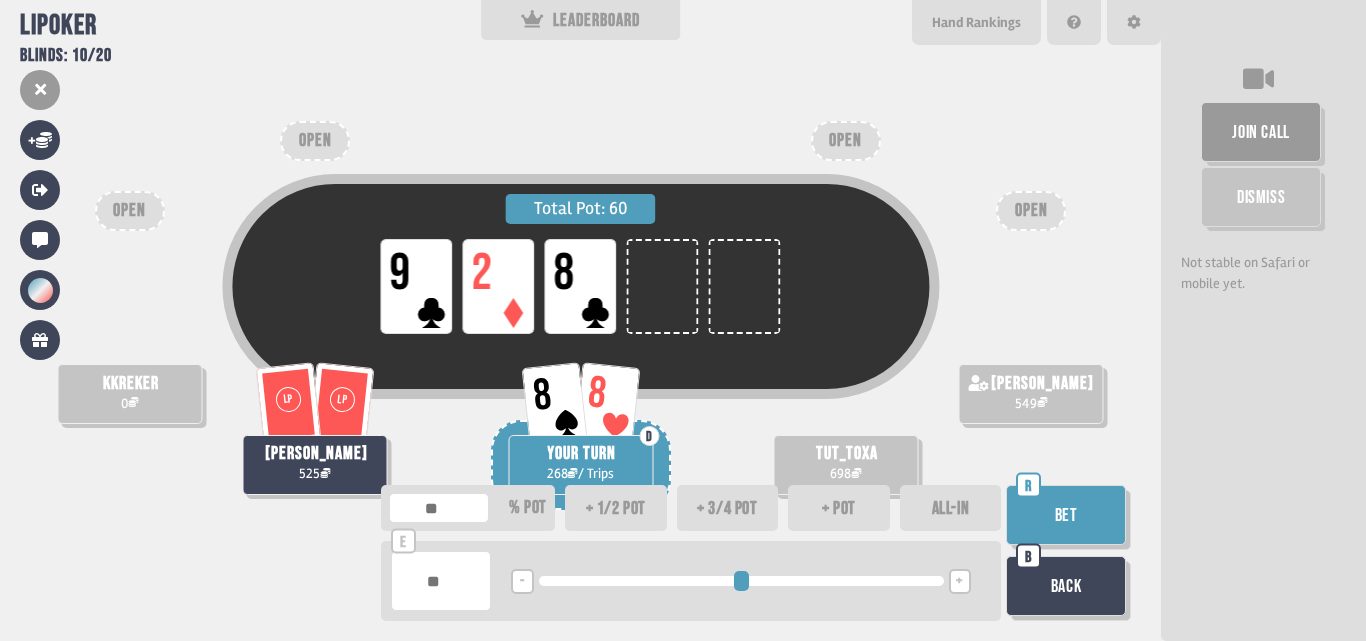 click on "+" at bounding box center [960, 581] 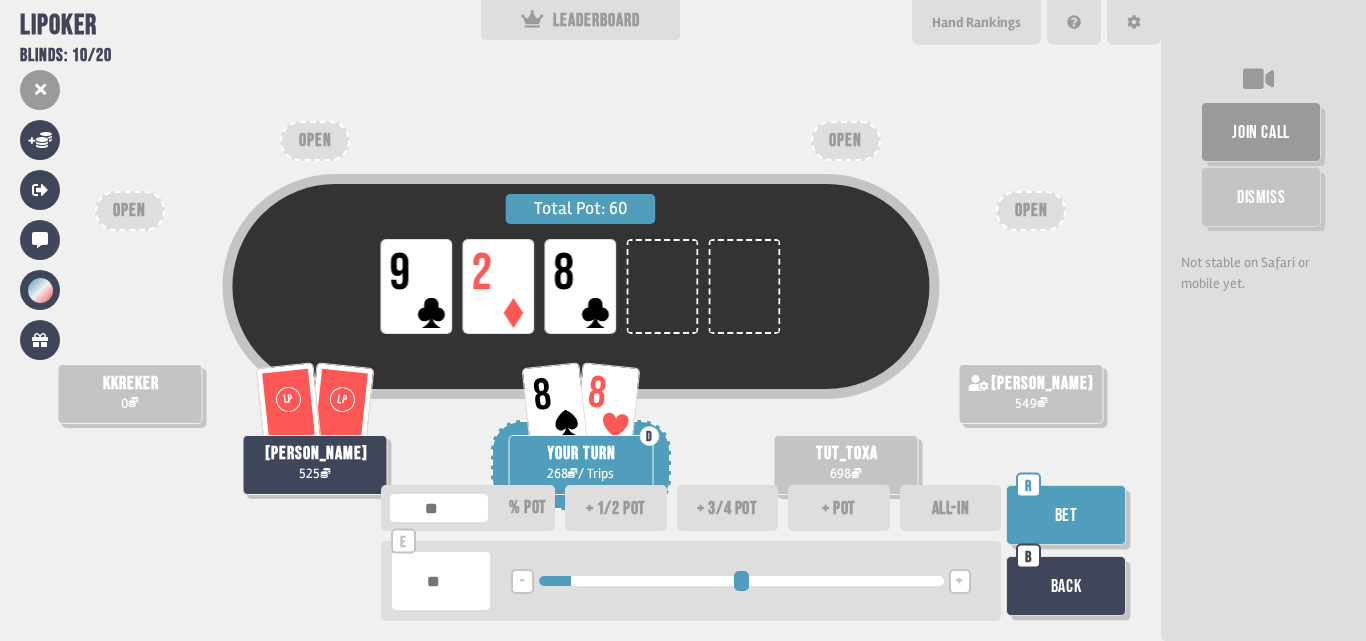 click on "Bet" at bounding box center (1066, 515) 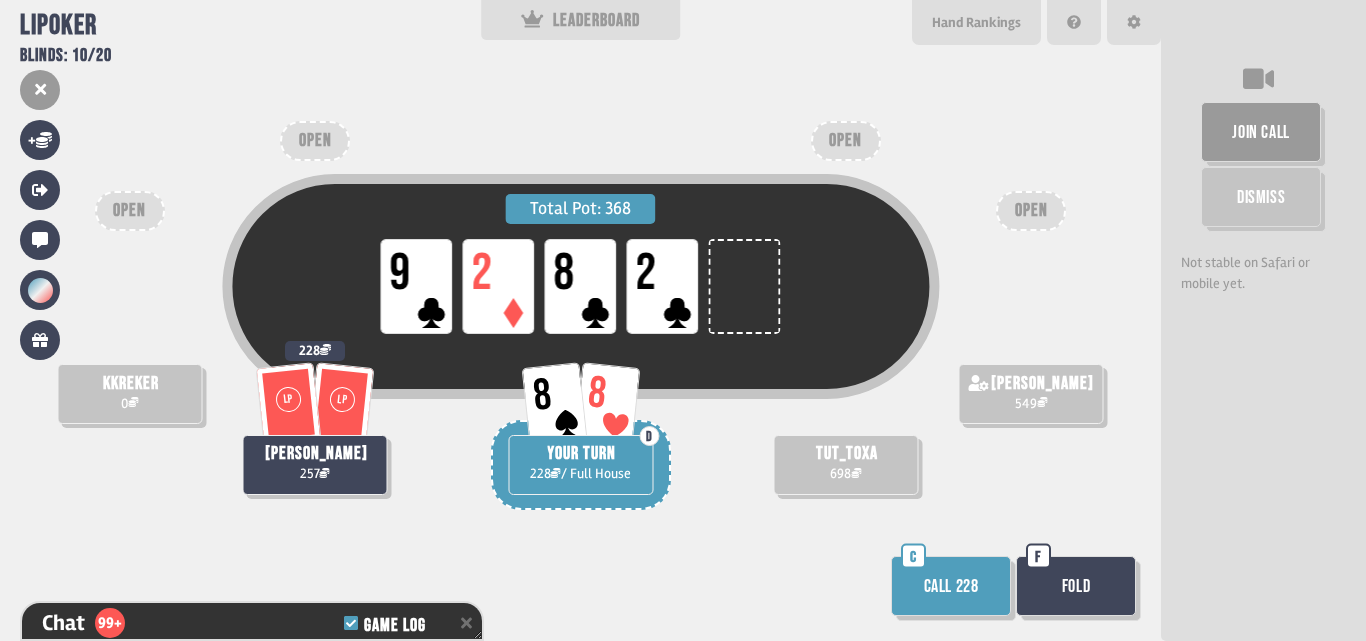 scroll, scrollTop: 22348, scrollLeft: 0, axis: vertical 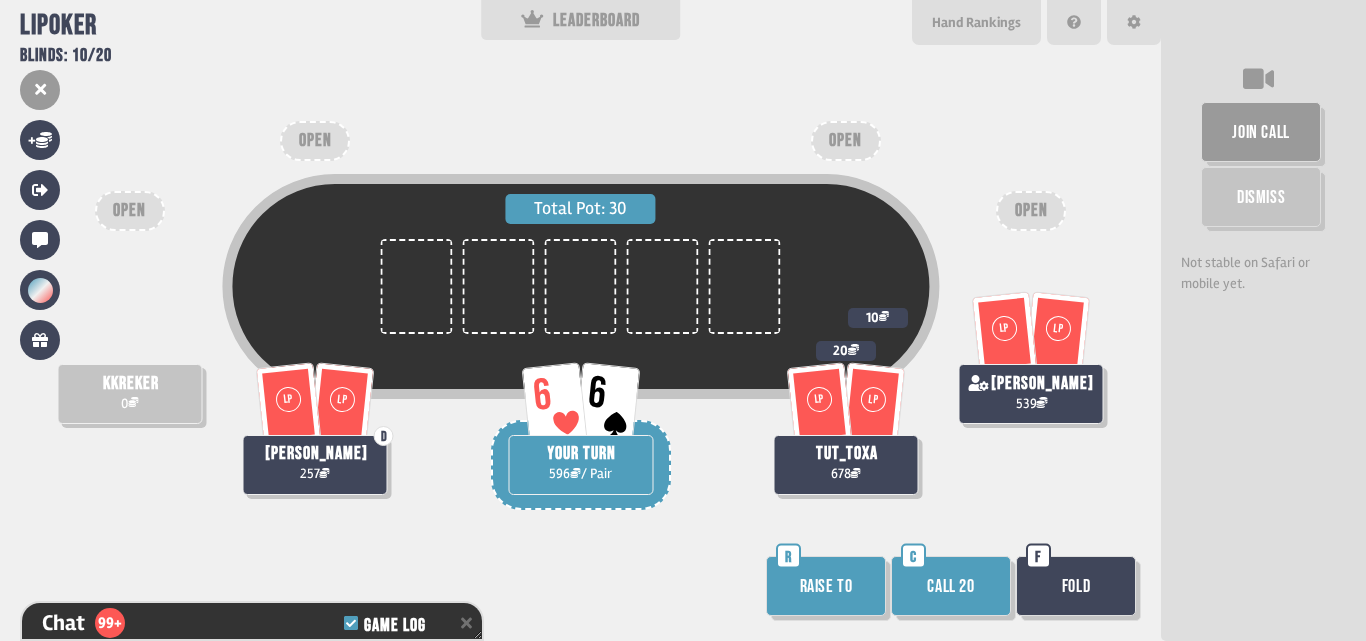click on "Call 20" at bounding box center [951, 586] 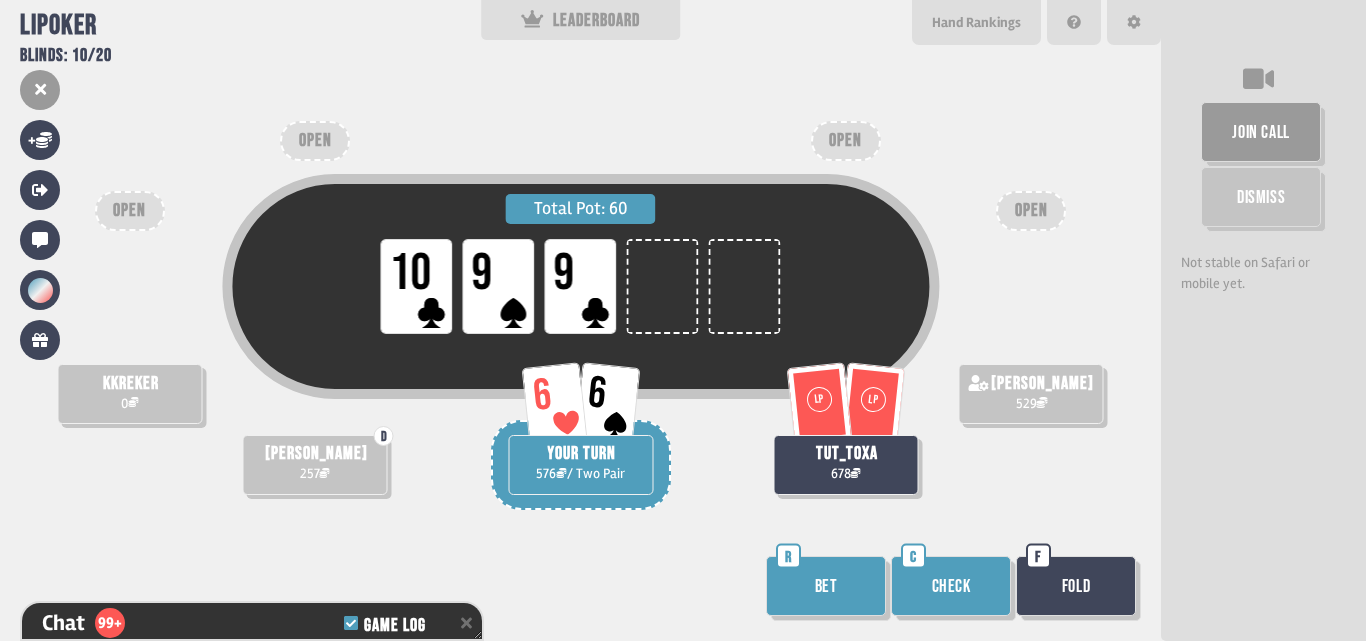 scroll, scrollTop: 22754, scrollLeft: 0, axis: vertical 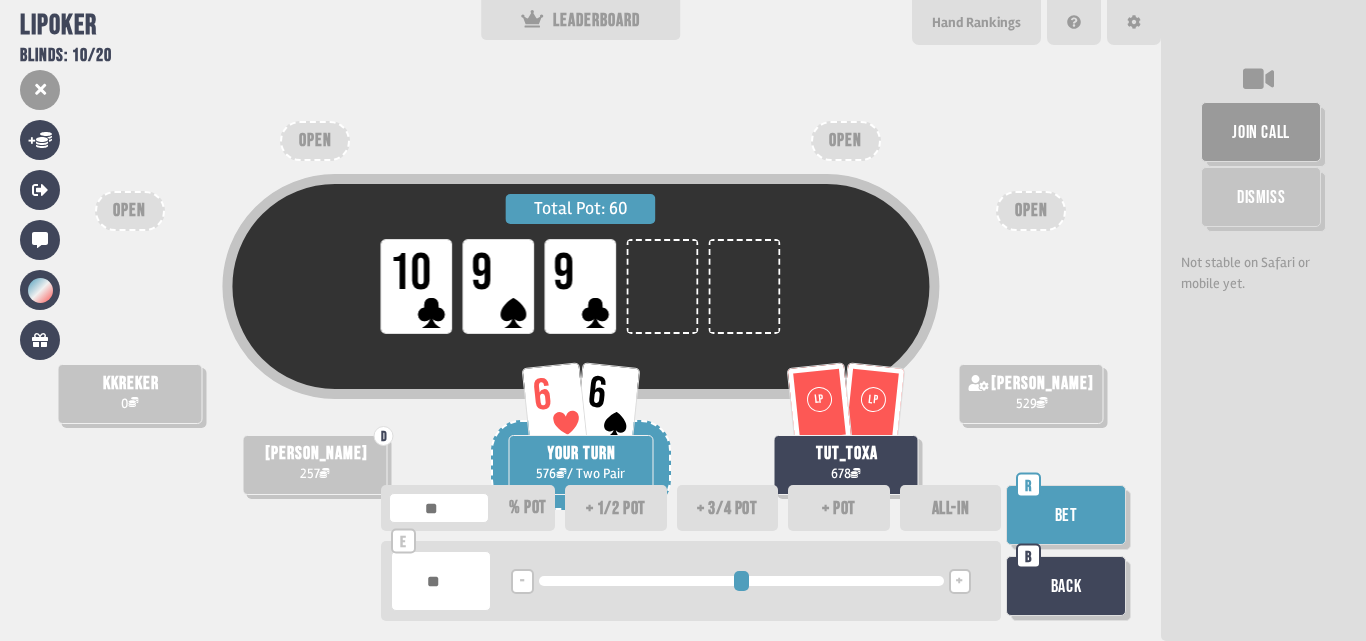 click on "+" at bounding box center [960, 581] 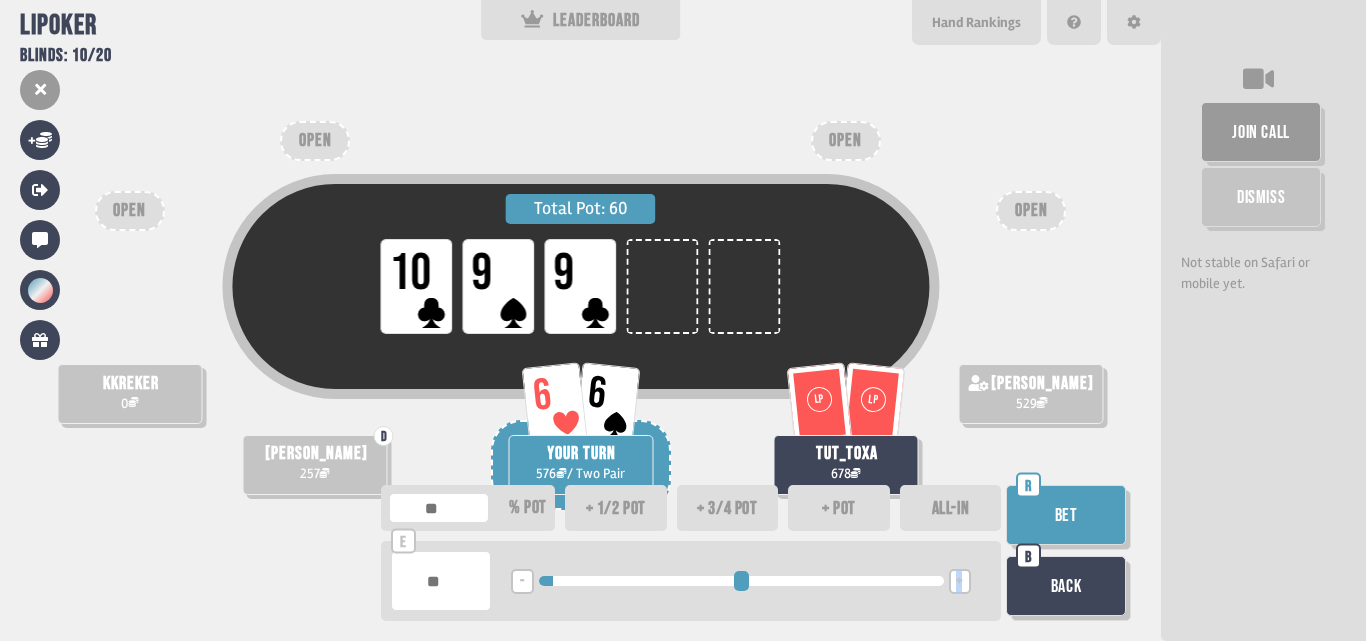 click on "+" at bounding box center [960, 581] 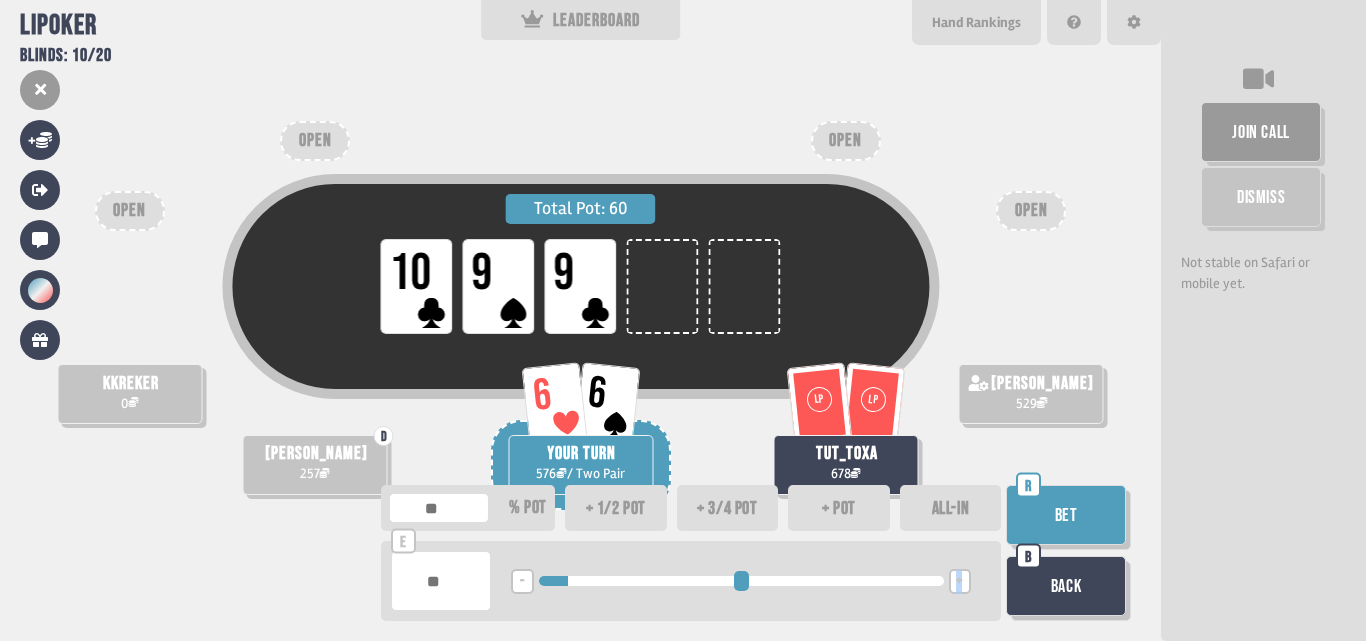 click on "Bet" at bounding box center (1066, 515) 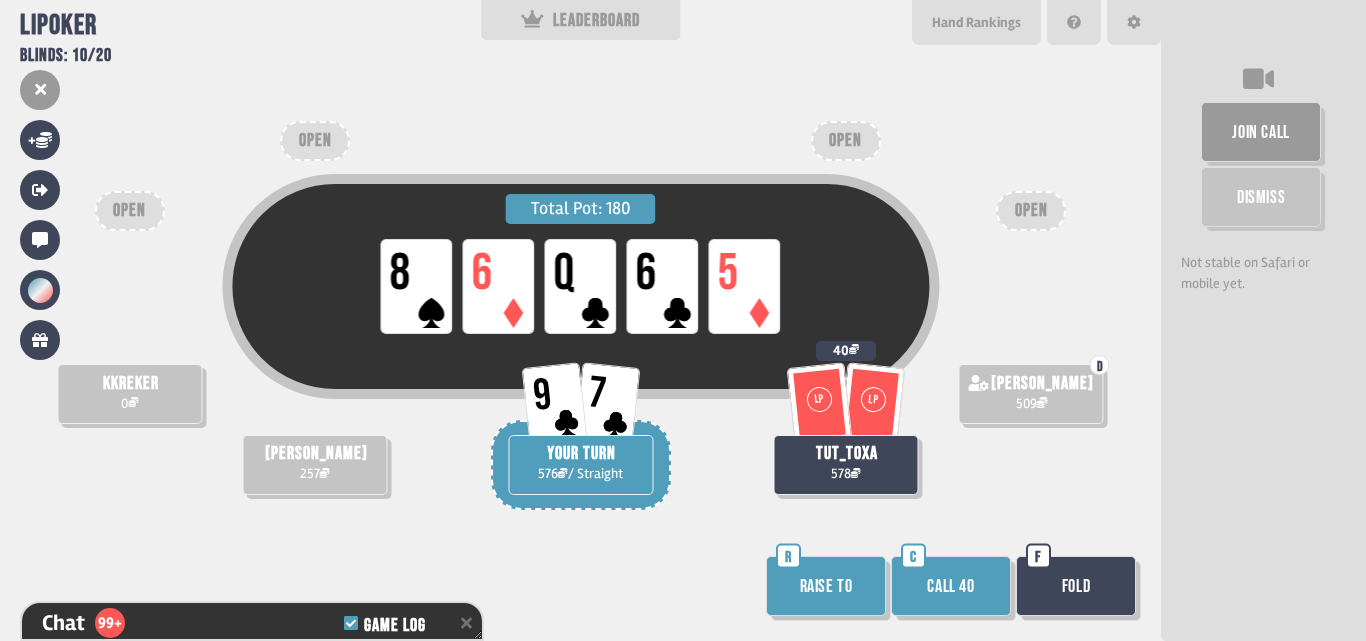 scroll, scrollTop: 23421, scrollLeft: 0, axis: vertical 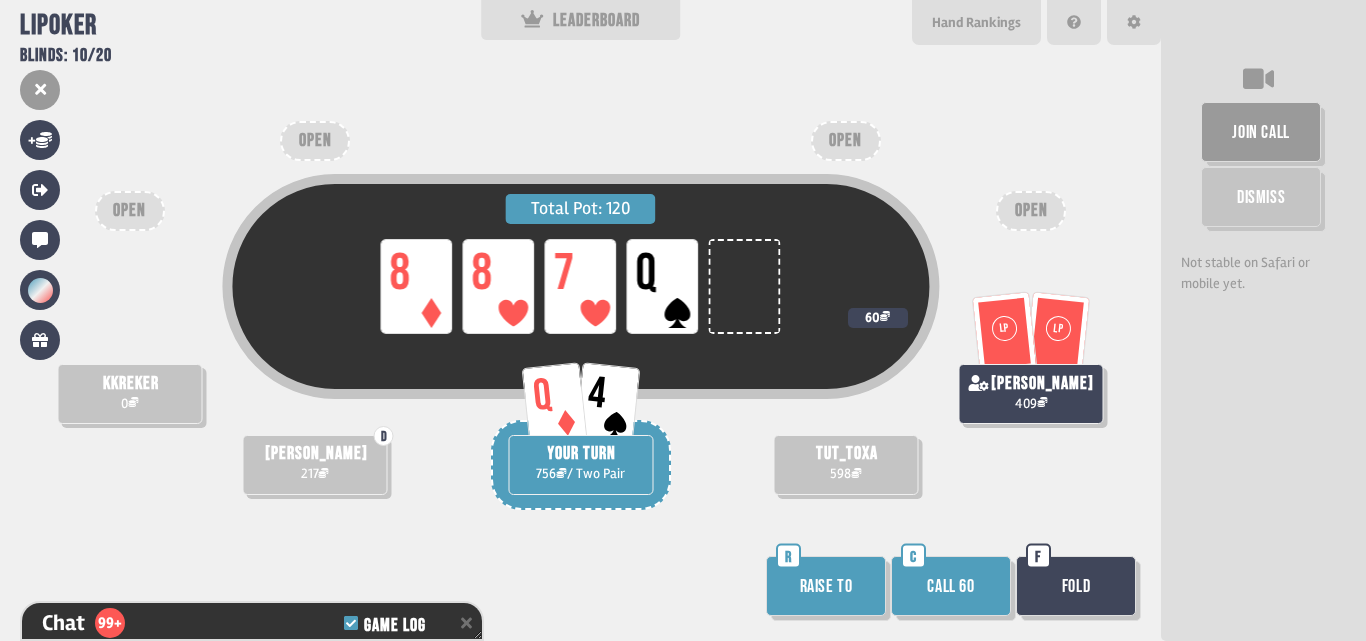 click on "Call 60" at bounding box center (951, 586) 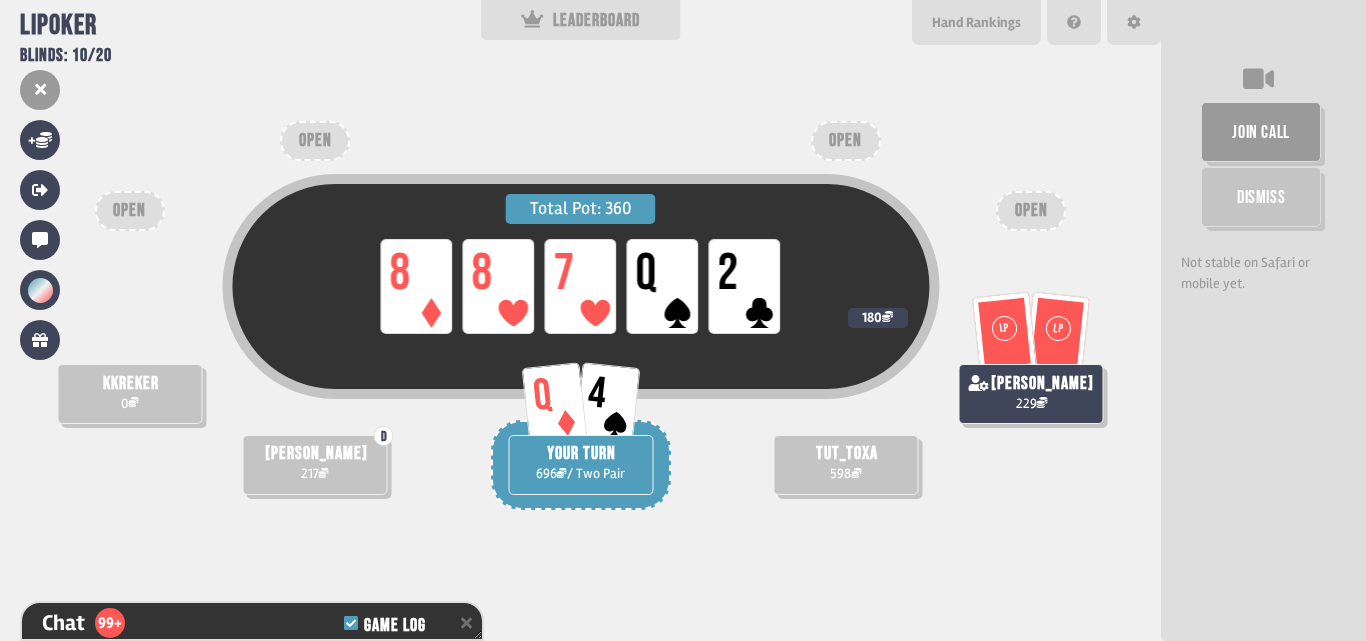 scroll, scrollTop: 25248, scrollLeft: 0, axis: vertical 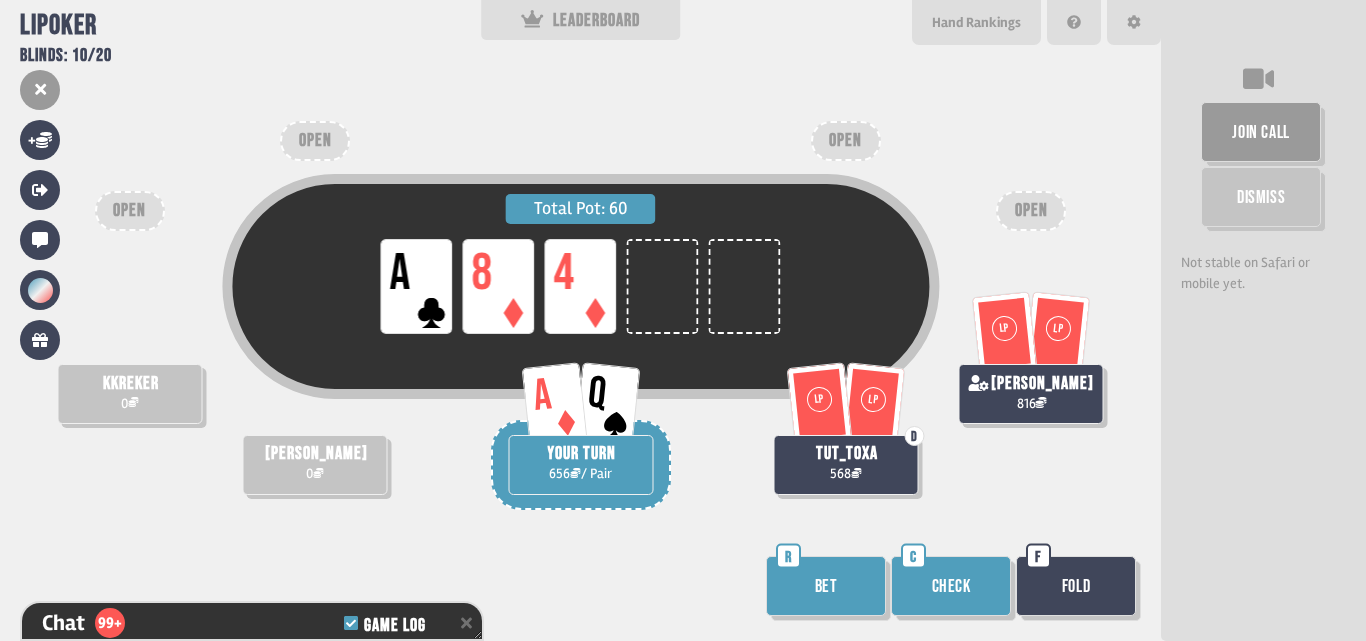click on "Check" at bounding box center (951, 586) 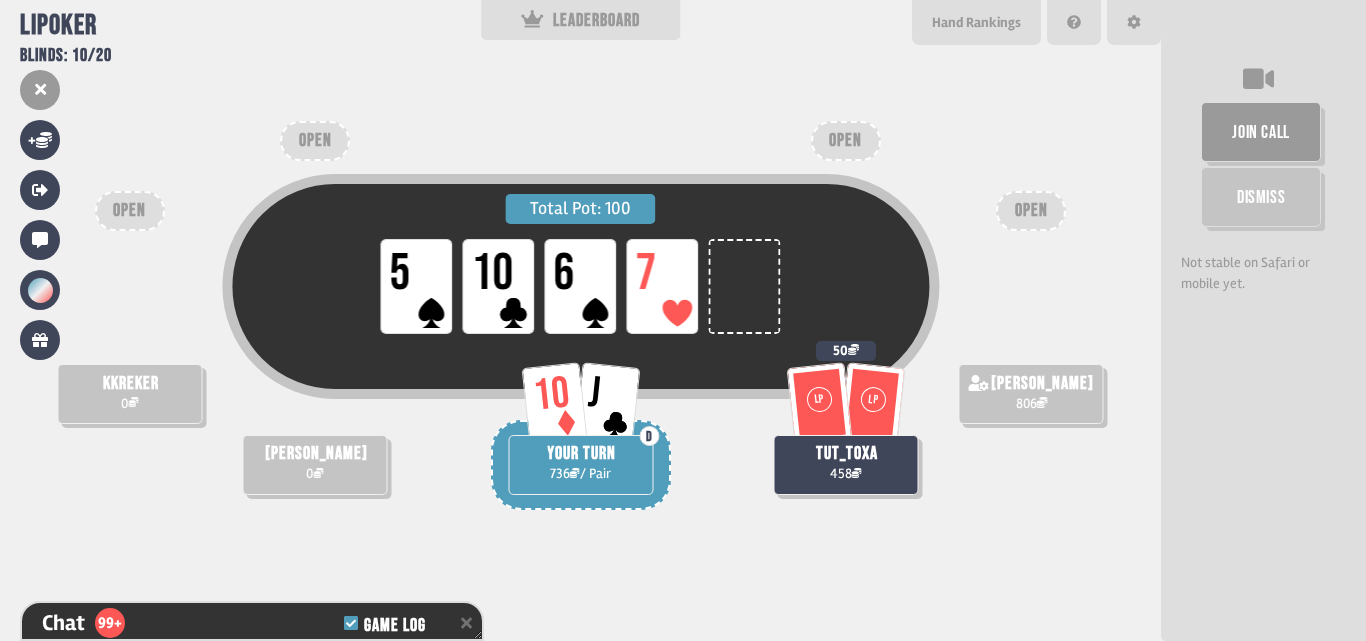 scroll, scrollTop: 26756, scrollLeft: 0, axis: vertical 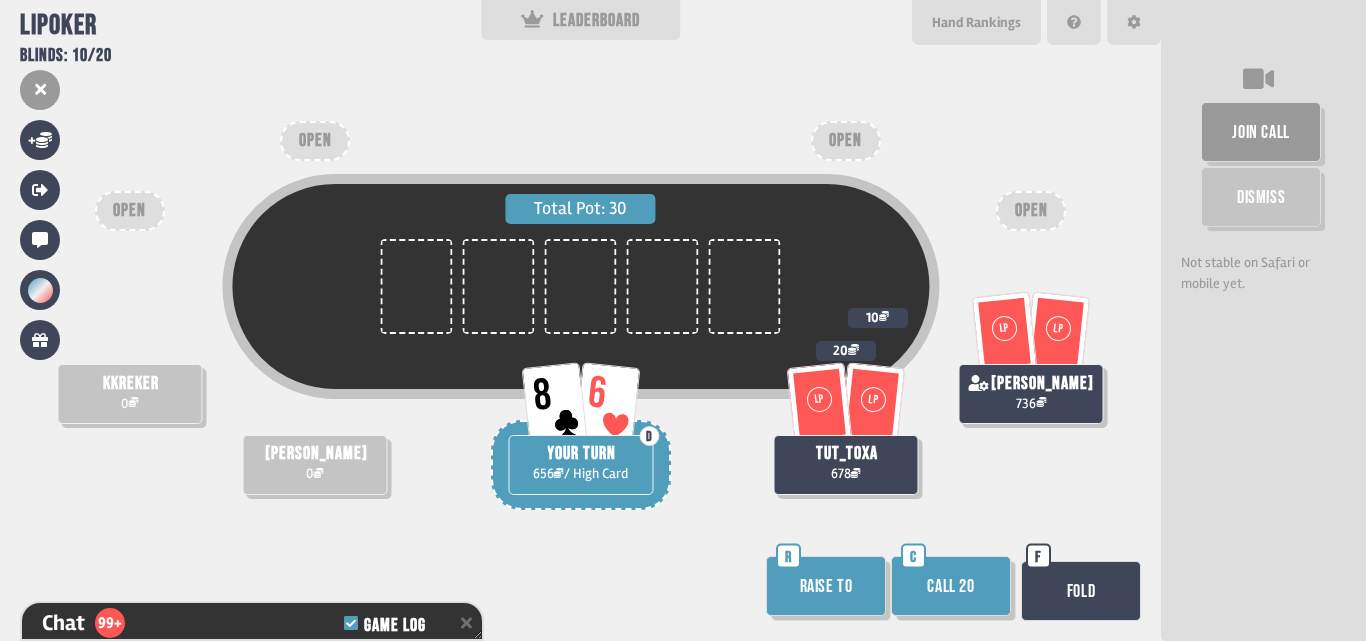 click on "Fold" at bounding box center (1081, 591) 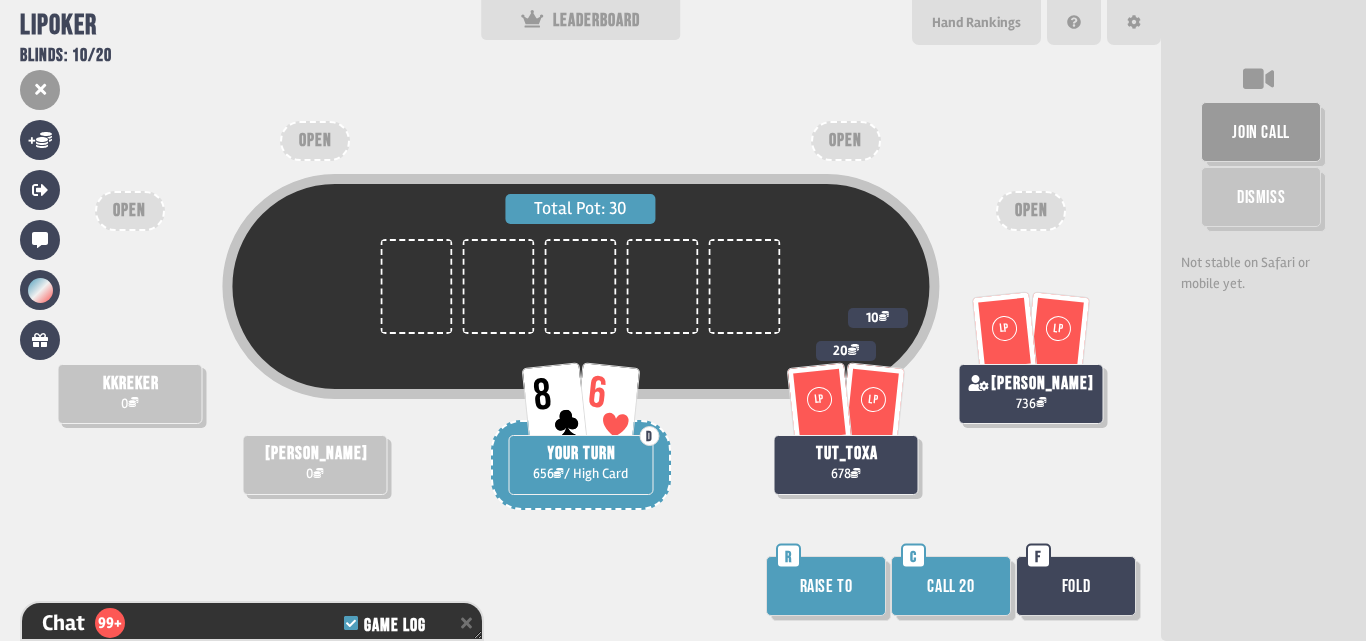 scroll, scrollTop: 27974, scrollLeft: 0, axis: vertical 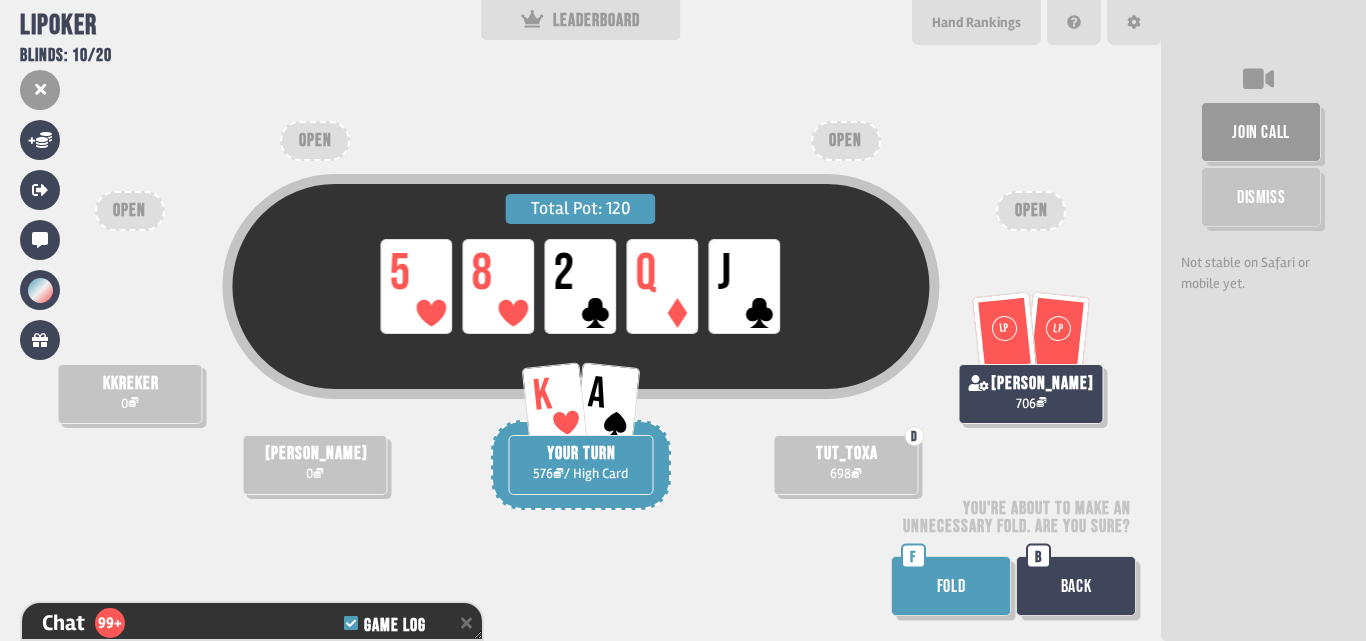 click on "Back" at bounding box center [1076, 586] 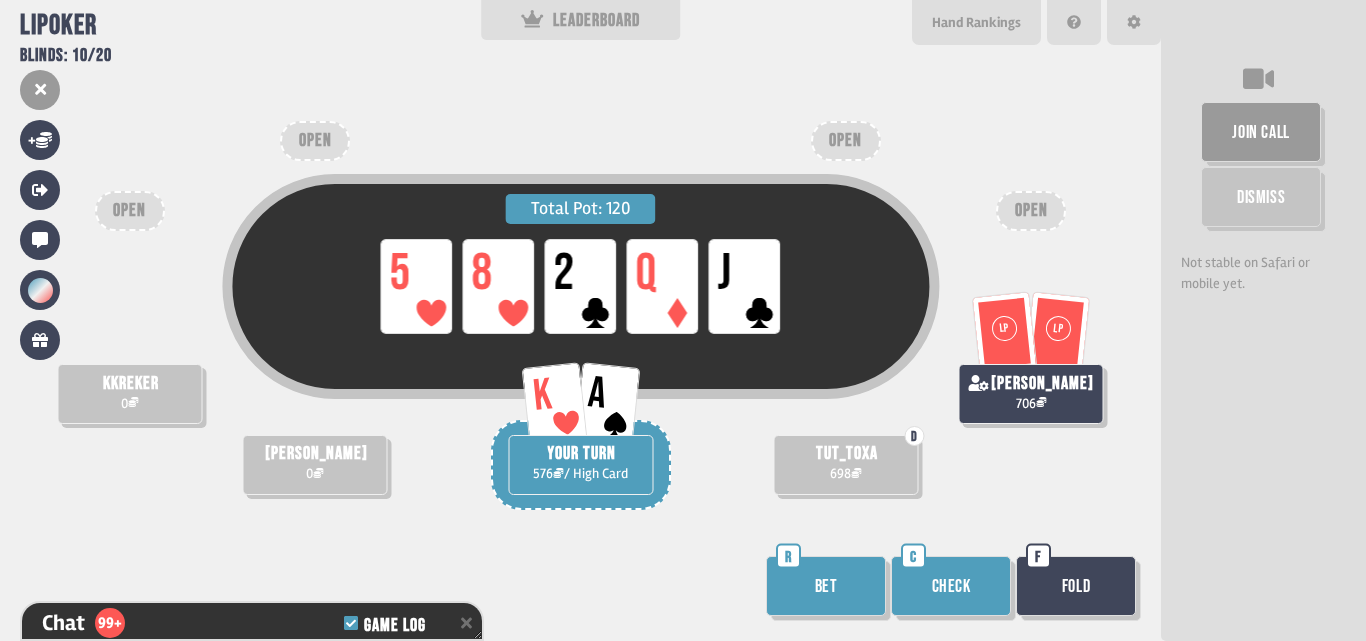 click on "Check" at bounding box center (951, 586) 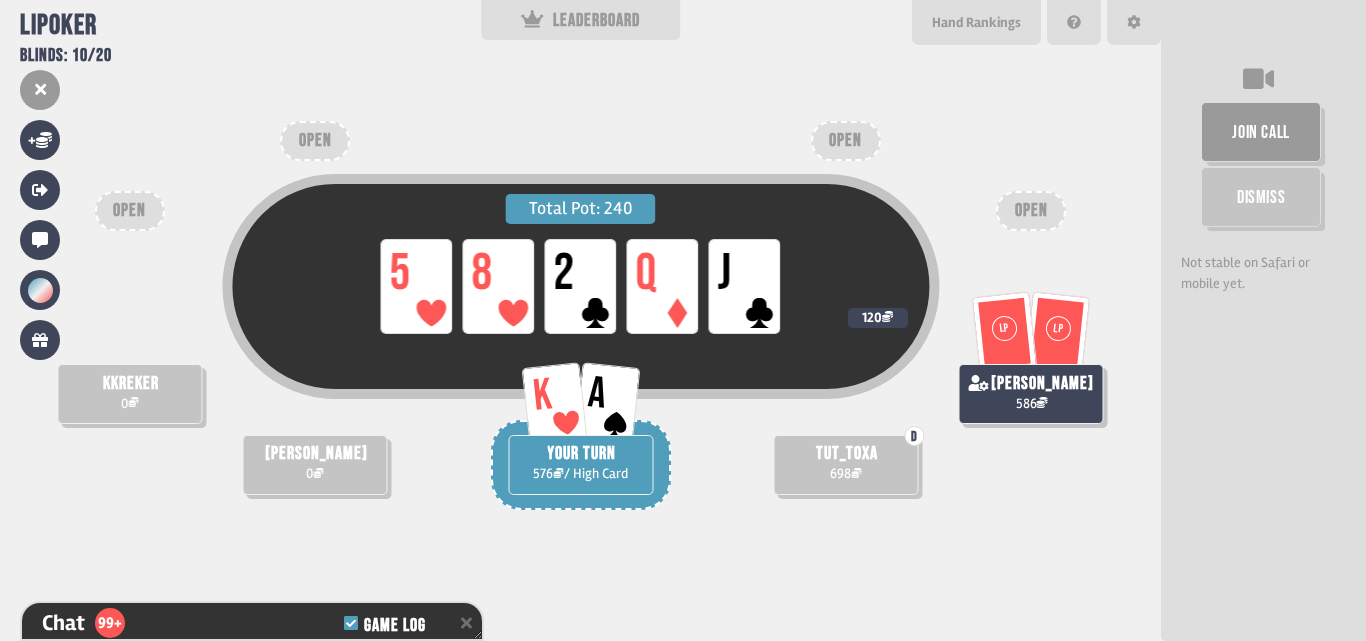 scroll, scrollTop: 29308, scrollLeft: 0, axis: vertical 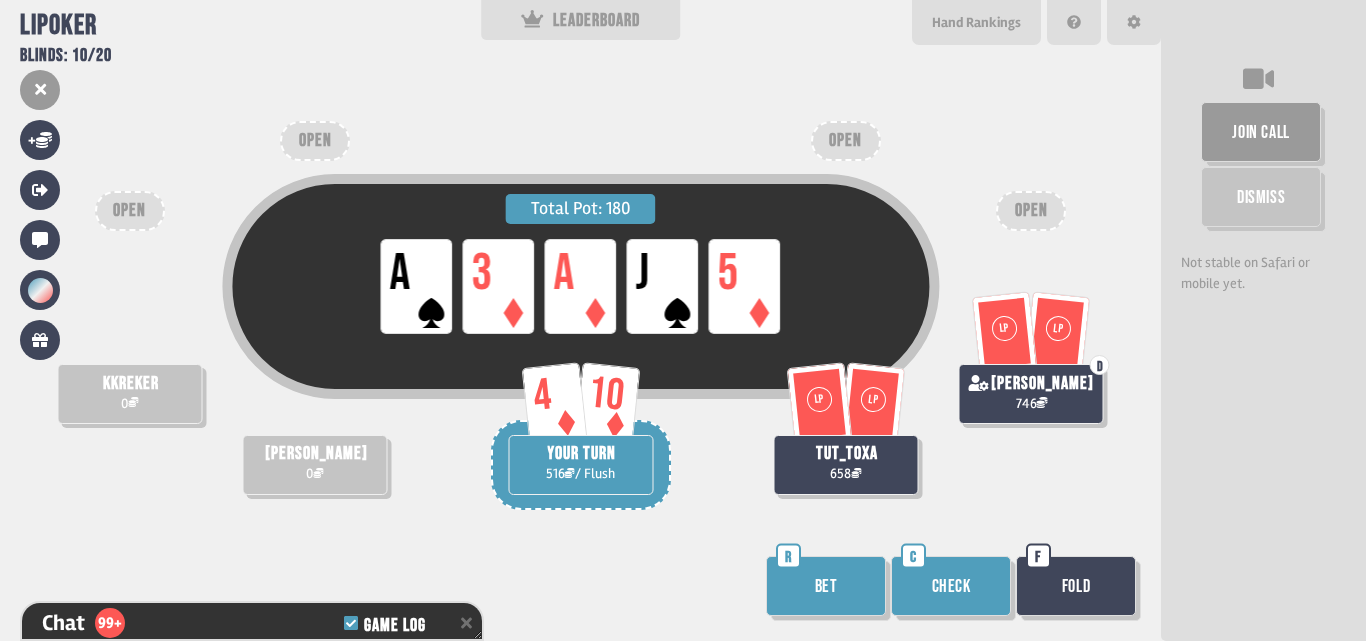 click on "Bet" at bounding box center (826, 586) 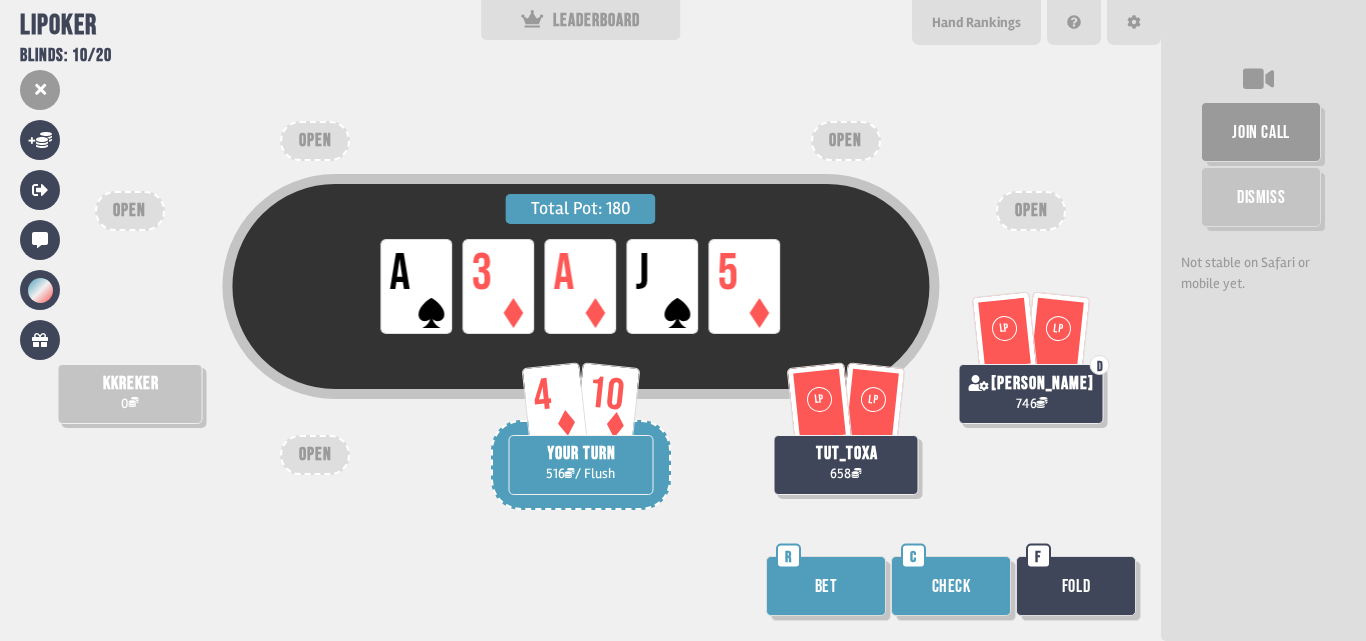 click on "Bet" at bounding box center (826, 586) 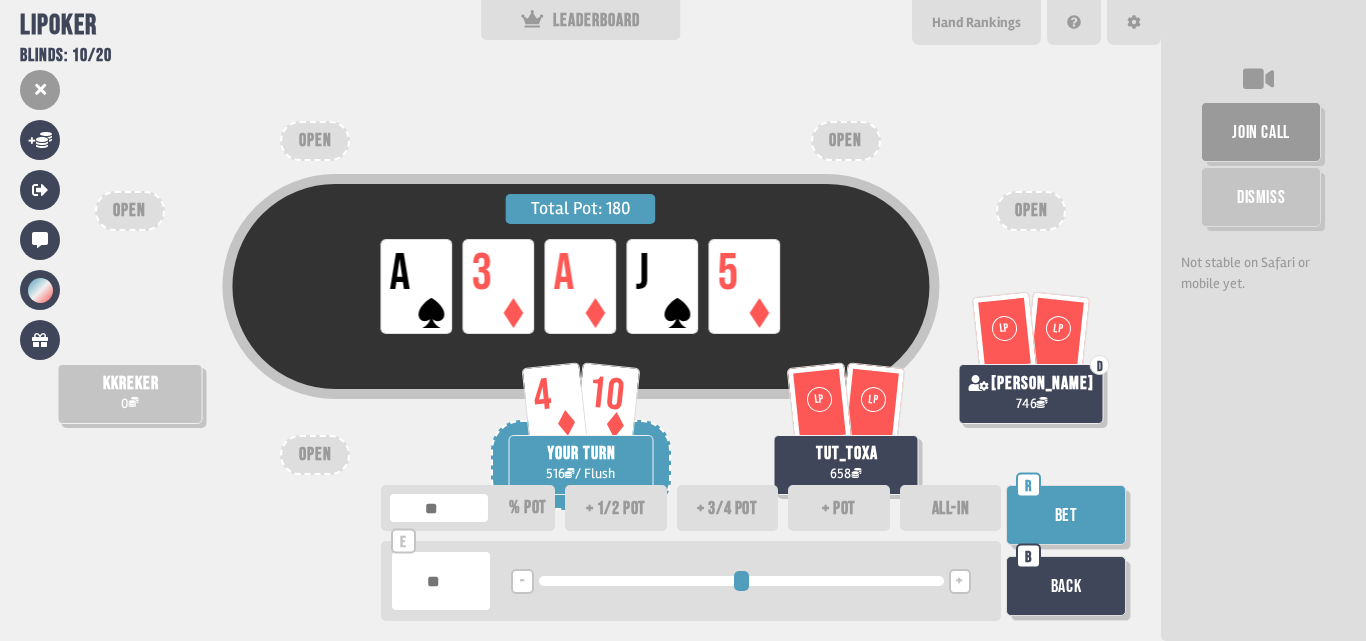 click on "+" at bounding box center (959, 582) 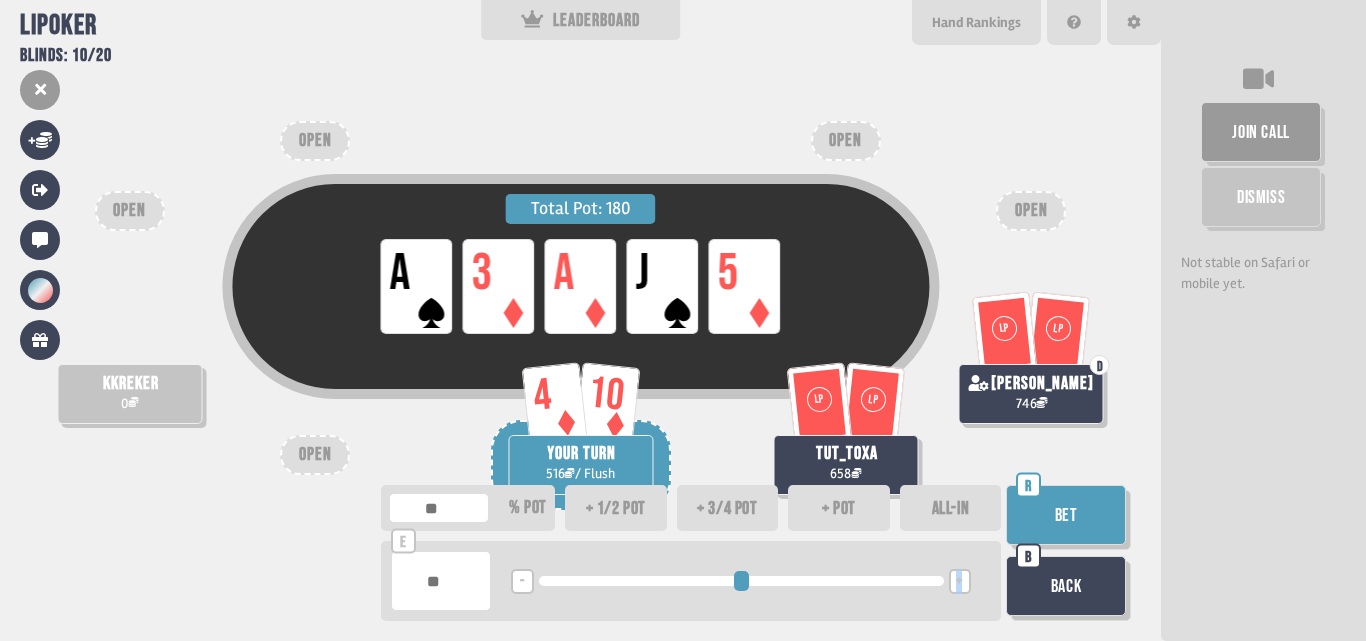 click on "+" at bounding box center [959, 582] 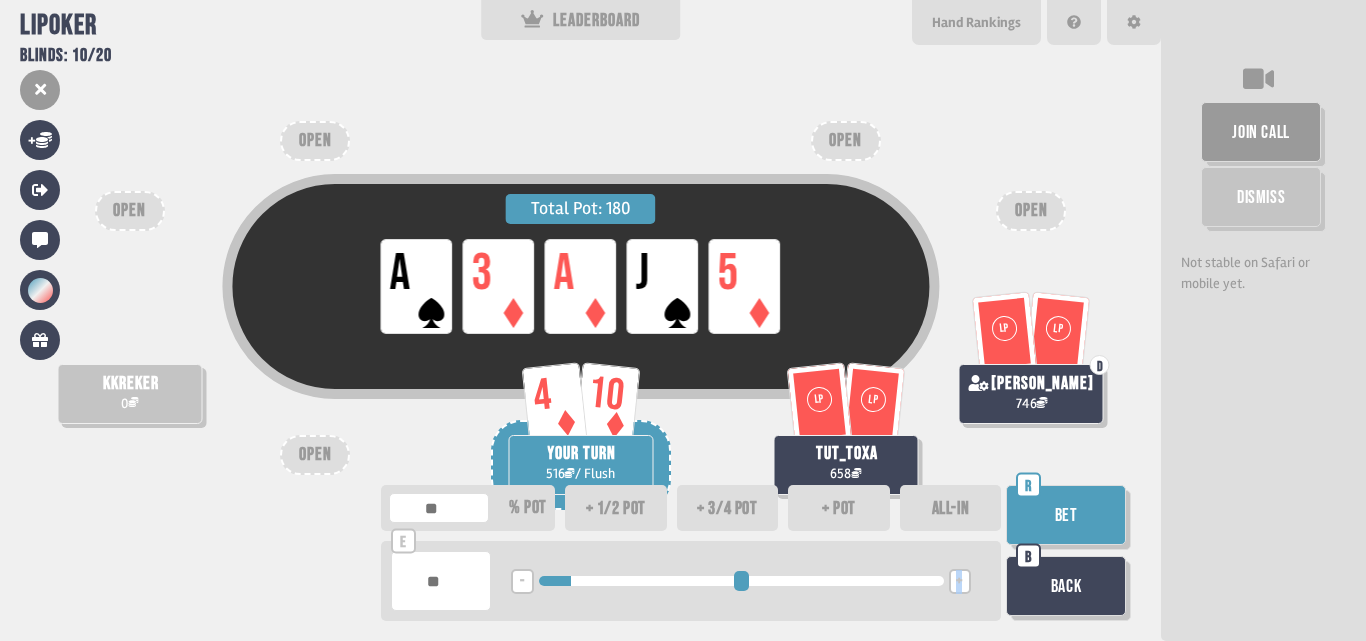 click on "Bet" at bounding box center (1066, 515) 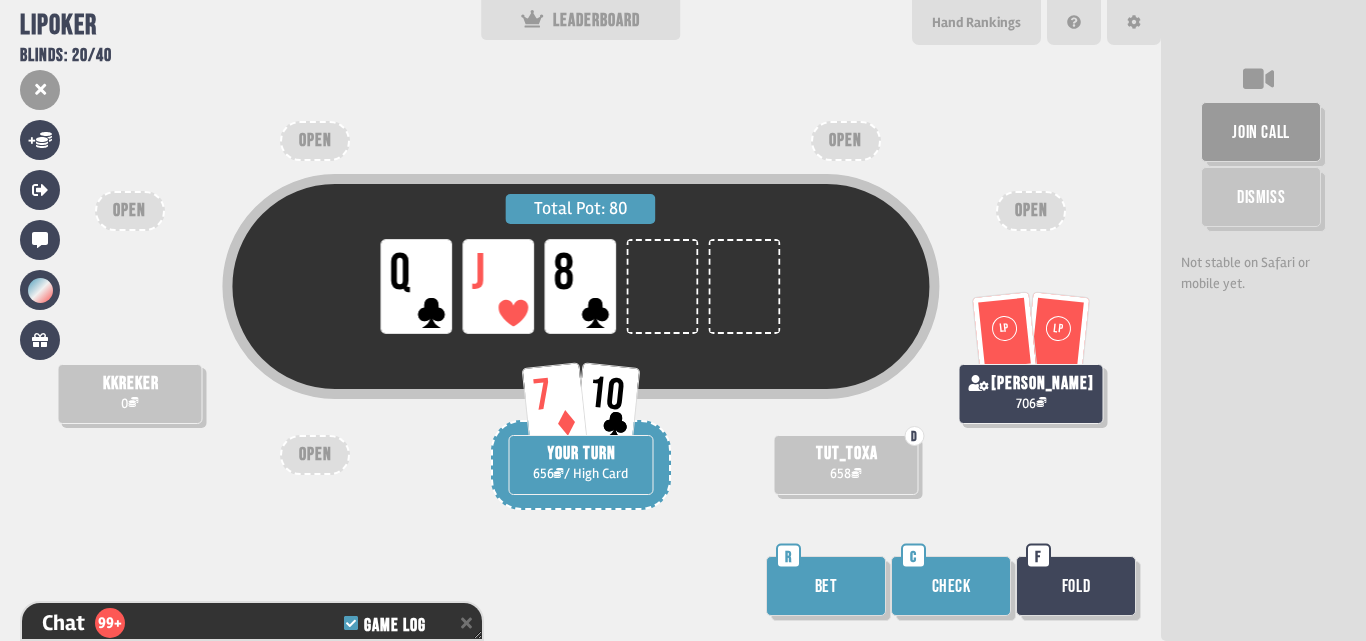 scroll, scrollTop: 30613, scrollLeft: 0, axis: vertical 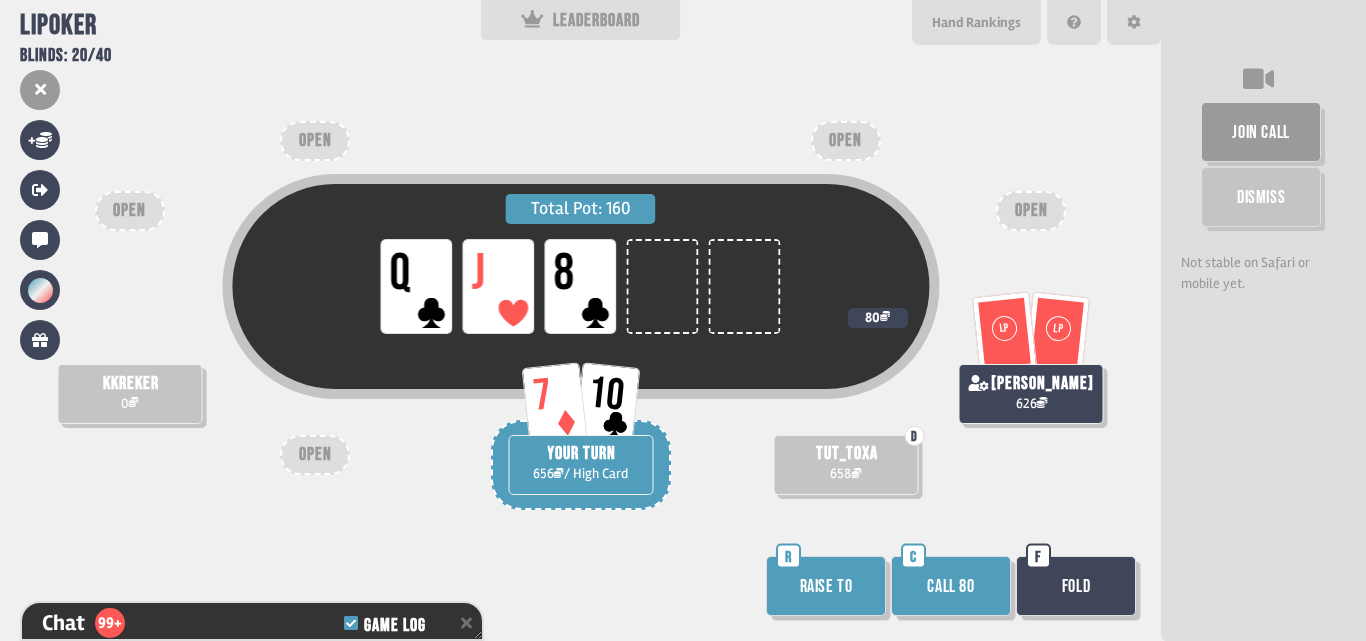 click on "Raise to" at bounding box center (826, 586) 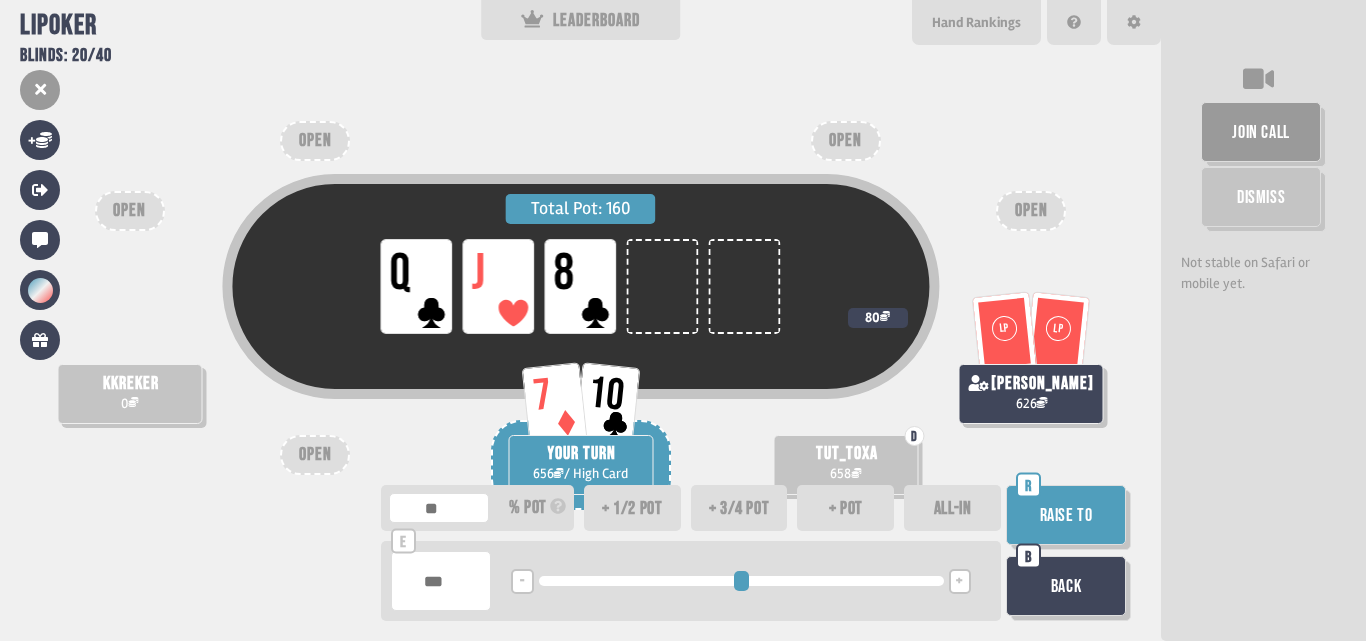 click on "Raise to" at bounding box center (1066, 515) 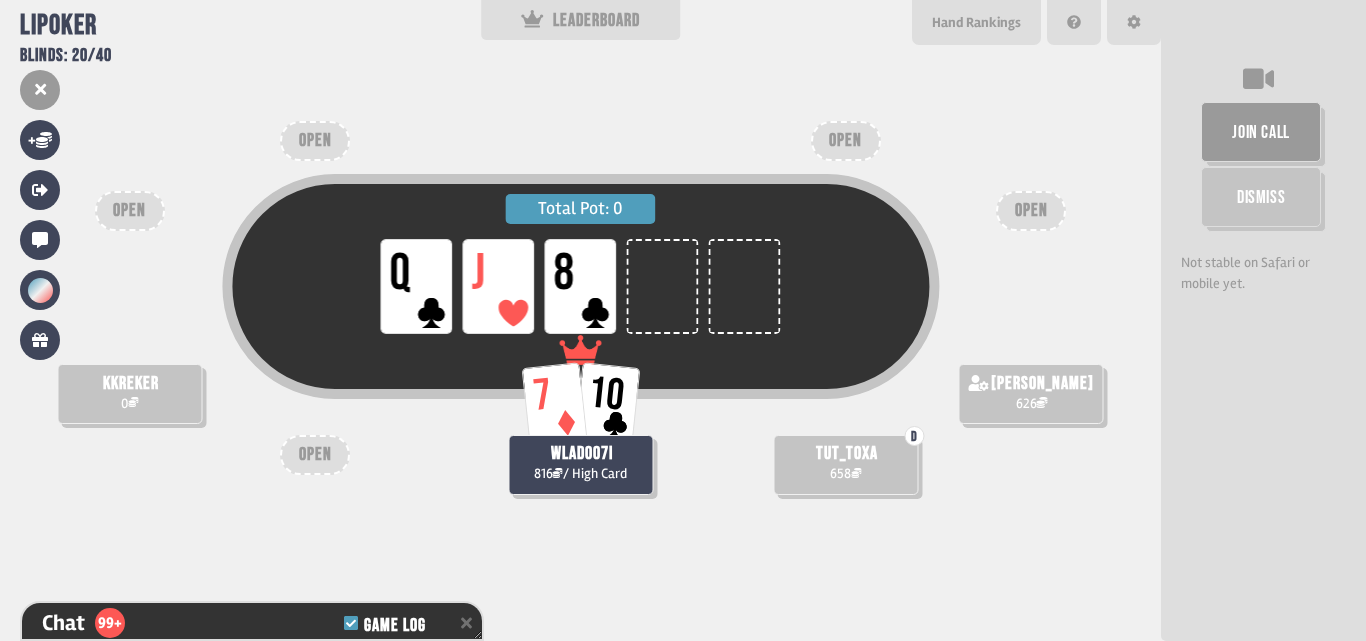 scroll, scrollTop: 30874, scrollLeft: 0, axis: vertical 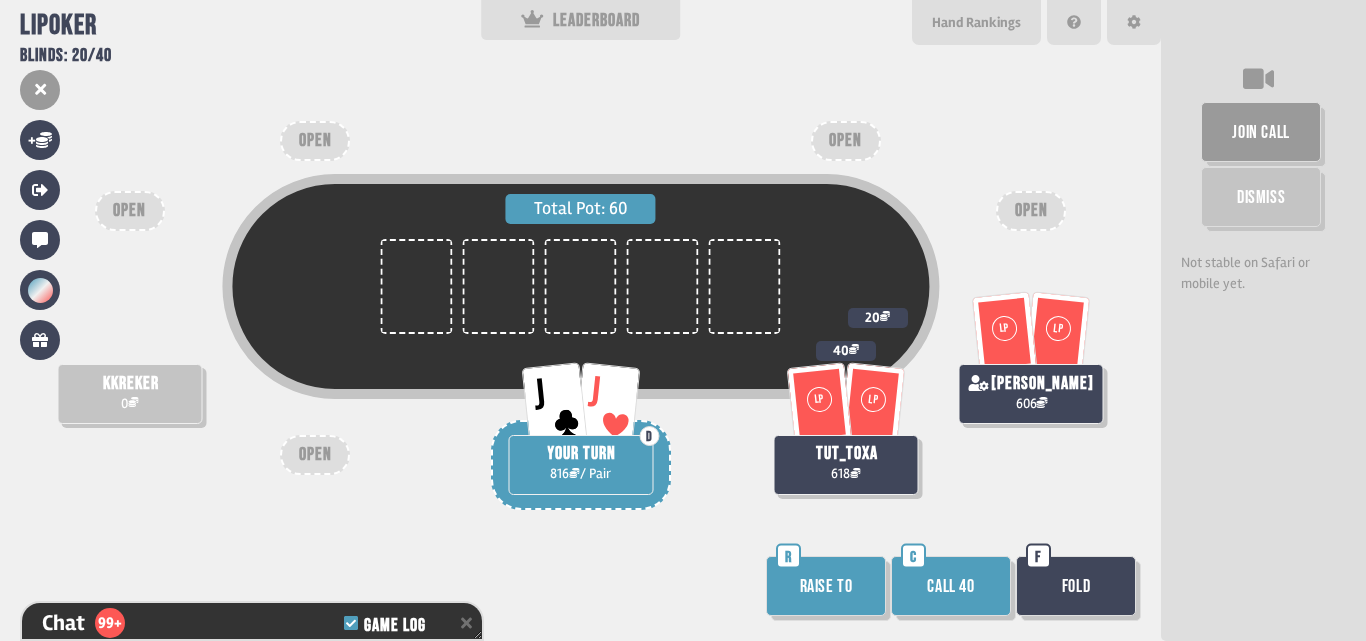 click on "Call 40" at bounding box center [951, 586] 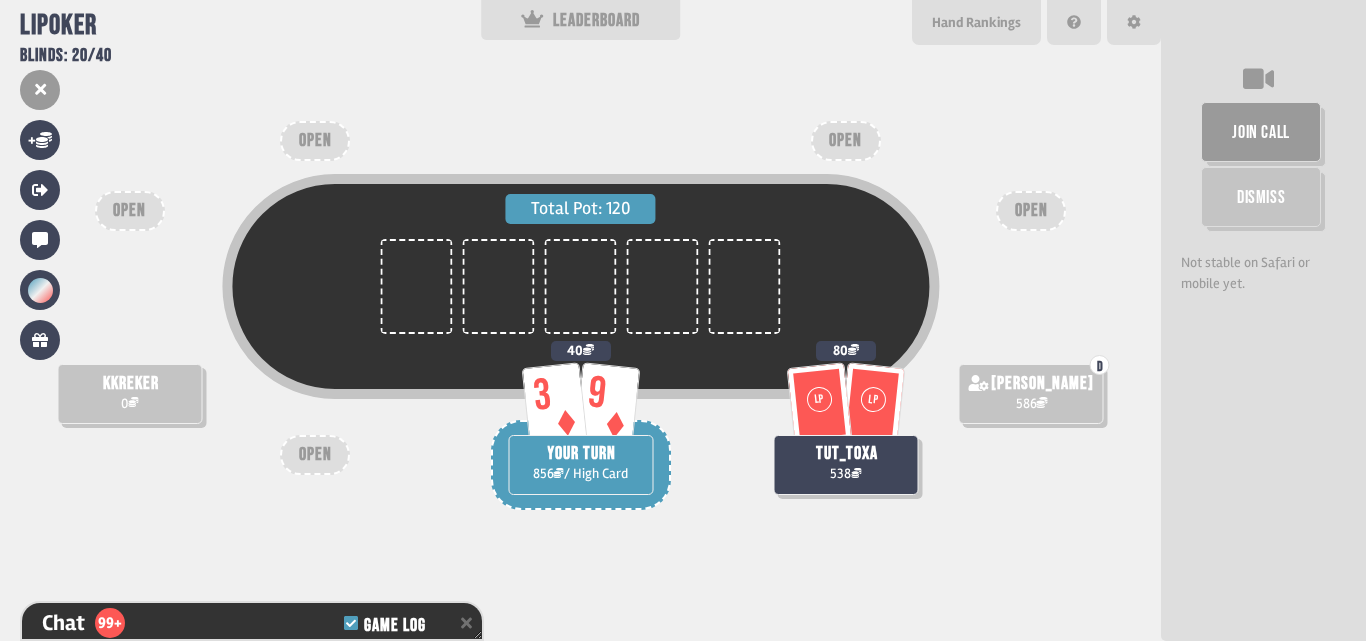 scroll, scrollTop: 31628, scrollLeft: 0, axis: vertical 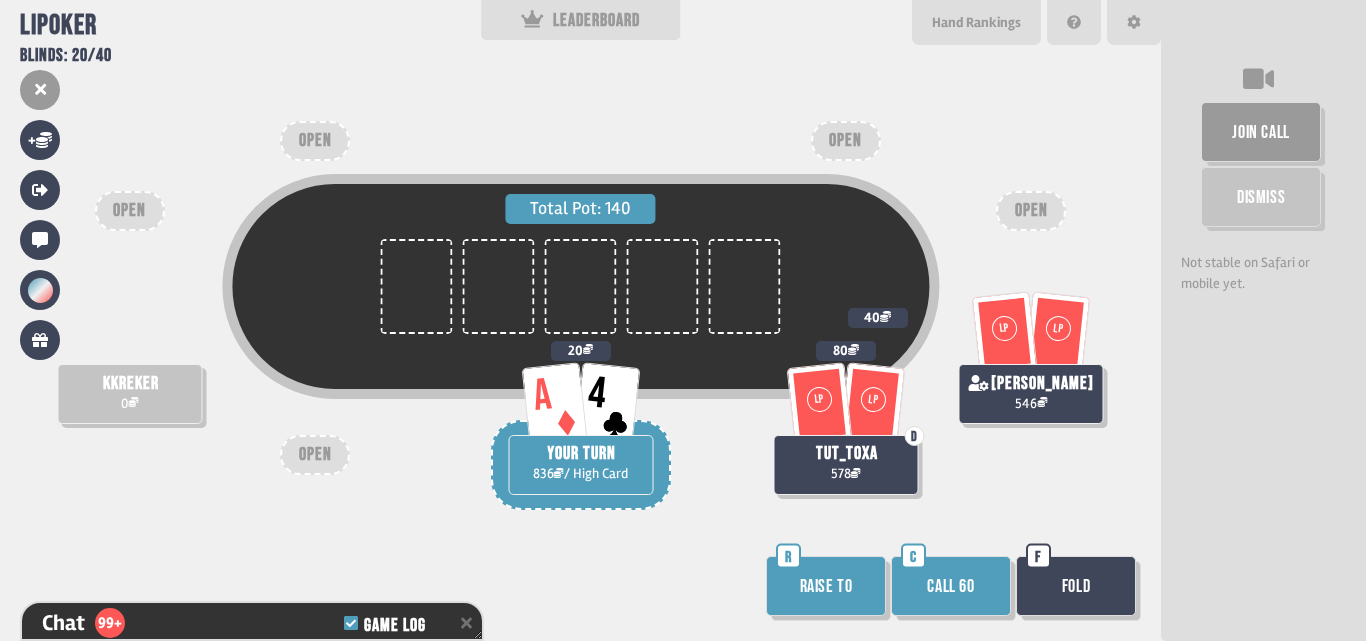 click on "Call 60" at bounding box center (951, 586) 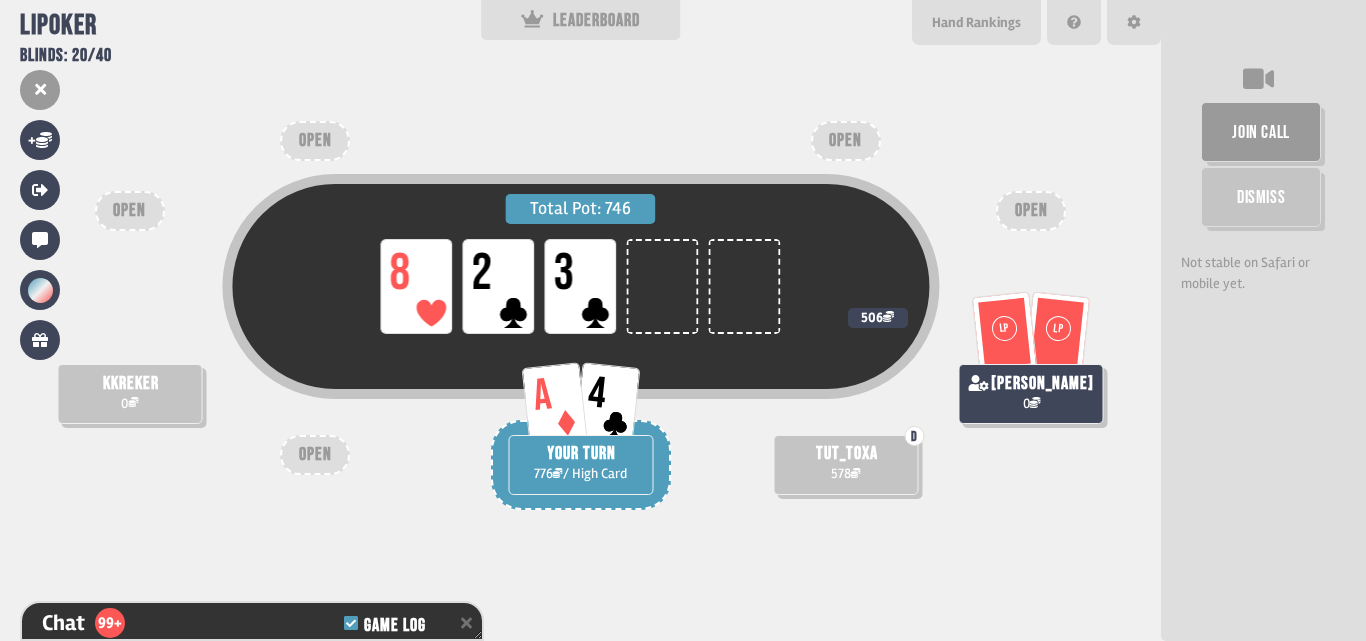 scroll, scrollTop: 32034, scrollLeft: 0, axis: vertical 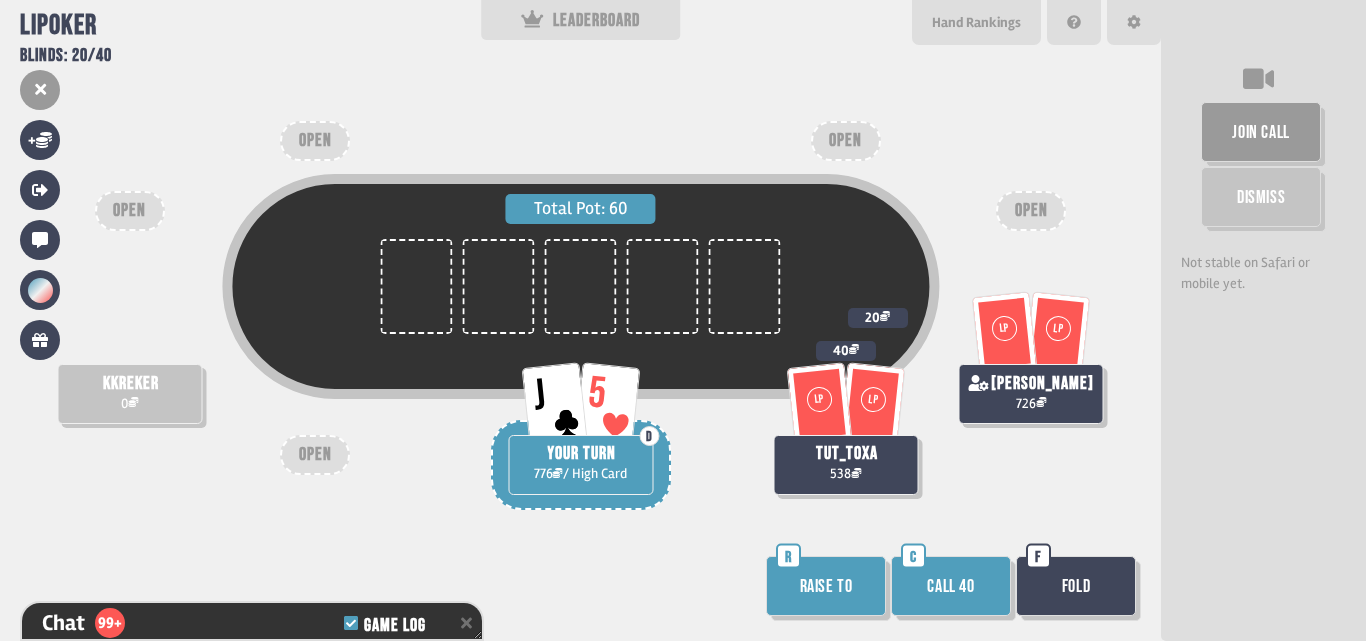 click on "Call 40" at bounding box center (951, 586) 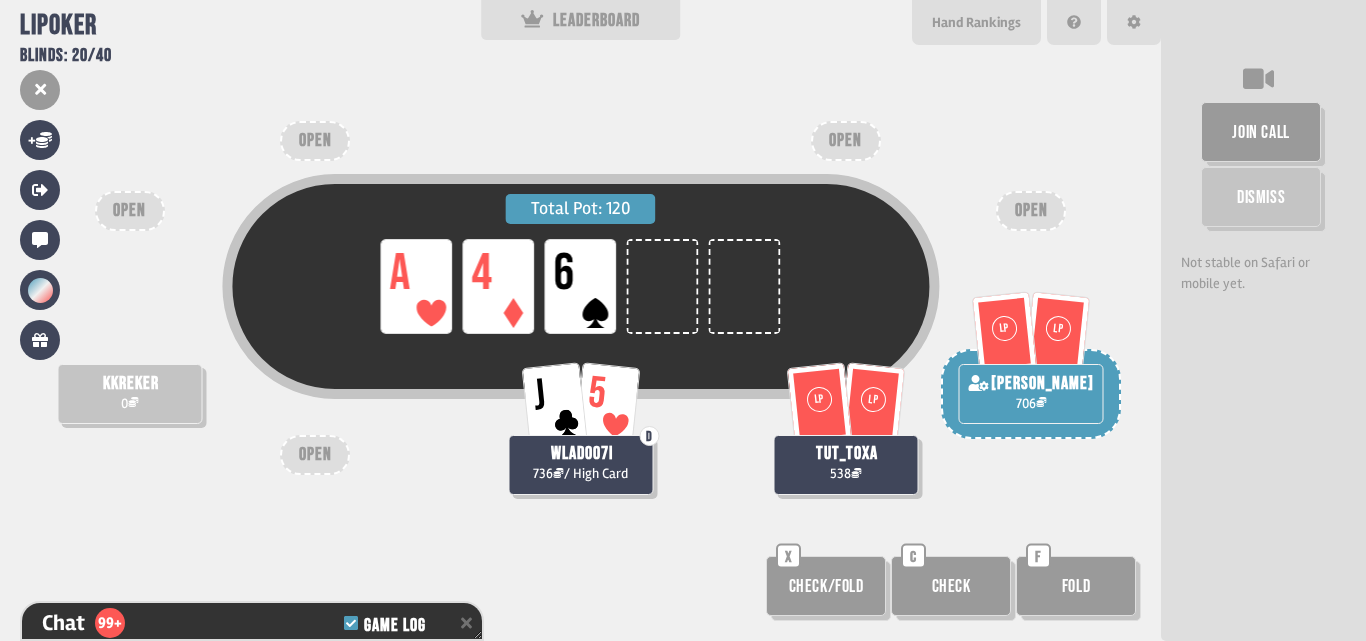 scroll, scrollTop: 32266, scrollLeft: 0, axis: vertical 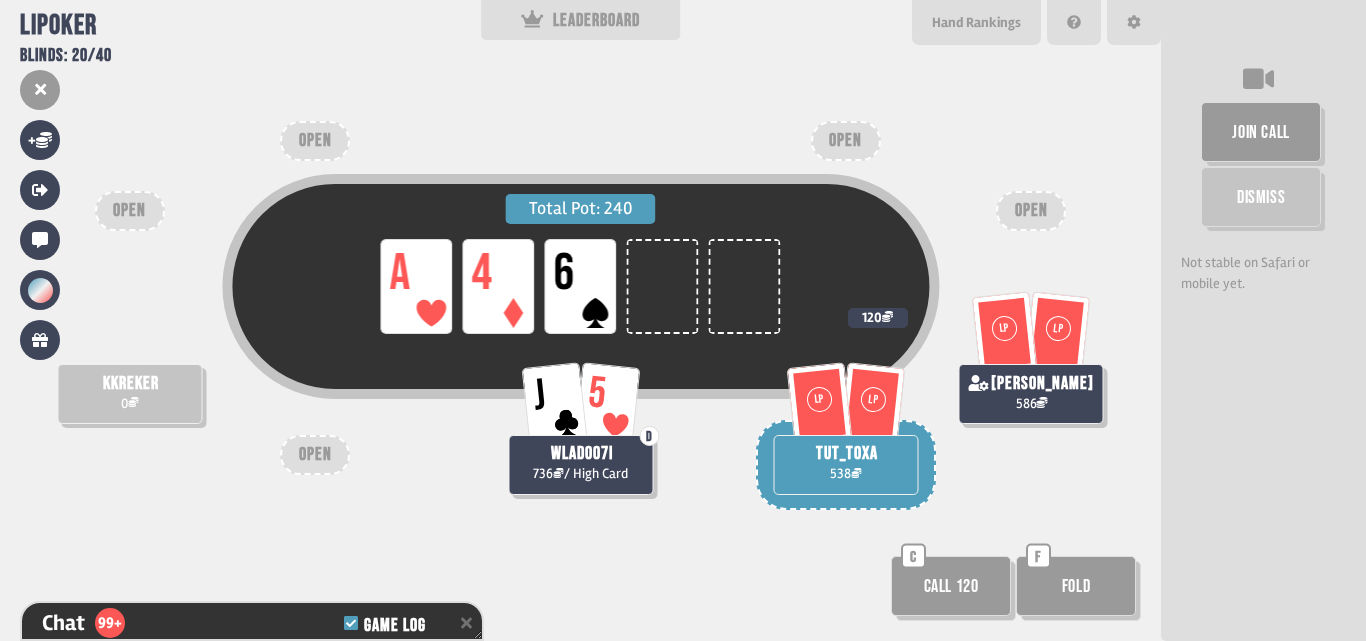 click on "Fold" at bounding box center [1076, 586] 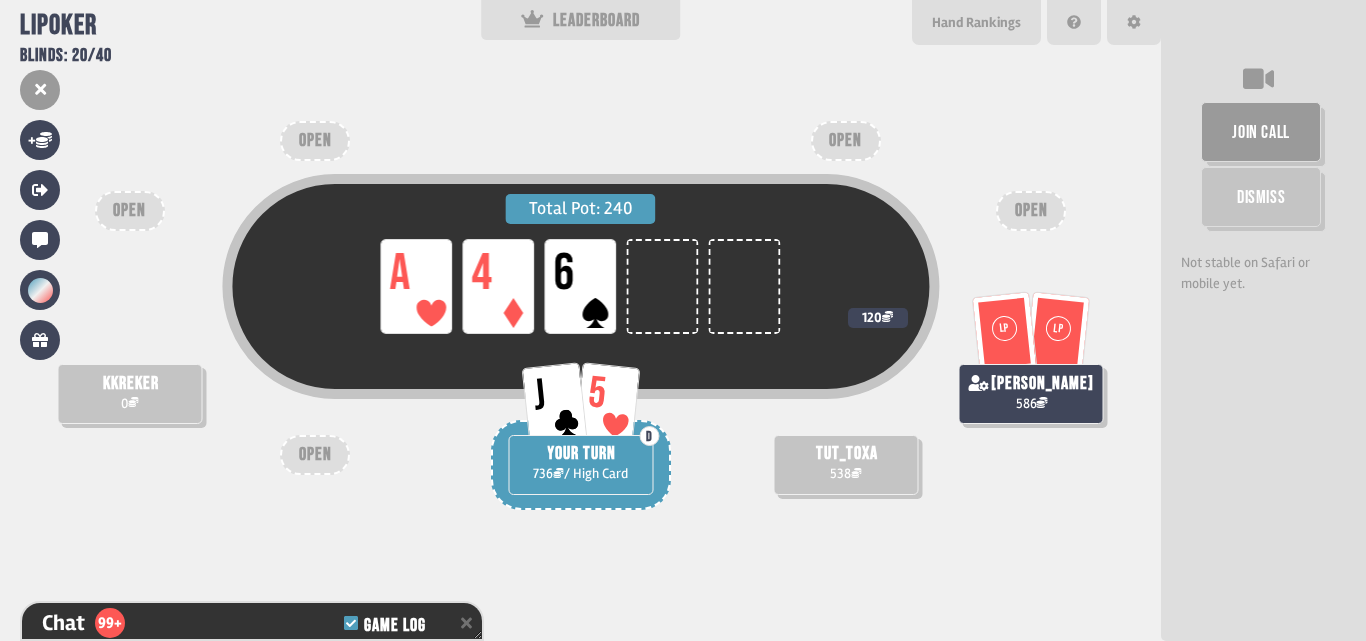 scroll, scrollTop: 32382, scrollLeft: 0, axis: vertical 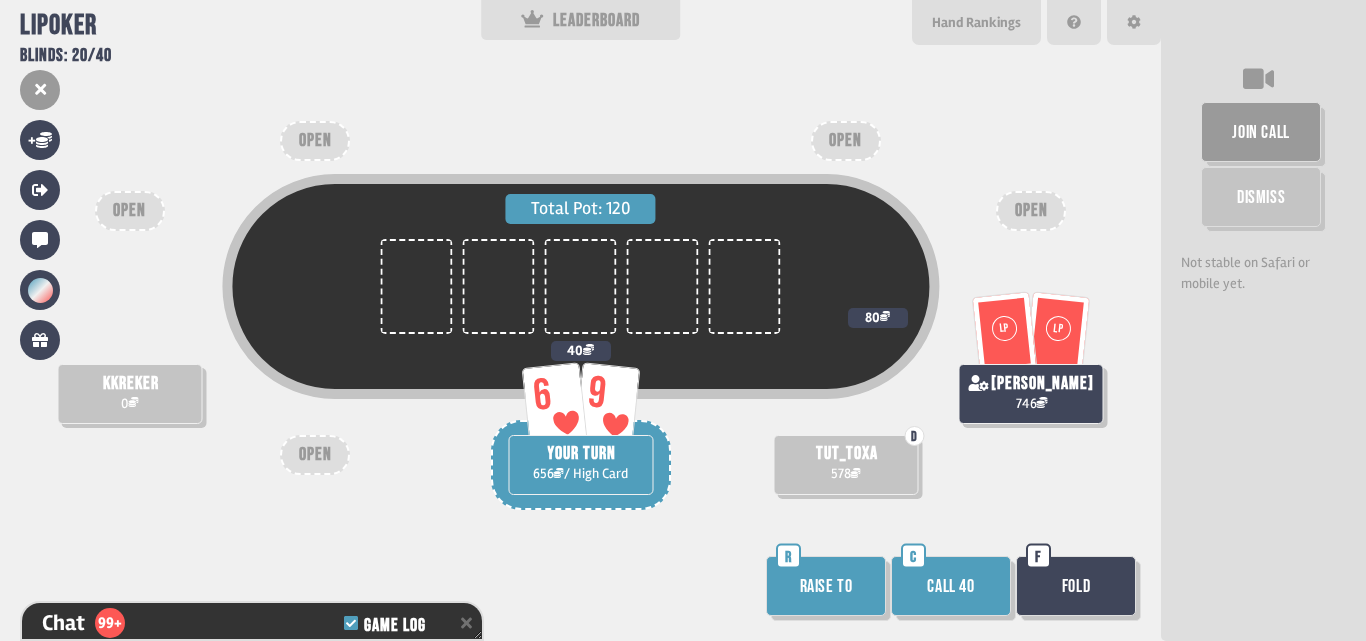 click on "Call 40" at bounding box center (951, 586) 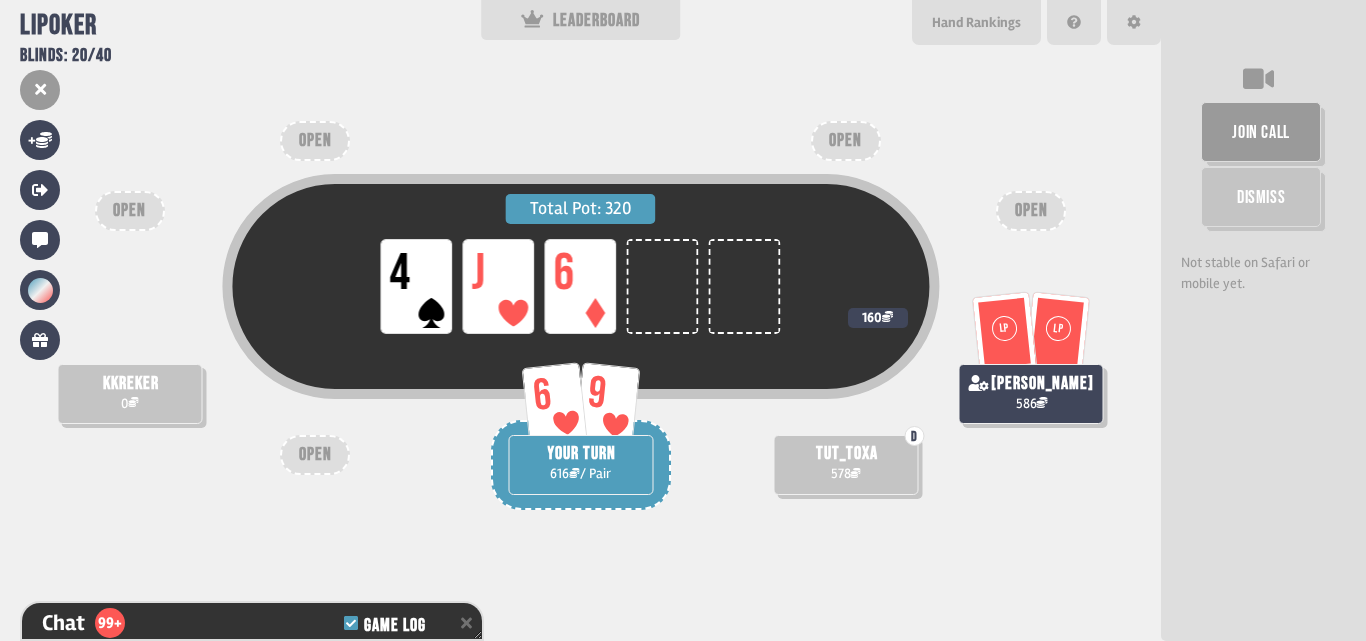 scroll, scrollTop: 33136, scrollLeft: 0, axis: vertical 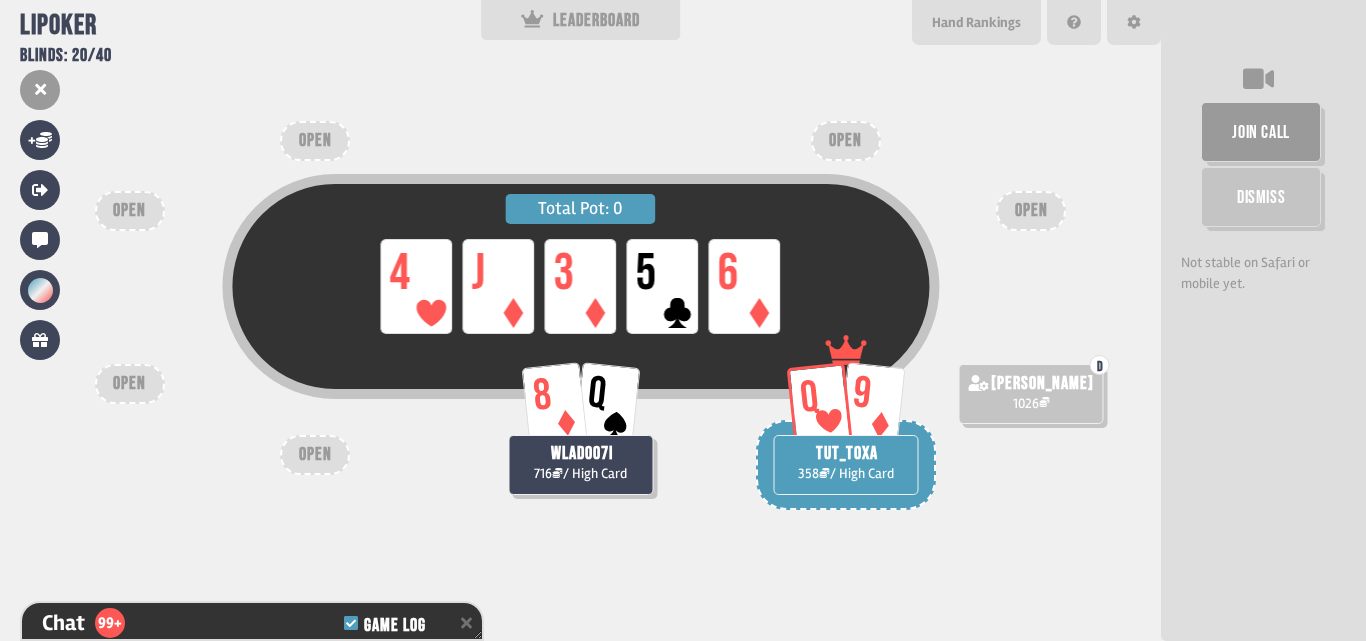 type on "**" 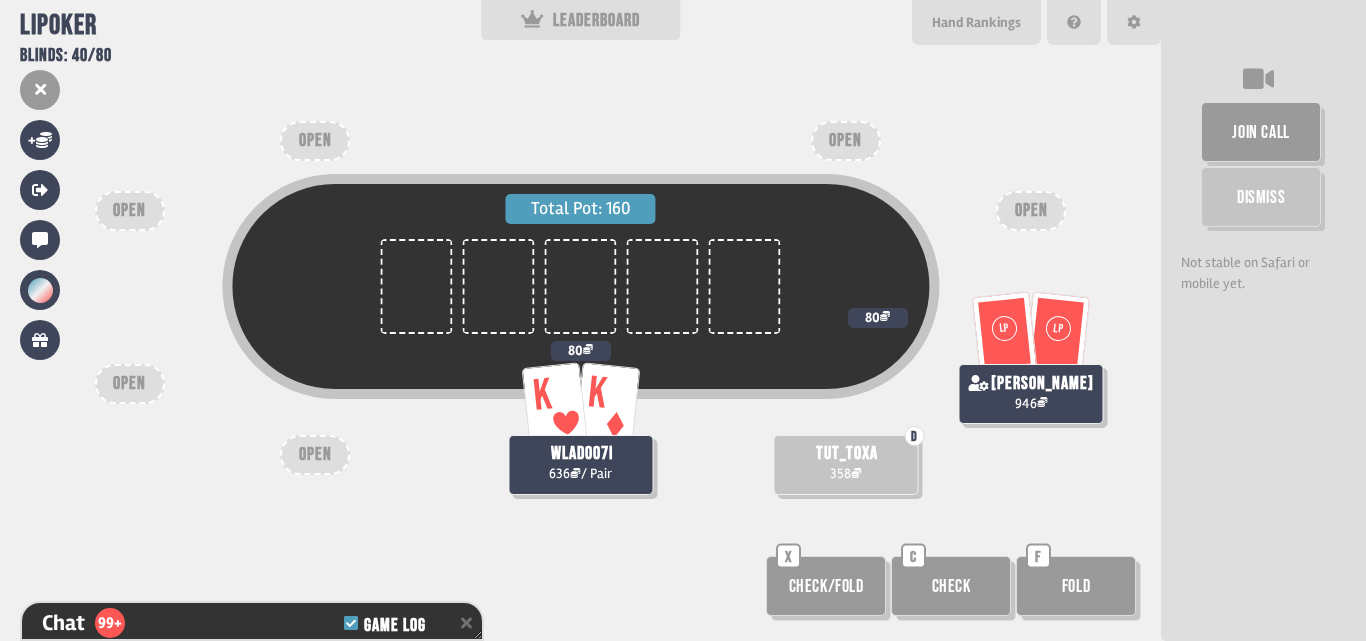 scroll, scrollTop: 37689, scrollLeft: 0, axis: vertical 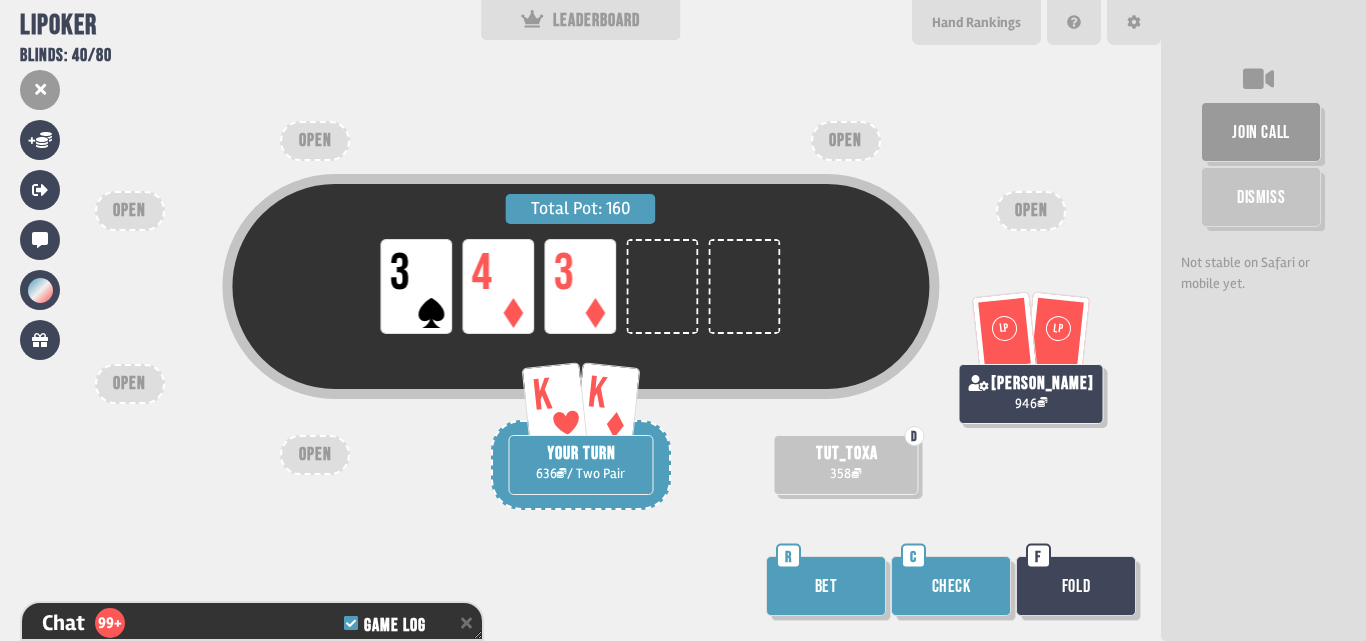 click on "Bet" at bounding box center [826, 586] 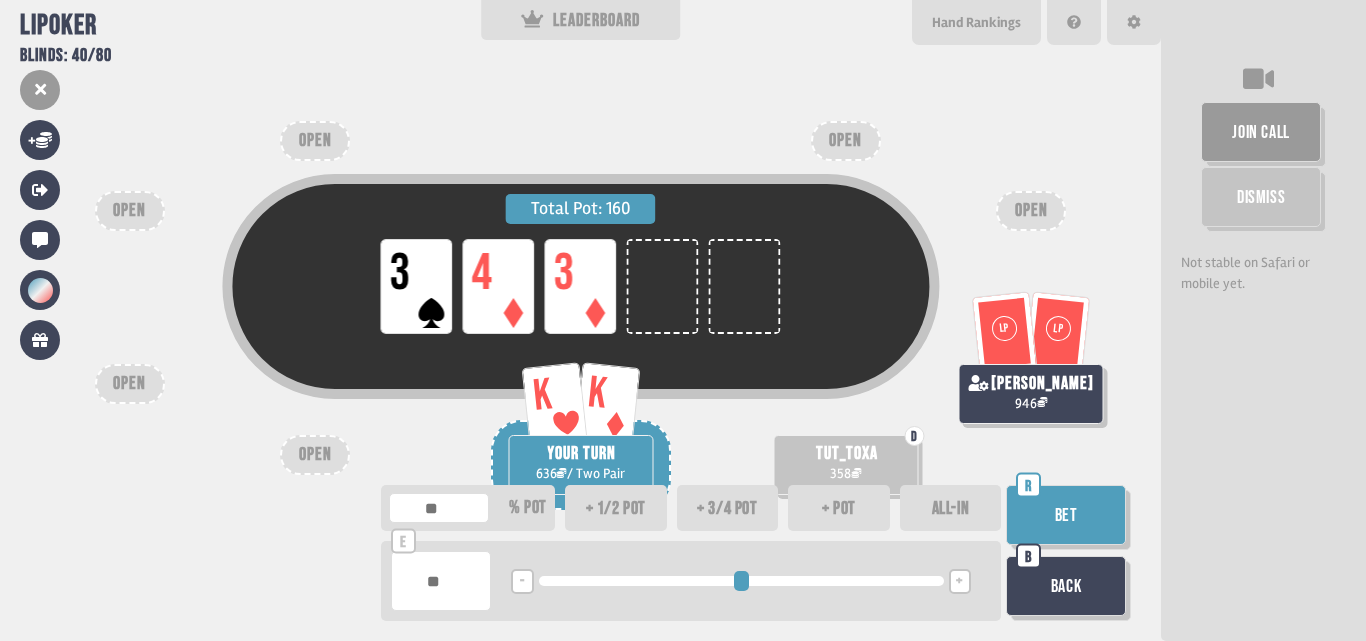 click on "+" at bounding box center (960, 581) 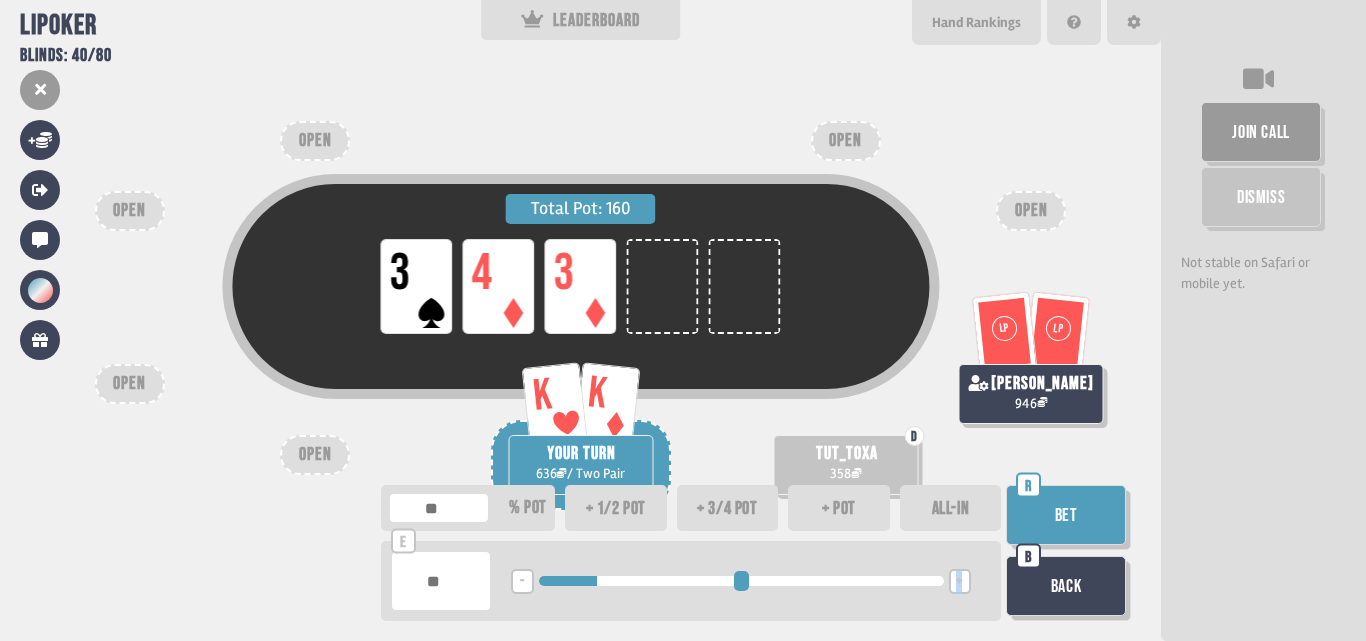 click on "+" at bounding box center [960, 581] 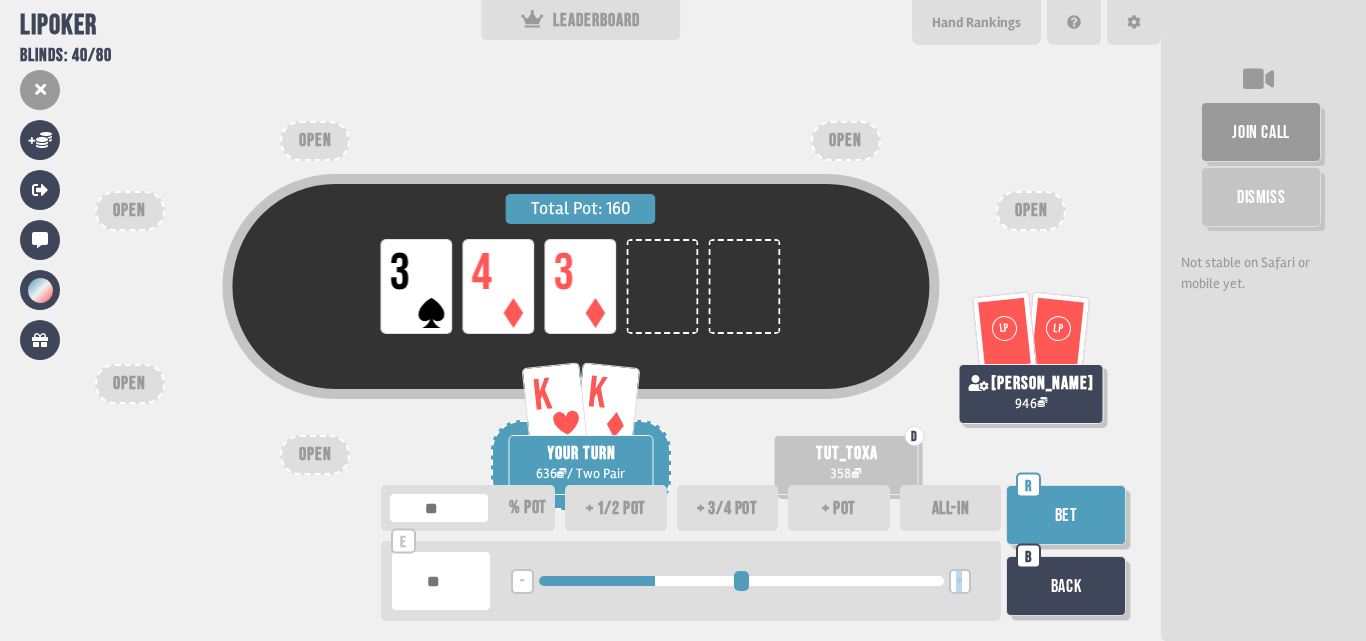 click on "Bet" at bounding box center (1066, 515) 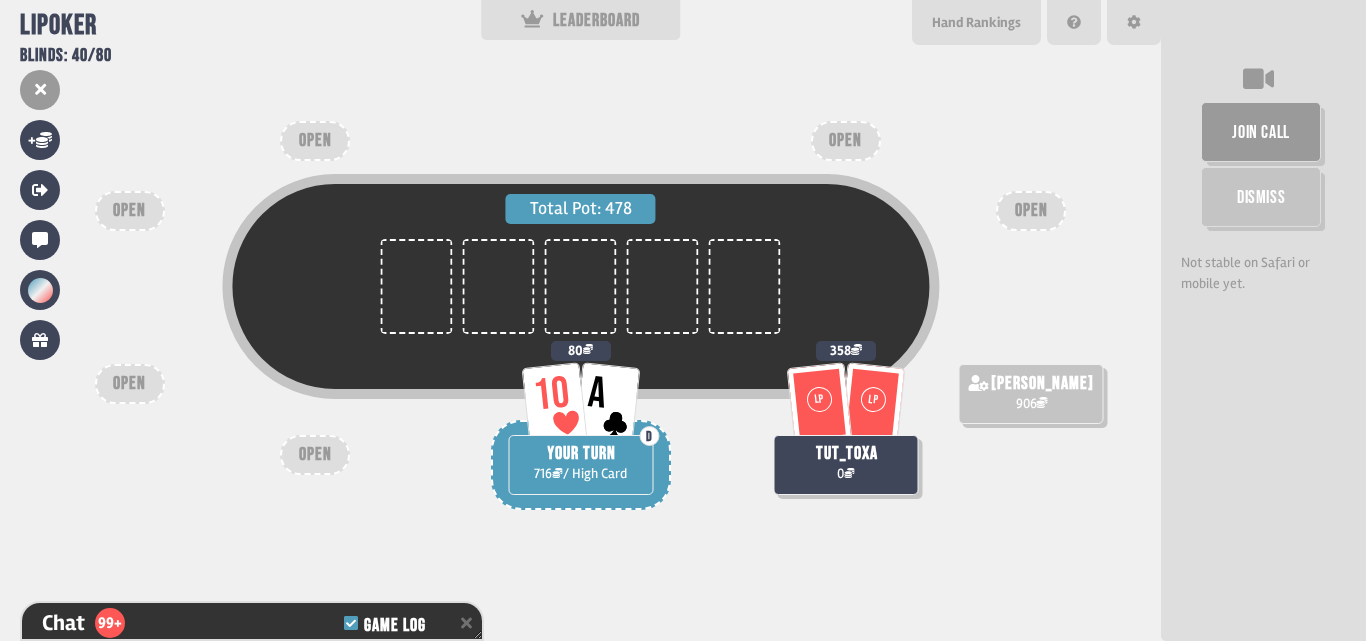 scroll, scrollTop: 38066, scrollLeft: 0, axis: vertical 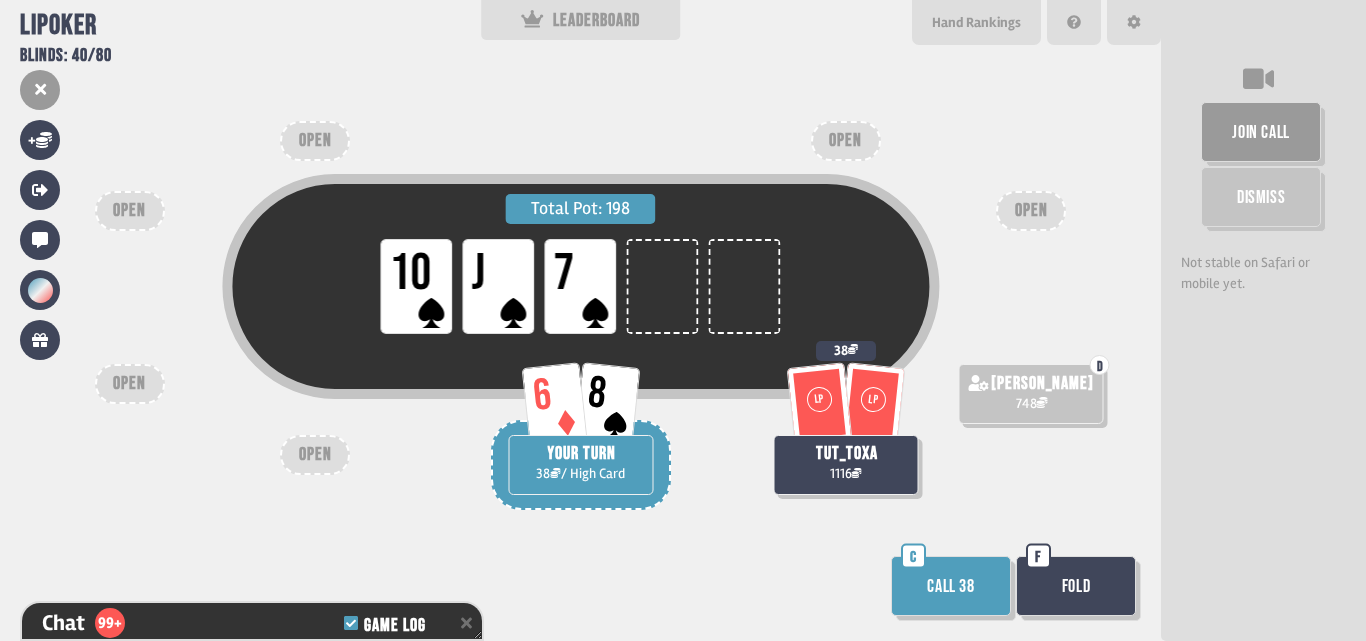 click on "Call 38" at bounding box center (951, 586) 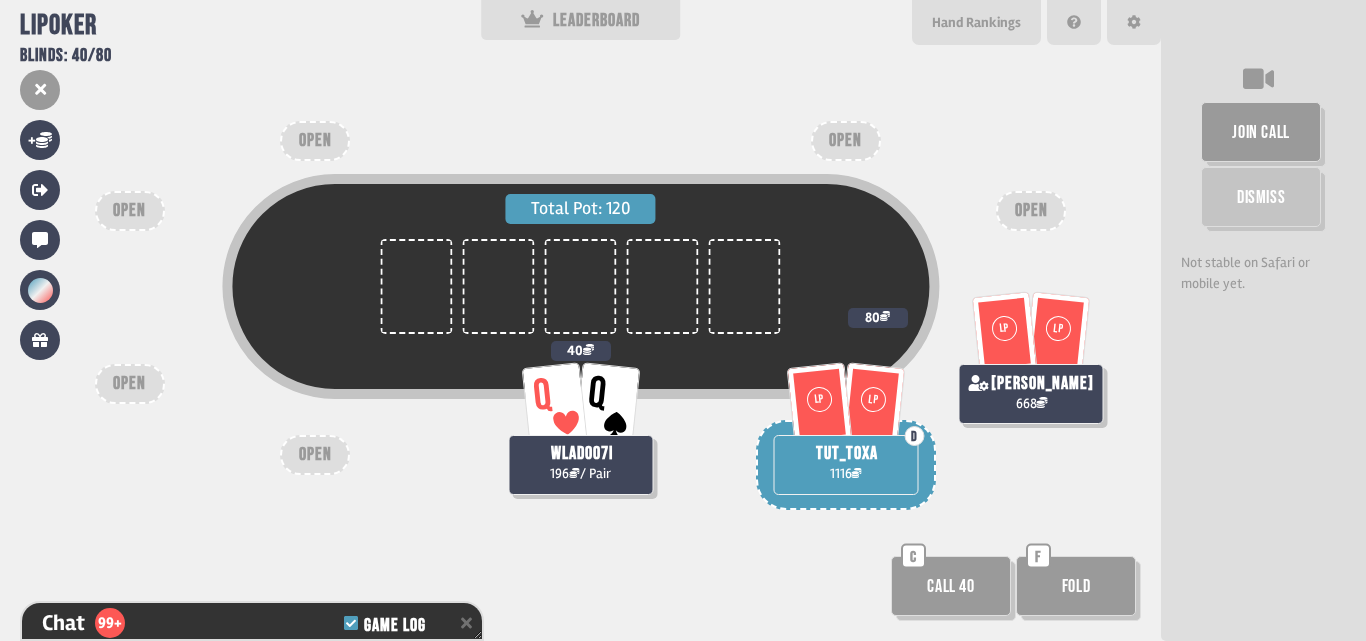 scroll, scrollTop: 39806, scrollLeft: 0, axis: vertical 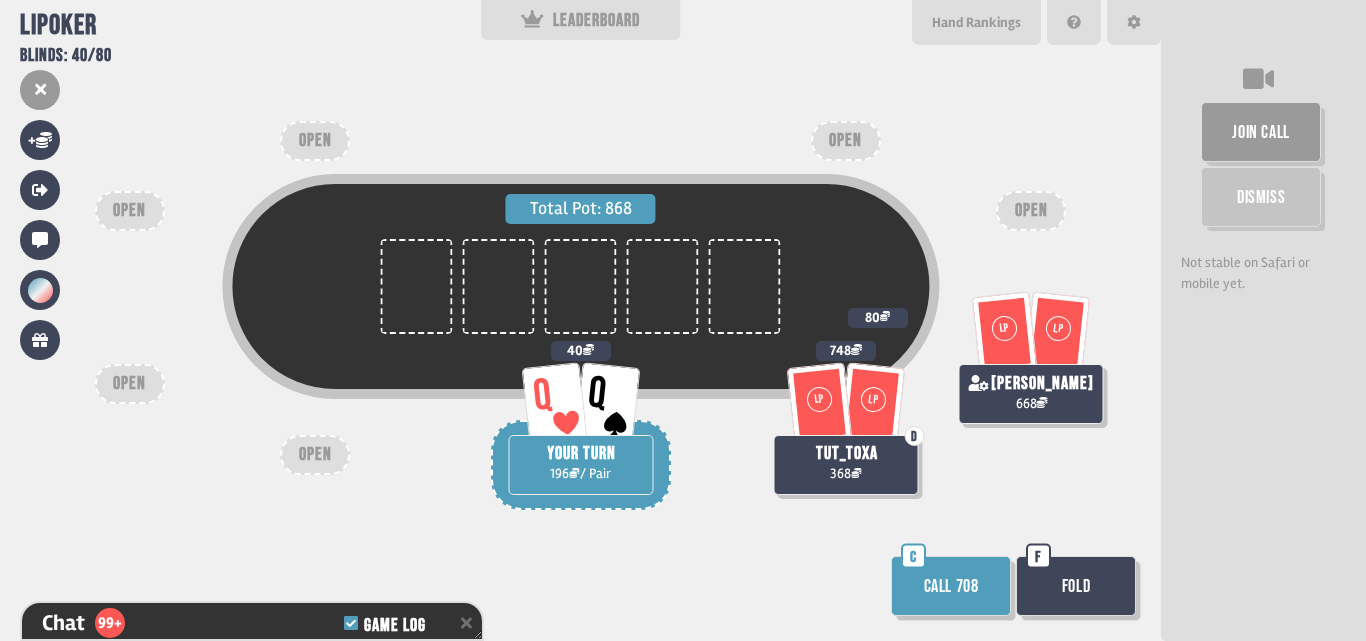 click on "Call 708" at bounding box center (951, 586) 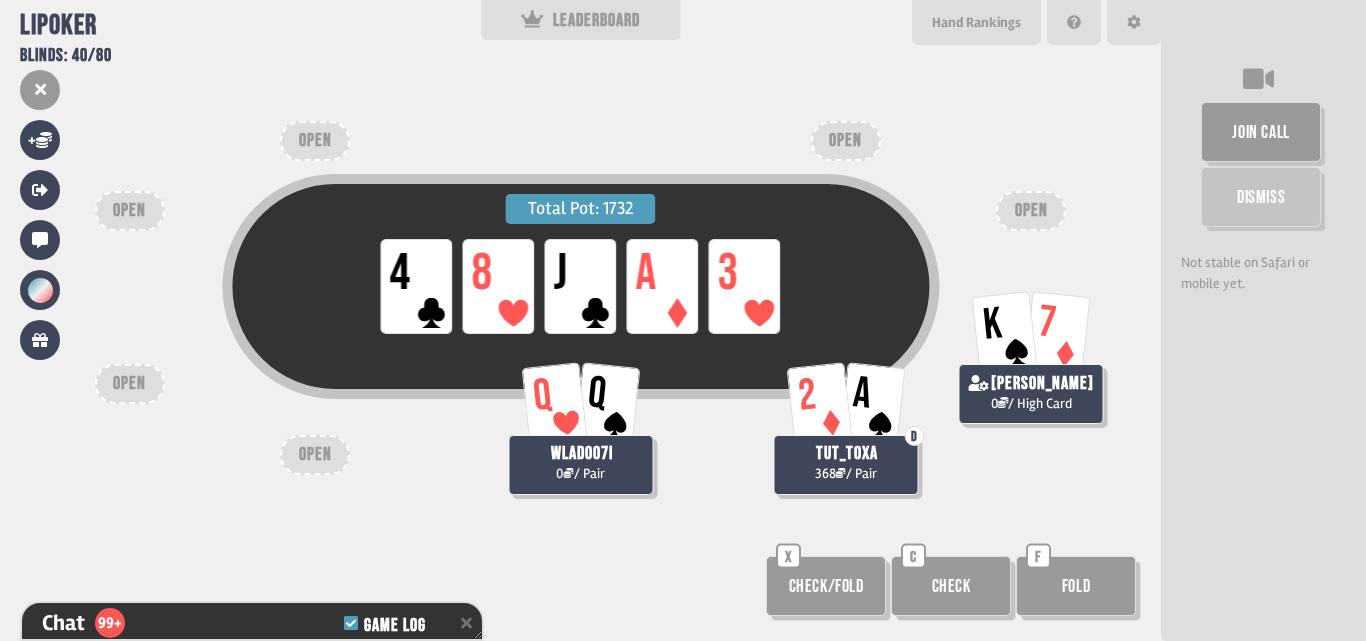scroll, scrollTop: 40009, scrollLeft: 0, axis: vertical 